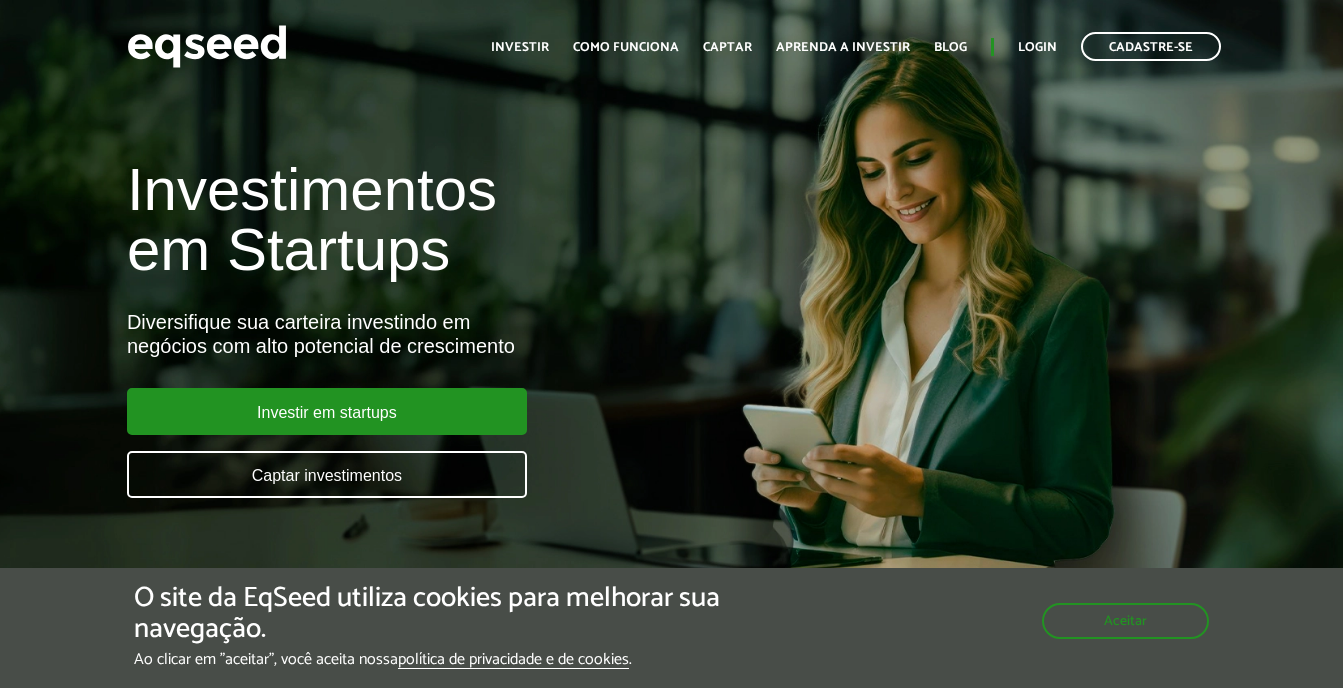 scroll, scrollTop: 0, scrollLeft: 0, axis: both 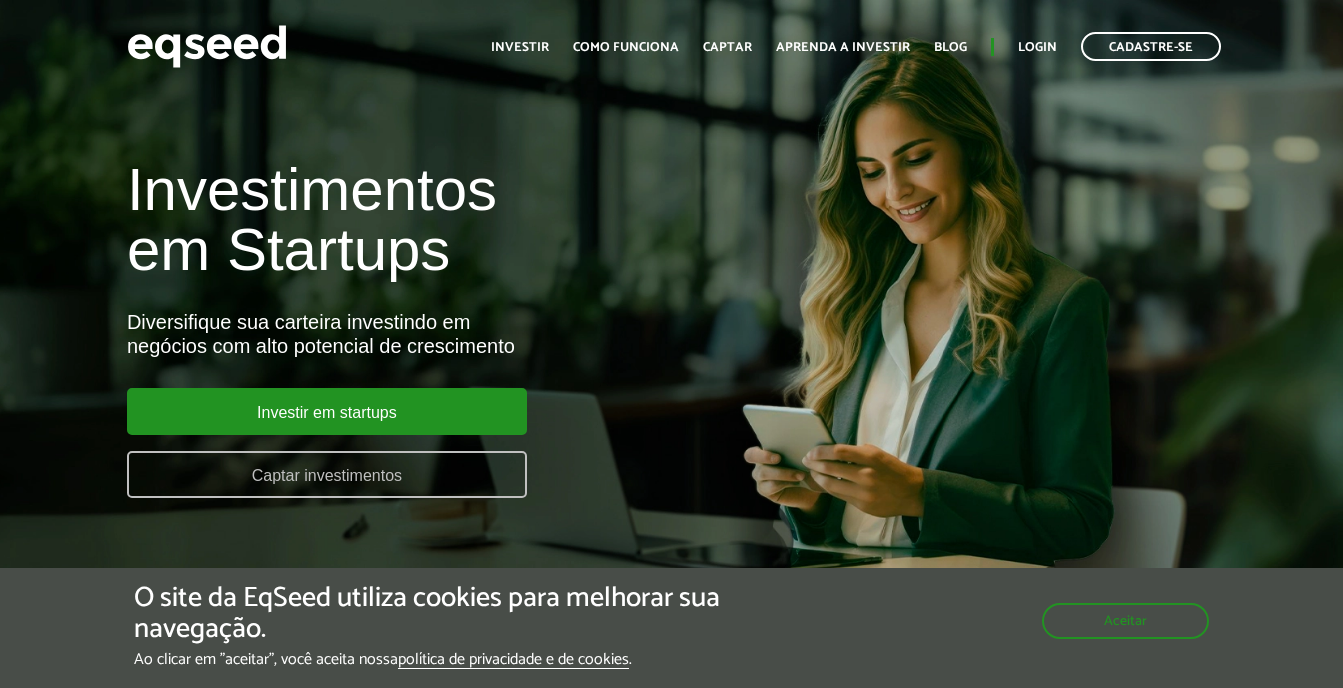click on "Captar investimentos" at bounding box center (327, 474) 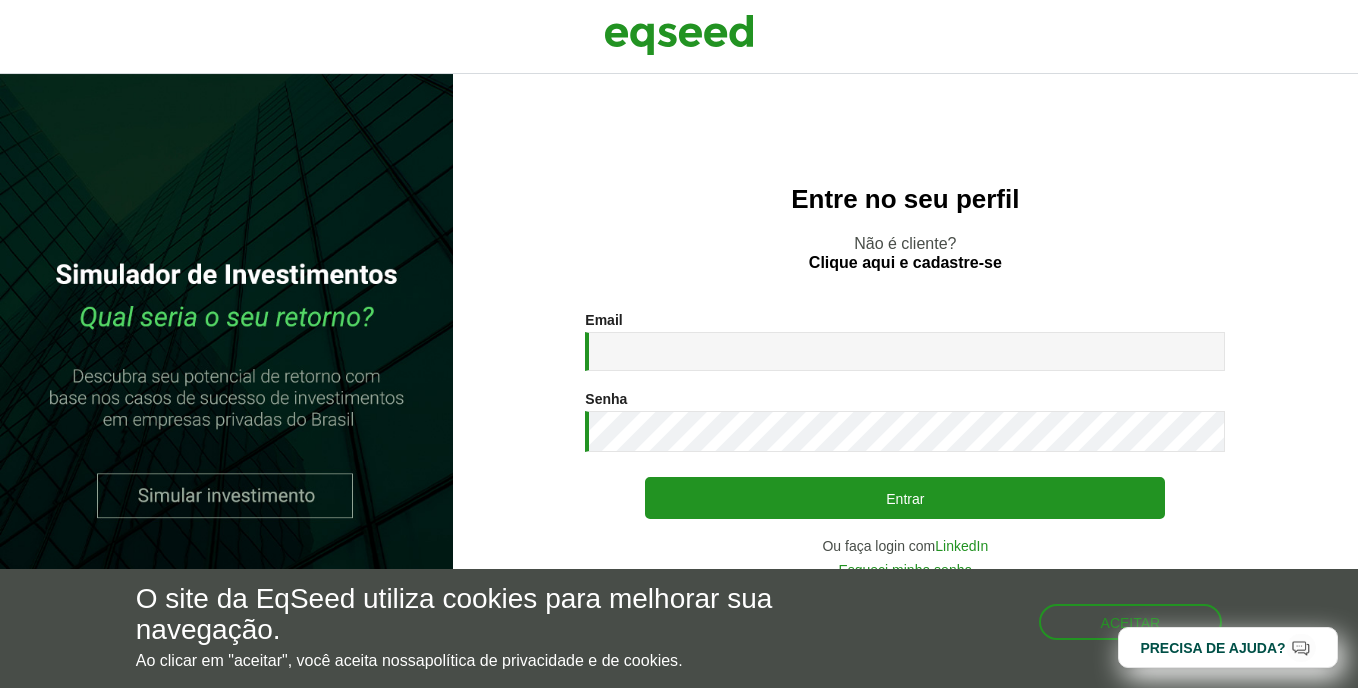 scroll, scrollTop: 0, scrollLeft: 0, axis: both 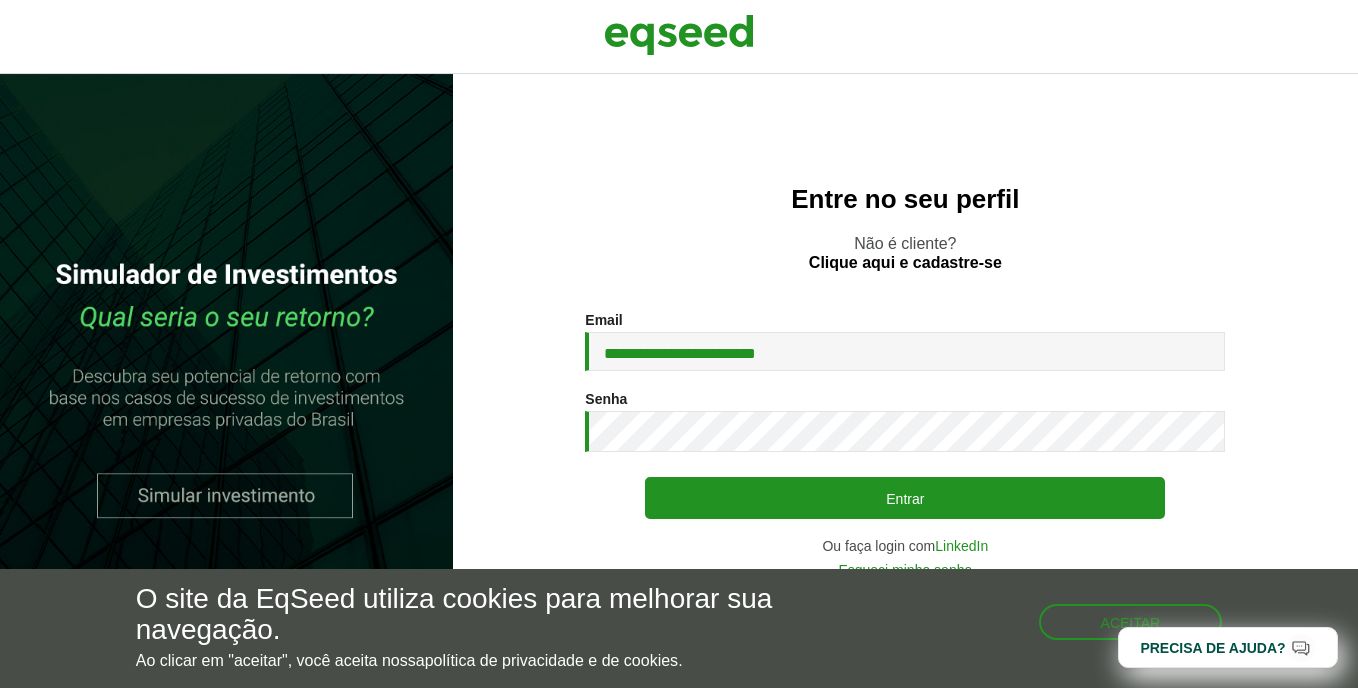 click on "**********" at bounding box center [905, 351] 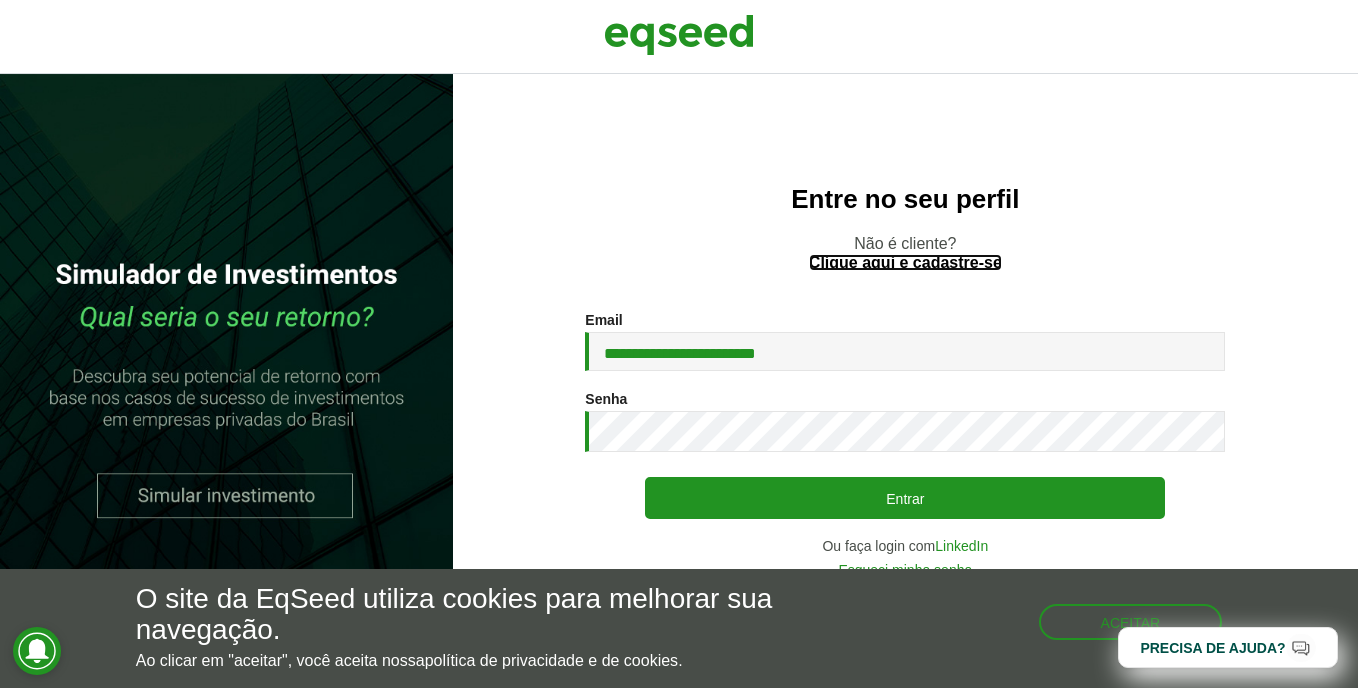 click on "Clique aqui e cadastre-se" at bounding box center [905, 263] 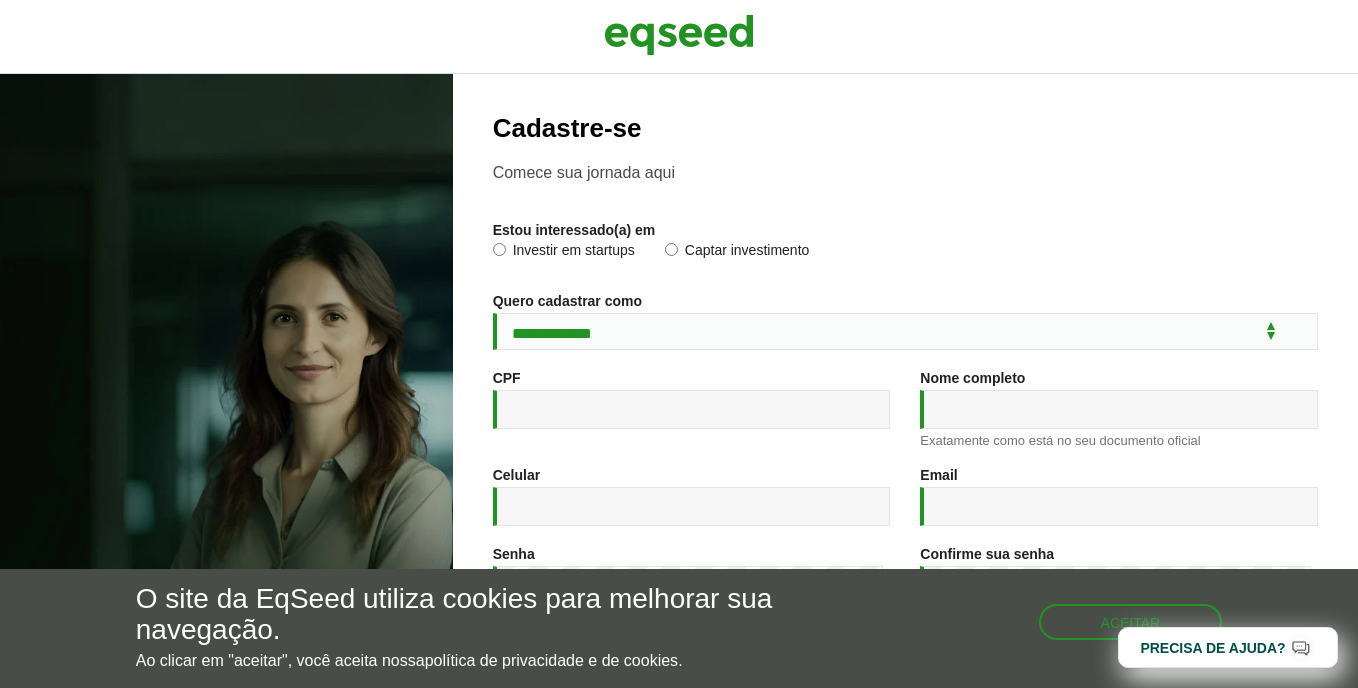 scroll, scrollTop: 0, scrollLeft: 0, axis: both 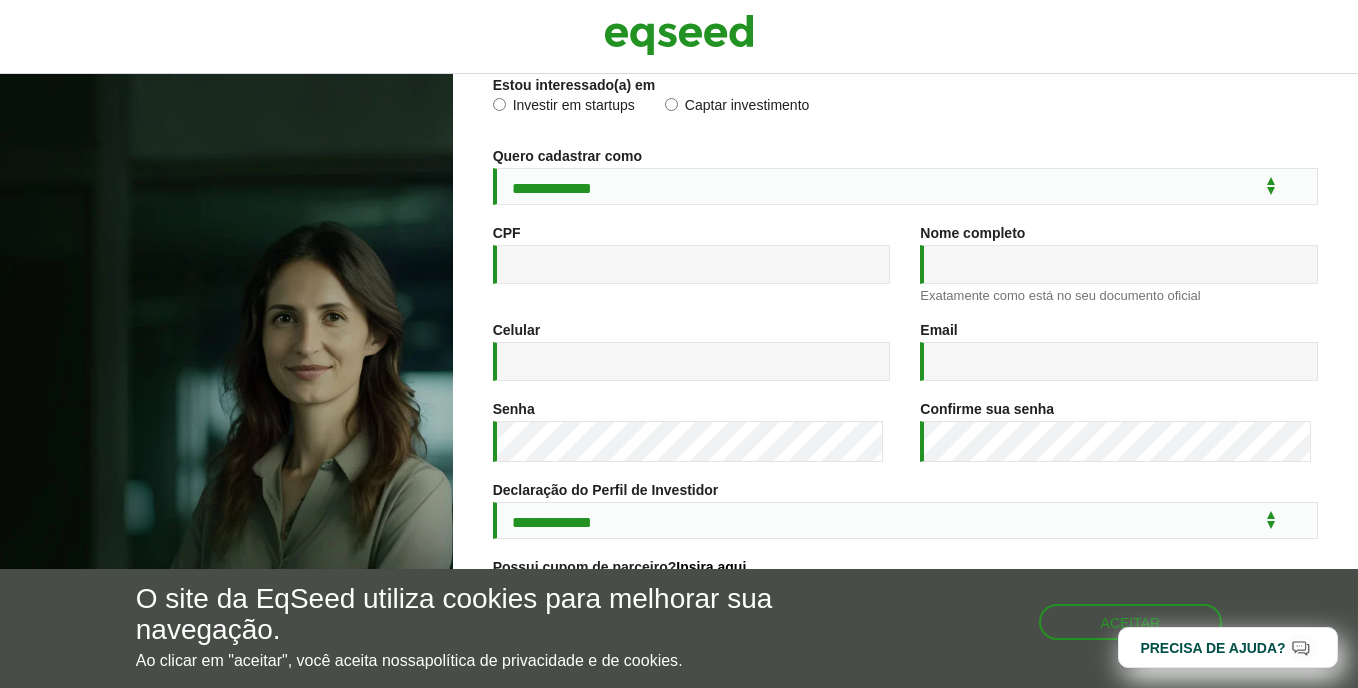 click on "Captar investimento" at bounding box center (737, 108) 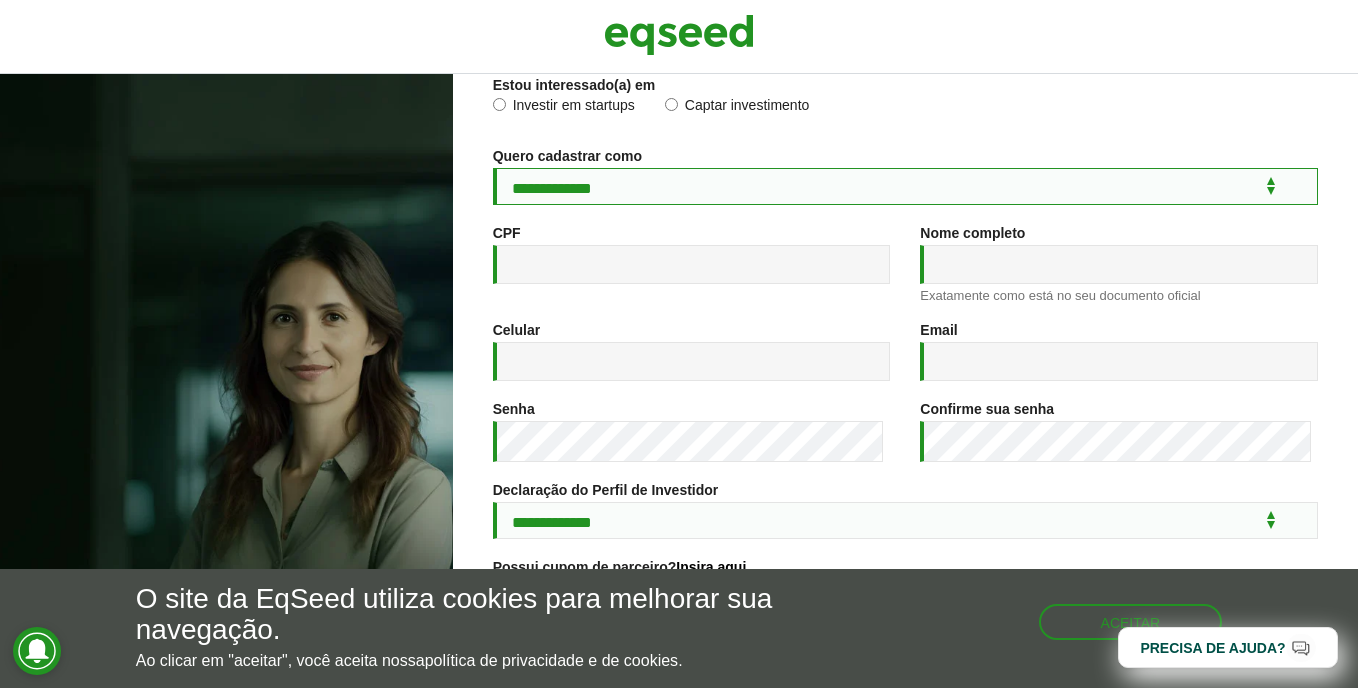 click on "**********" at bounding box center [905, 186] 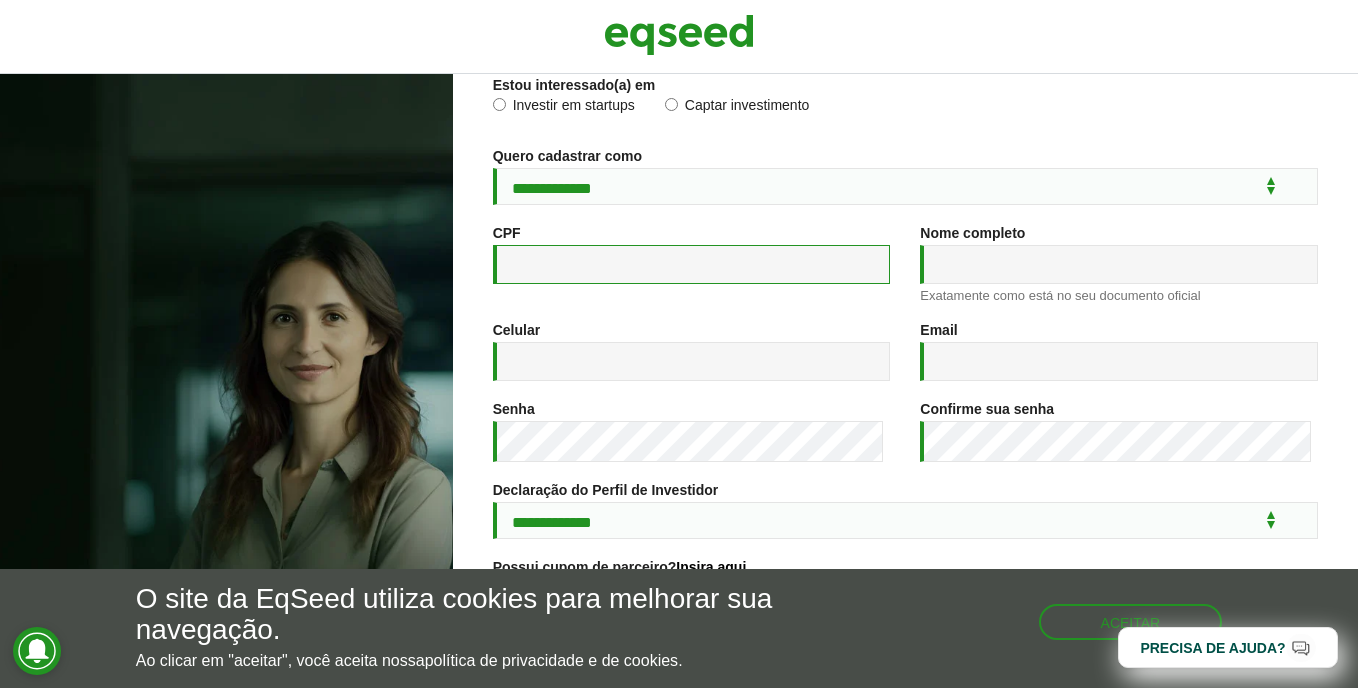 click on "CPF  *" at bounding box center (692, 264) 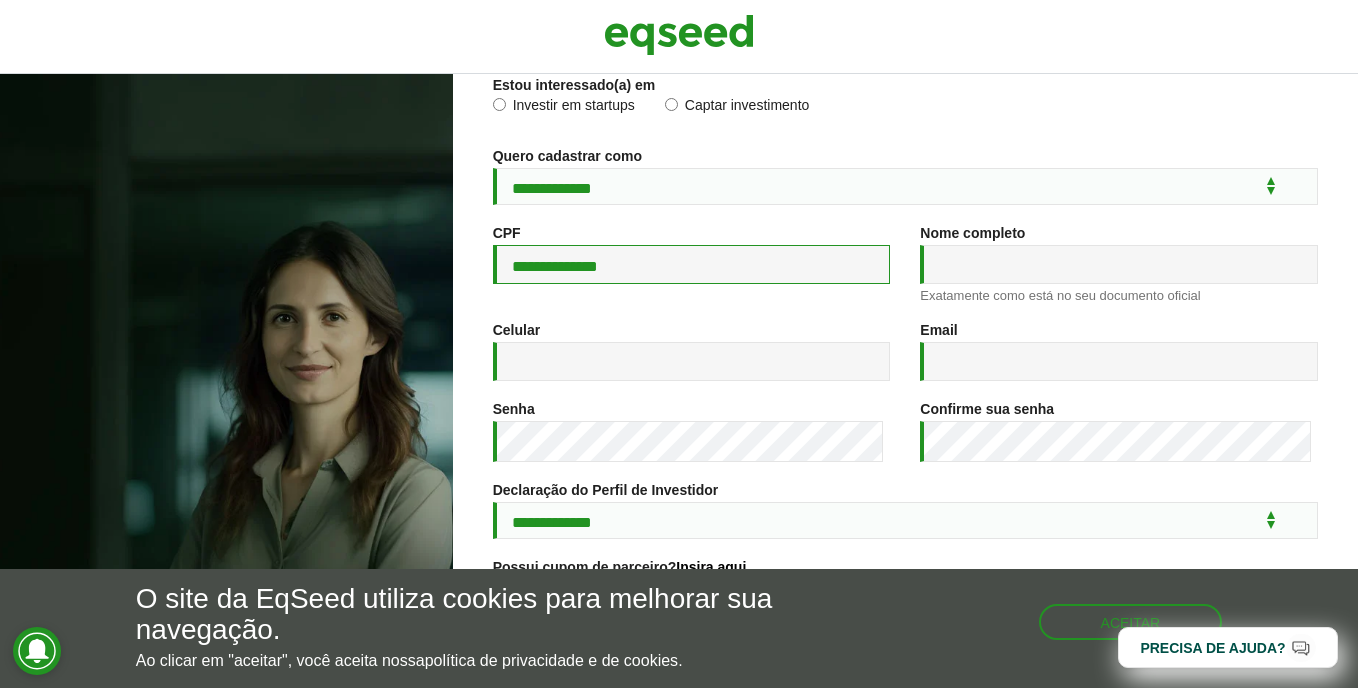 type on "**********" 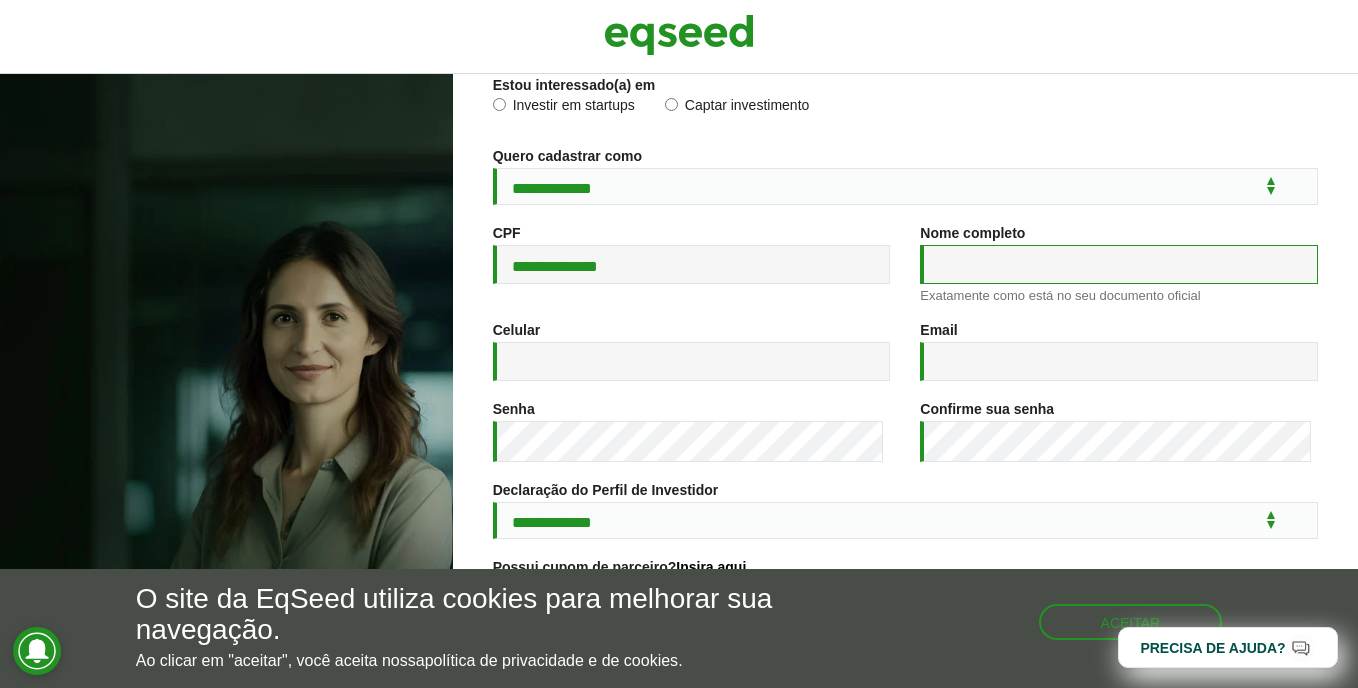 click on "Nome completo  *" at bounding box center (1119, 264) 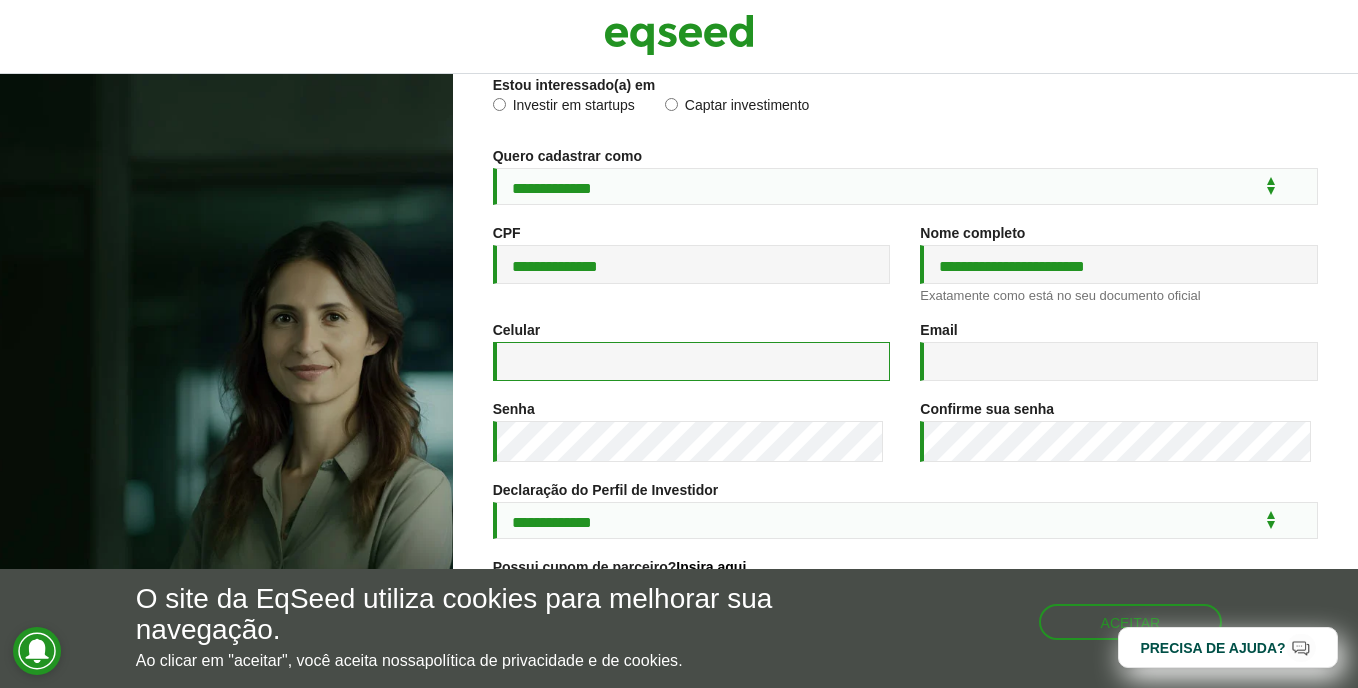type on "**********" 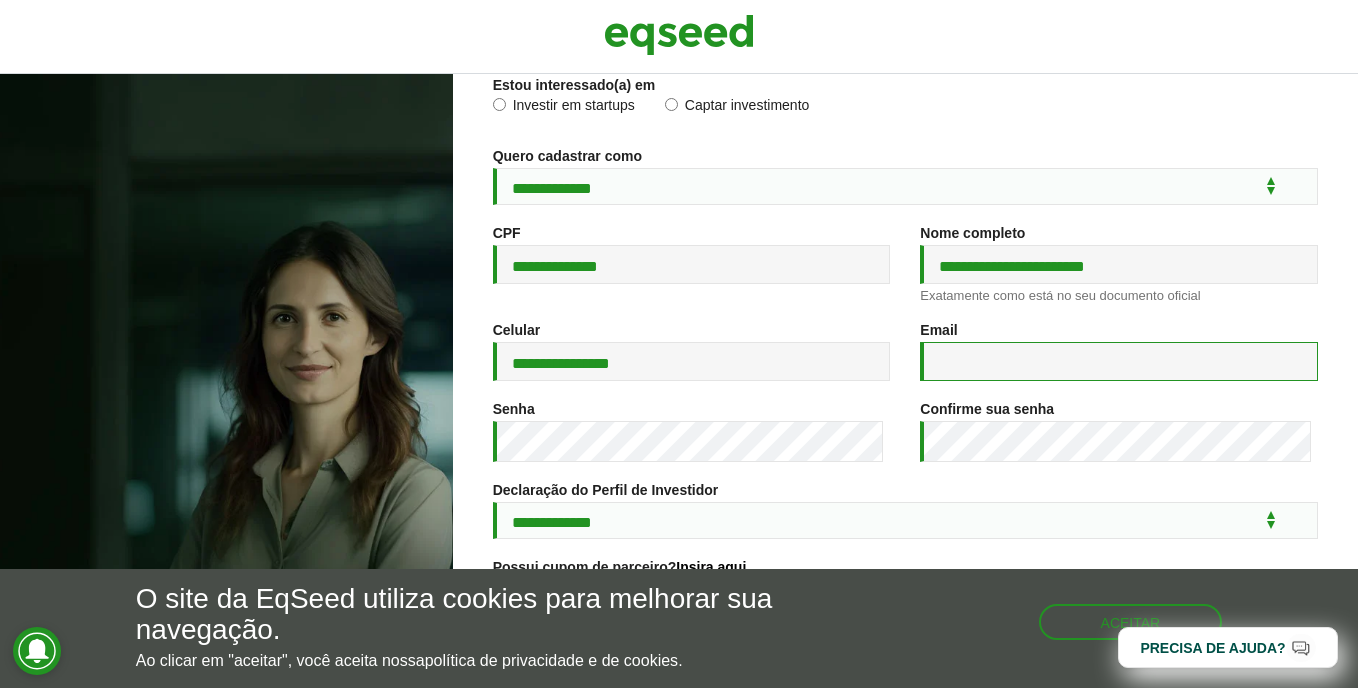 type on "**********" 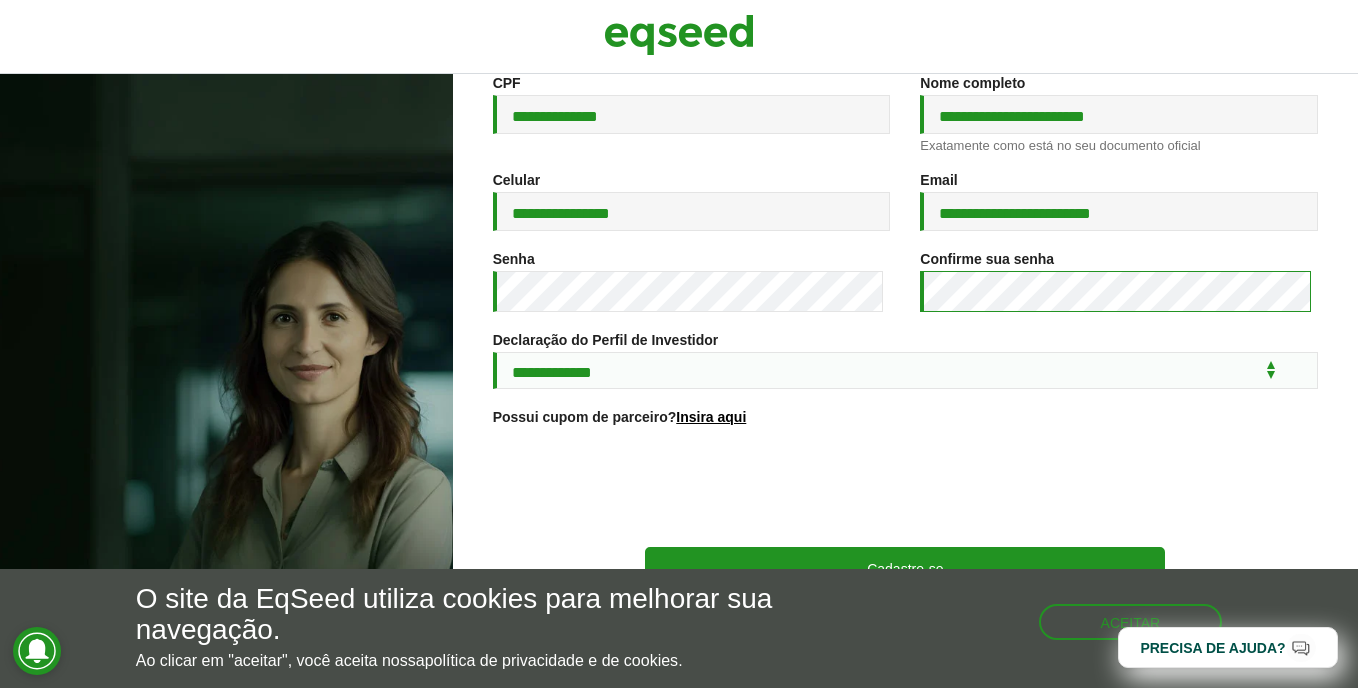 scroll, scrollTop: 344, scrollLeft: 0, axis: vertical 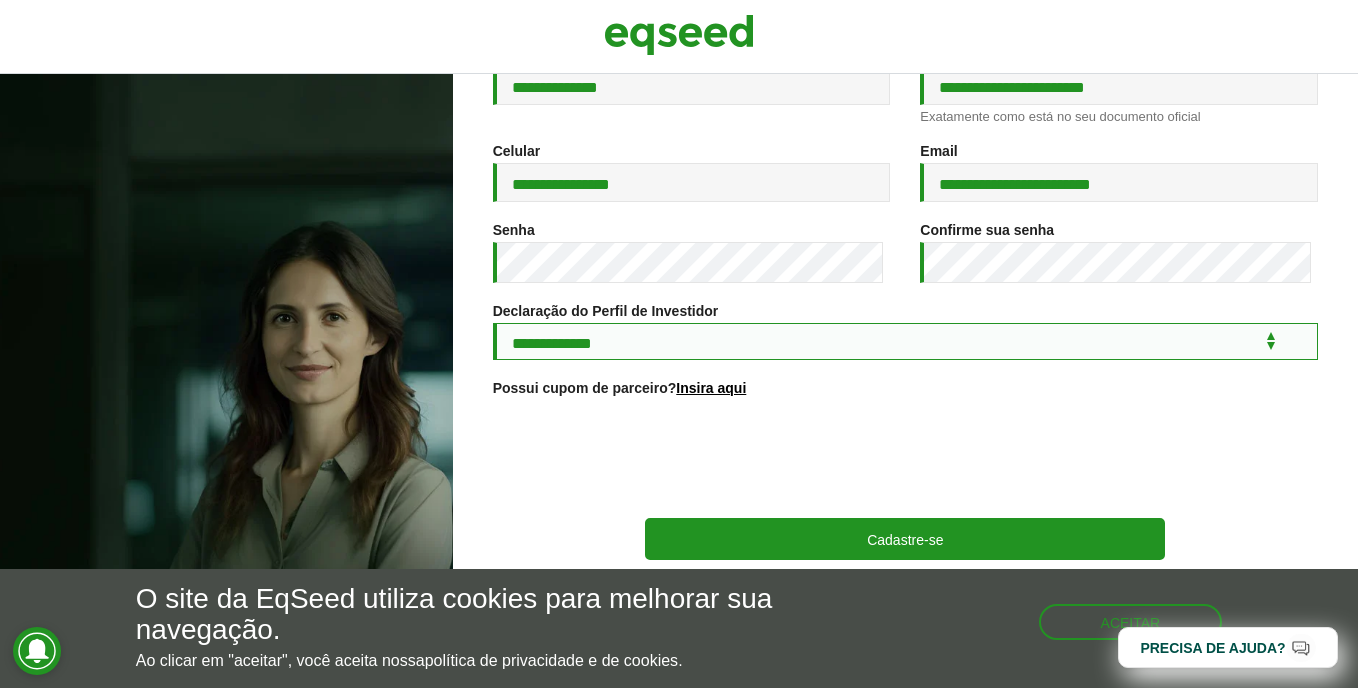 click on "**********" at bounding box center [905, 341] 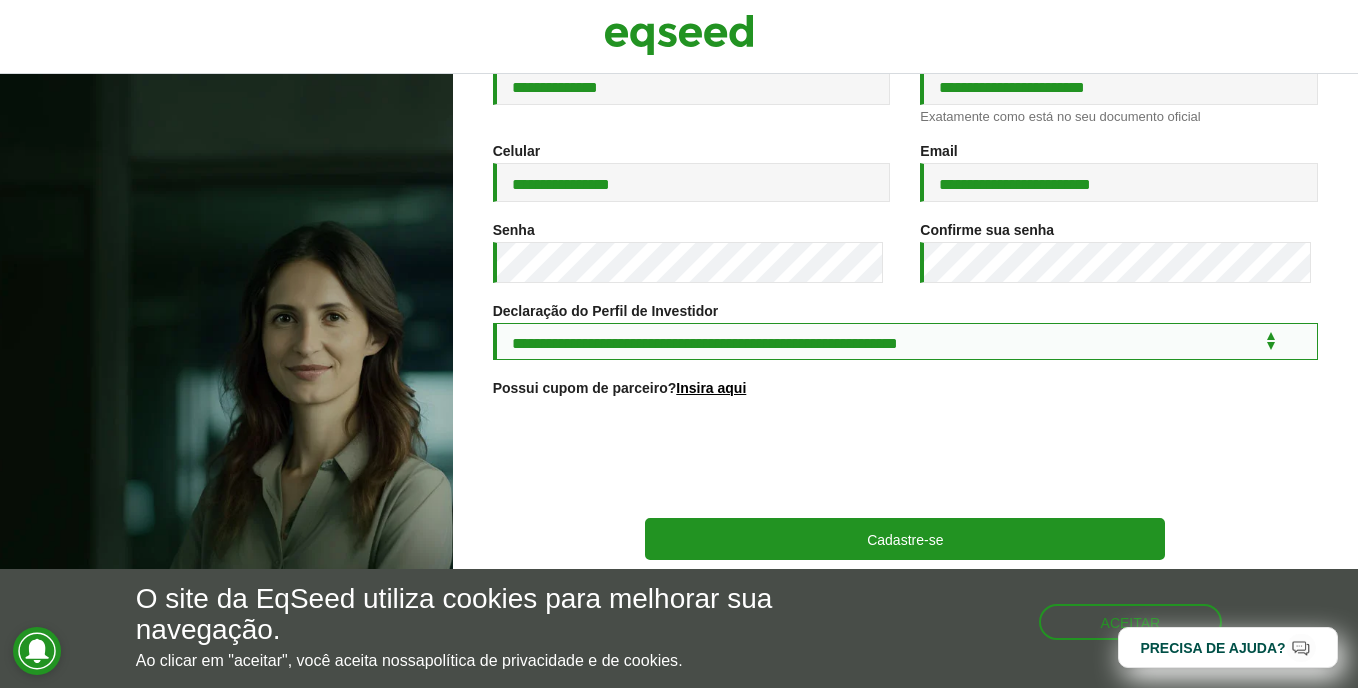 click on "**********" at bounding box center [905, 341] 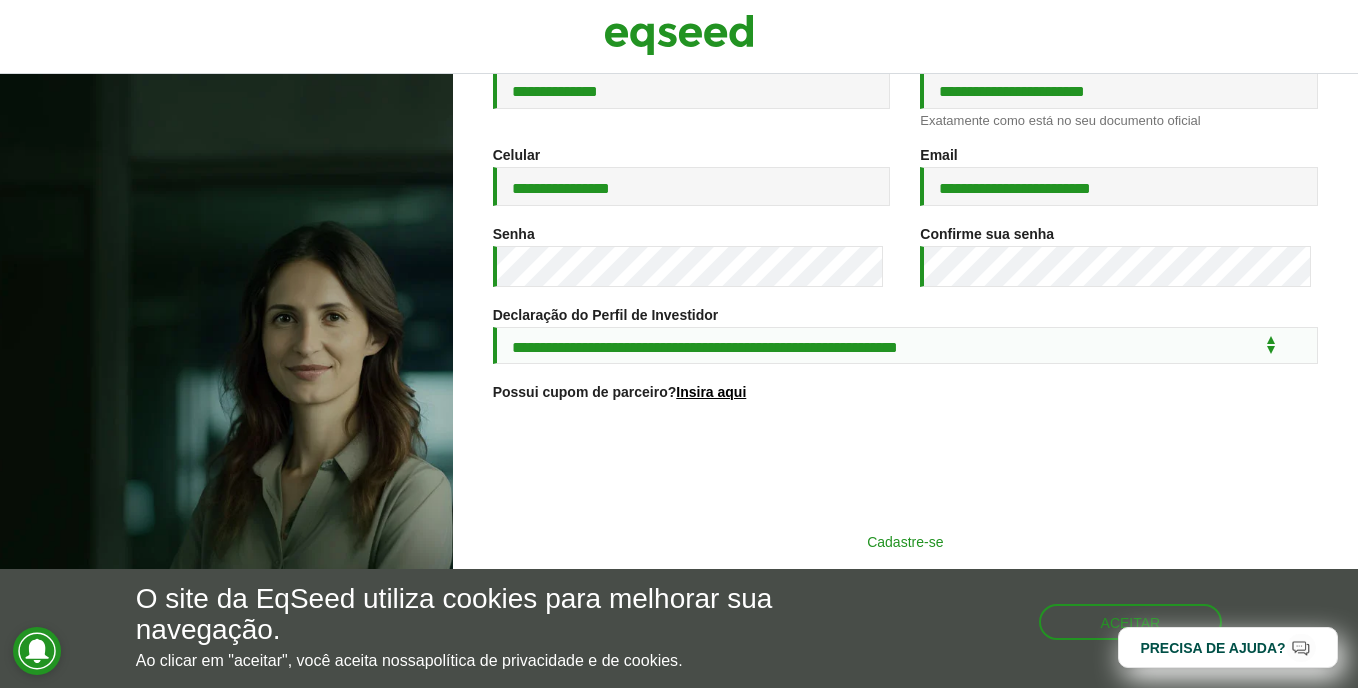 click on "Cadastre-se" at bounding box center [905, 541] 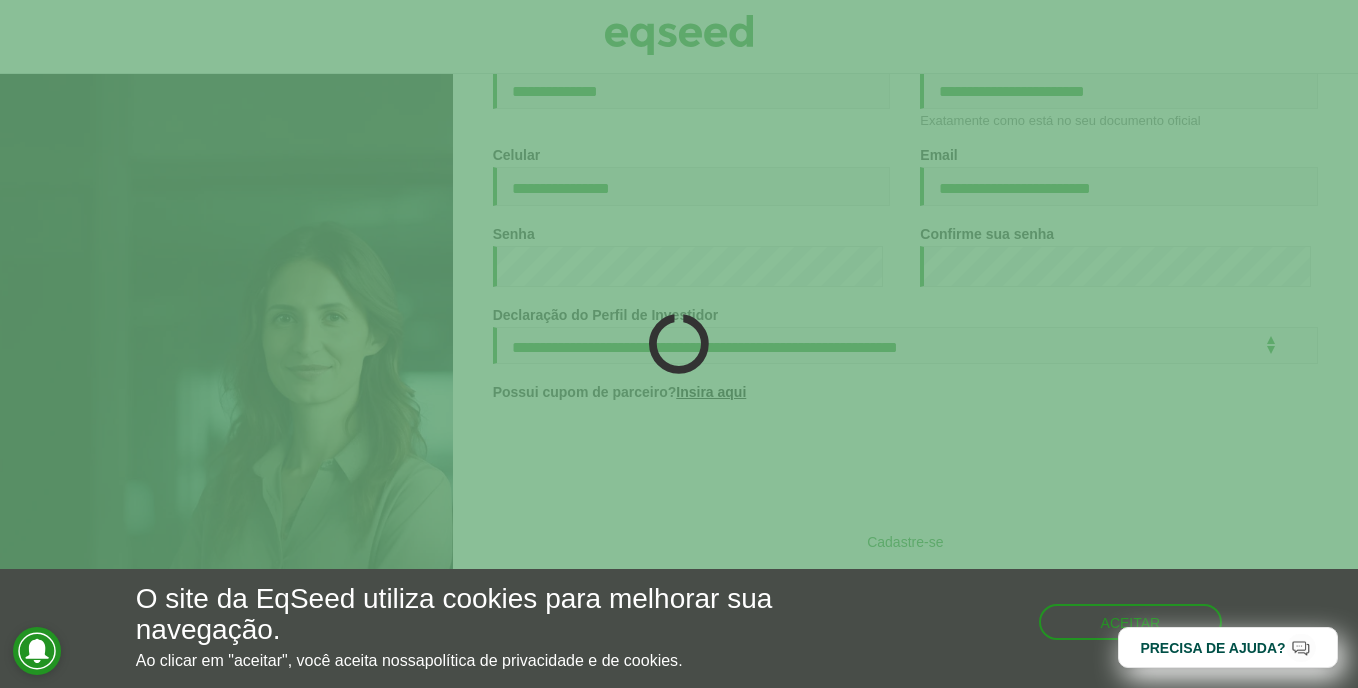 scroll, scrollTop: 340, scrollLeft: 0, axis: vertical 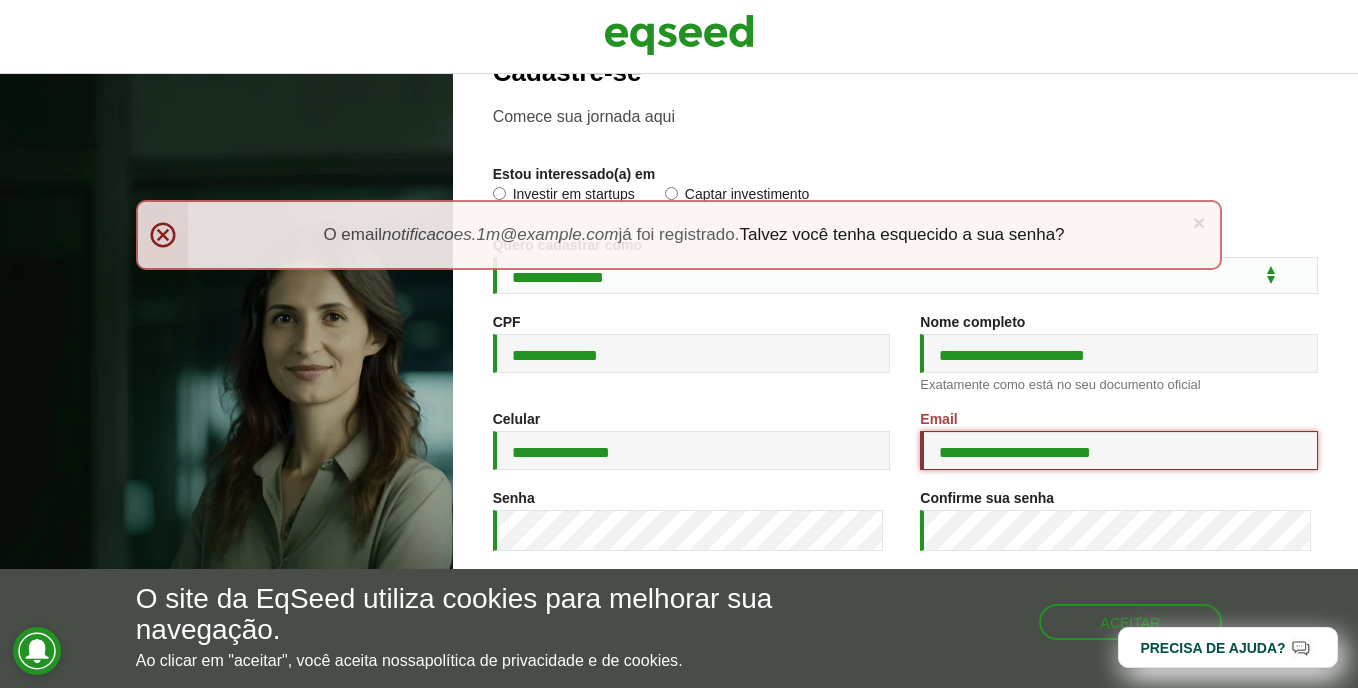drag, startPoint x: 1154, startPoint y: 472, endPoint x: 918, endPoint y: 451, distance: 236.93248 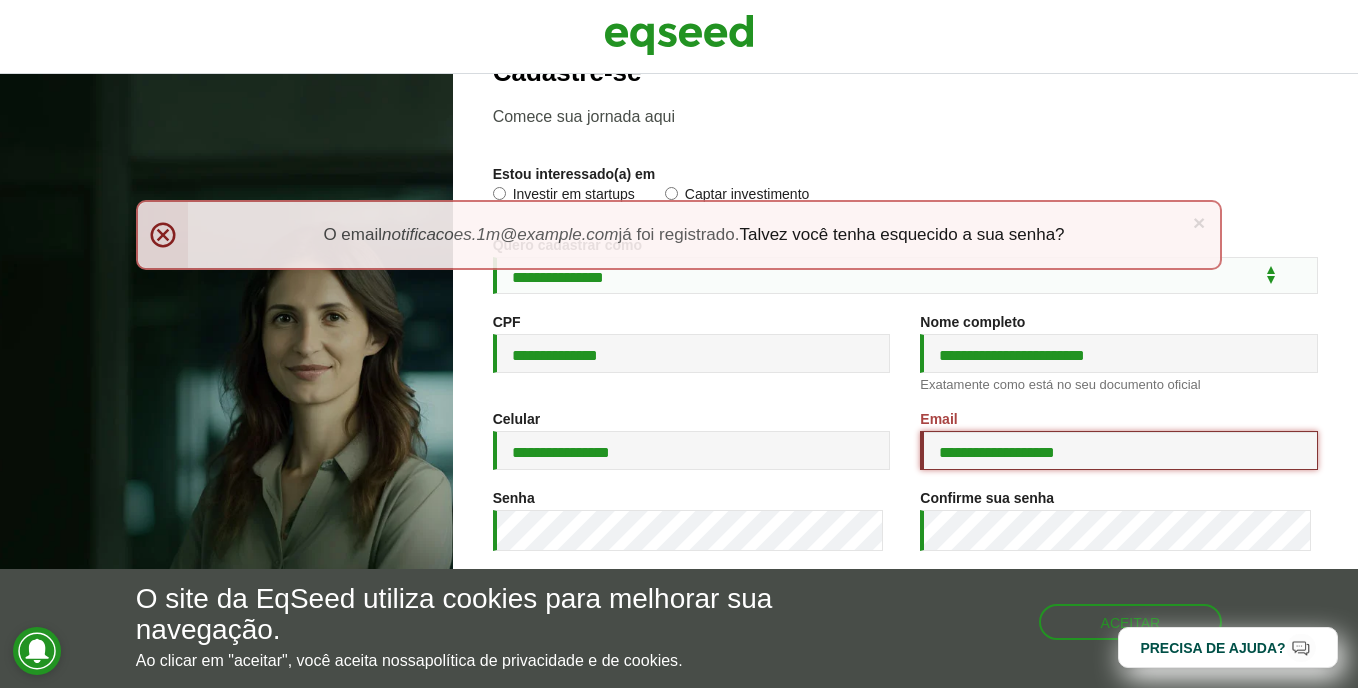 type on "**********" 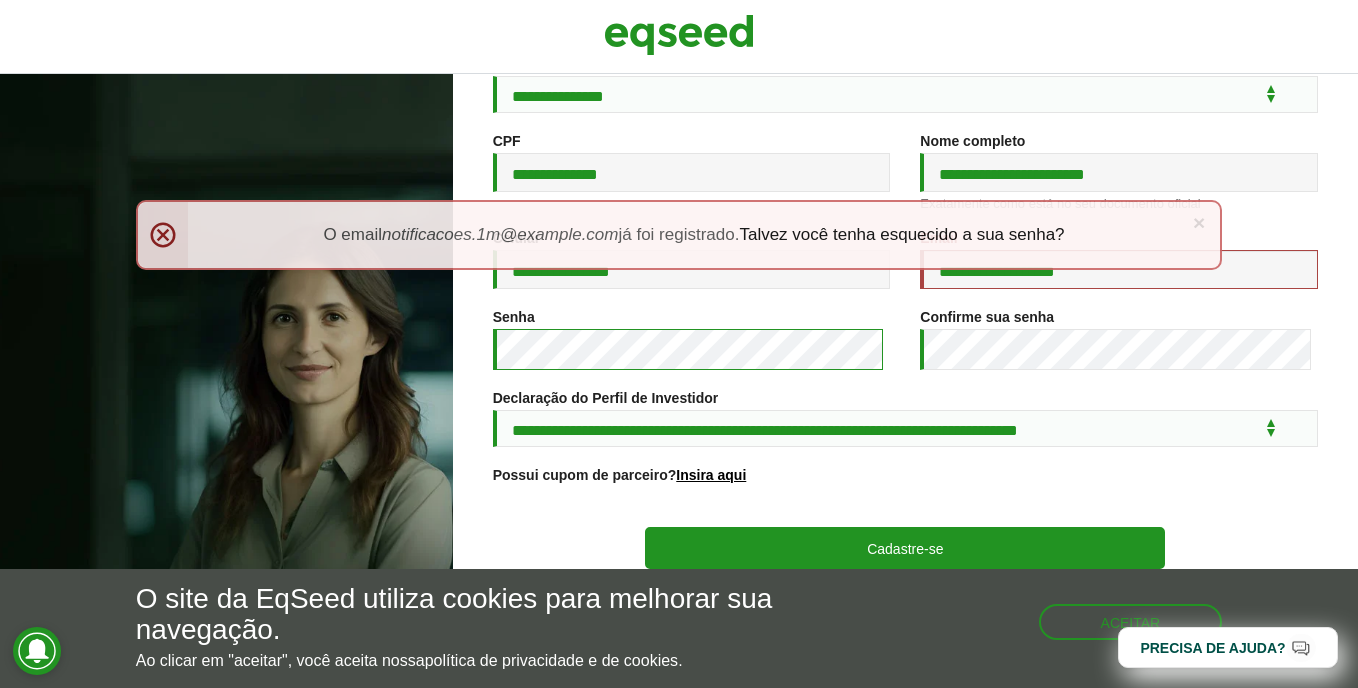scroll, scrollTop: 266, scrollLeft: 0, axis: vertical 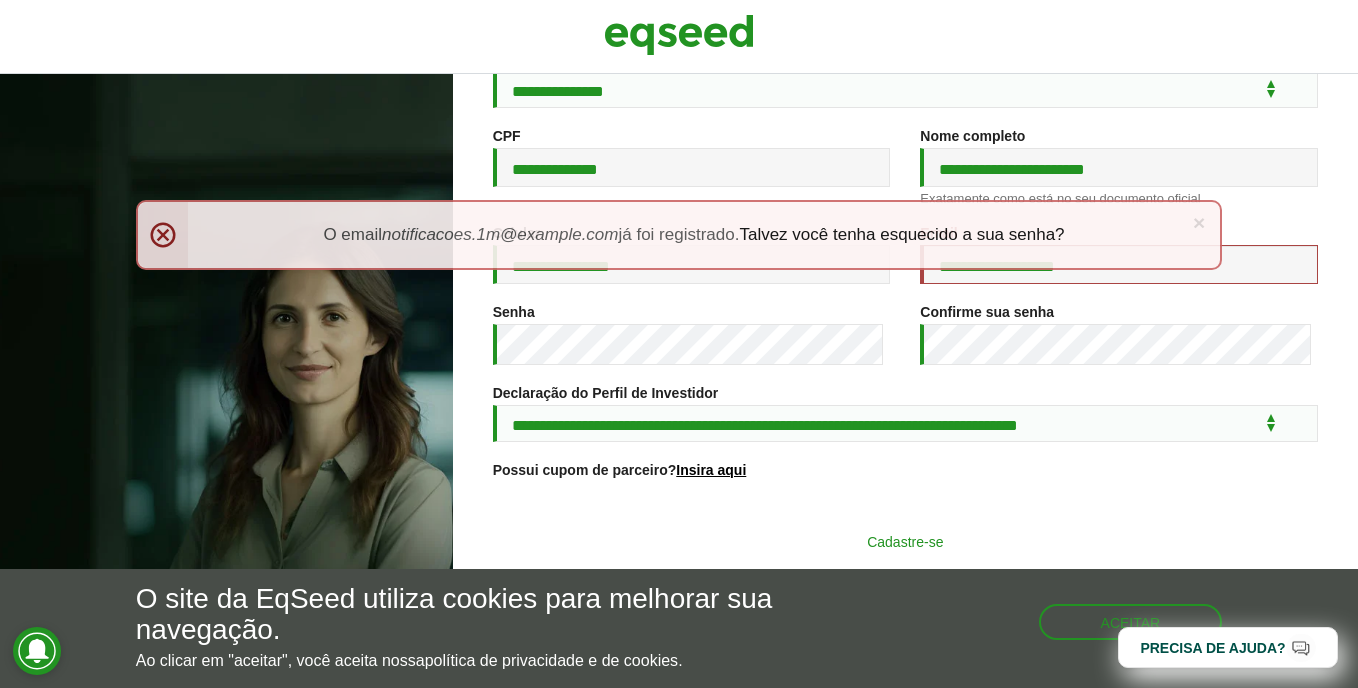 click on "Cadastre-se" at bounding box center (905, 541) 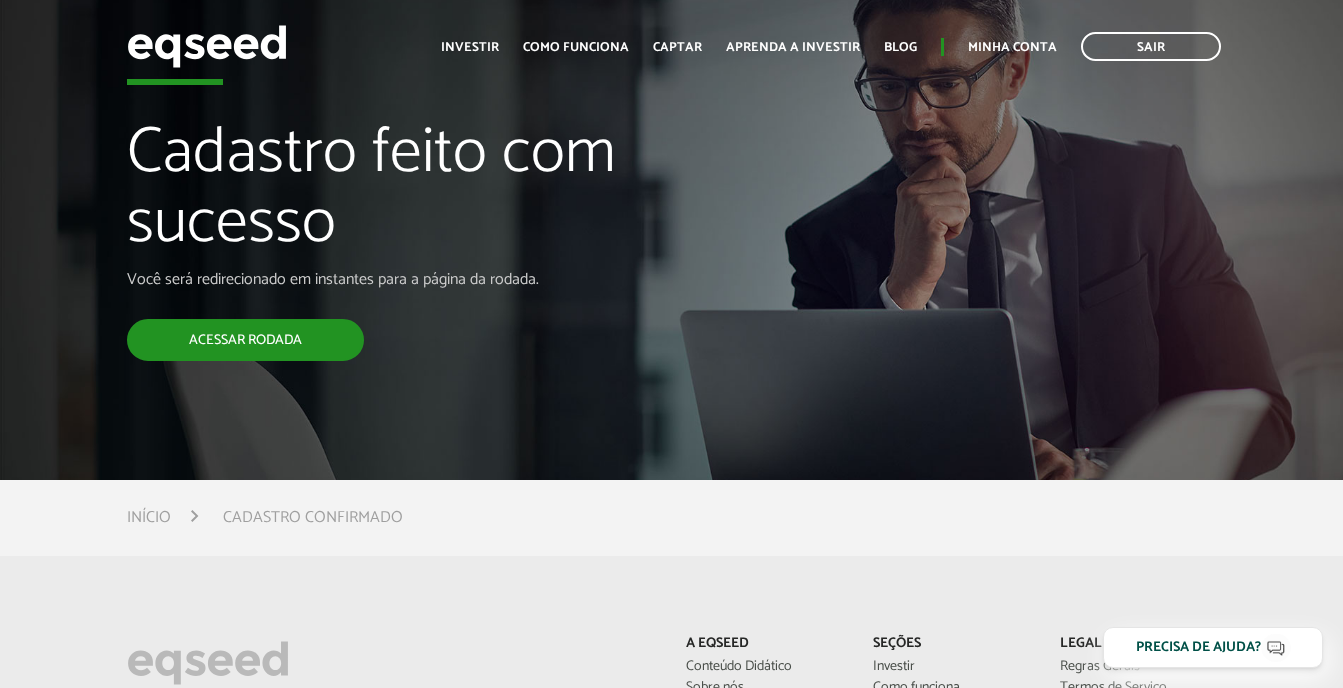 scroll, scrollTop: 0, scrollLeft: 0, axis: both 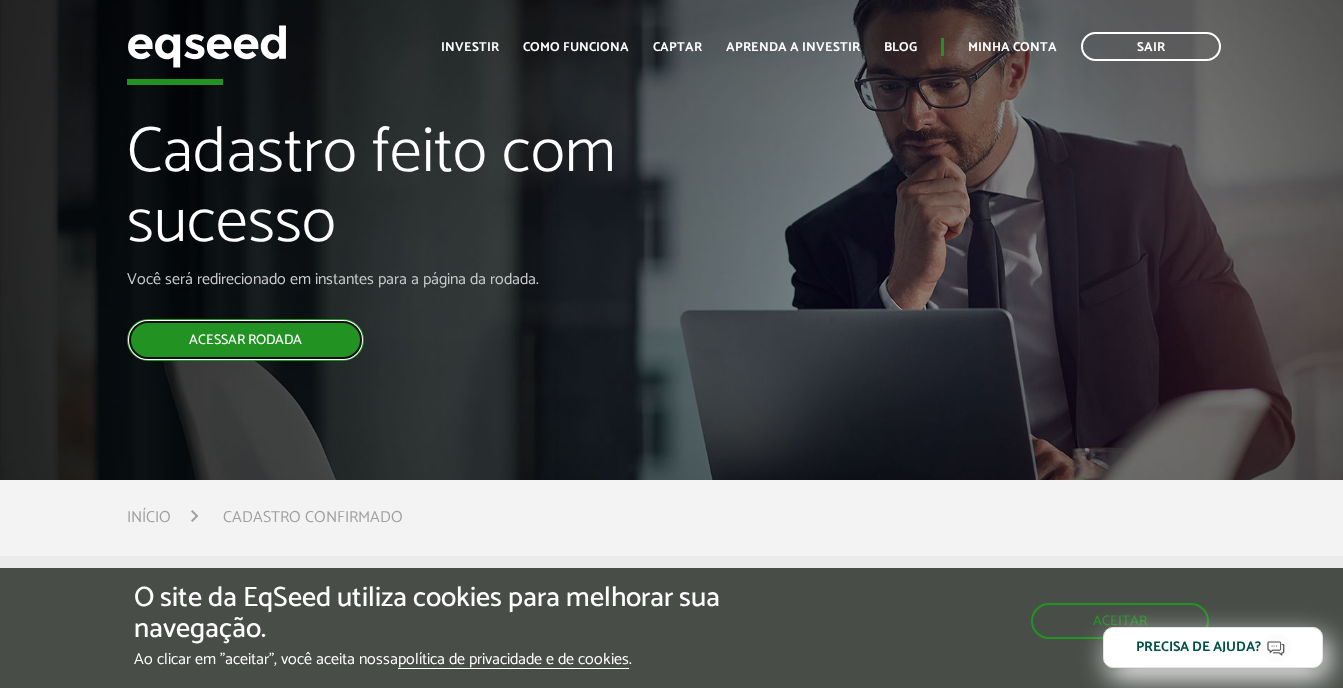 click on "Acessar rodada" at bounding box center [245, 340] 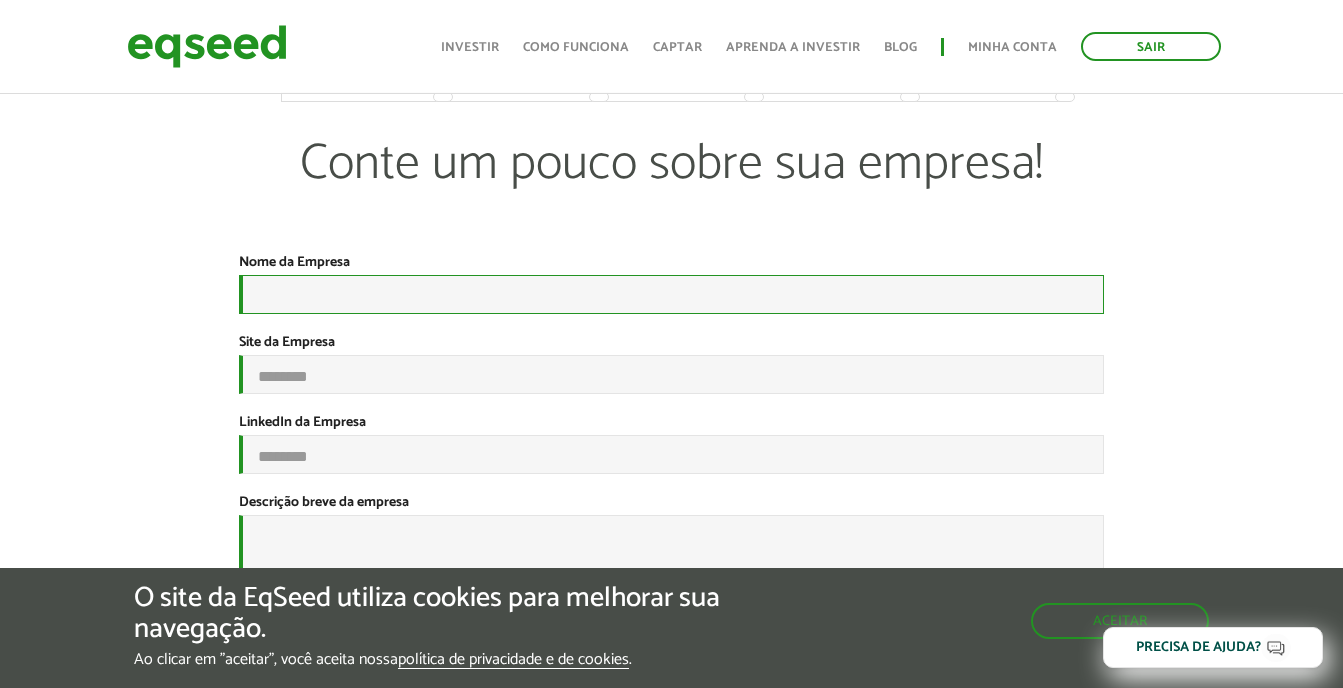 click on "Nome da Empresa  *" at bounding box center (671, 294) 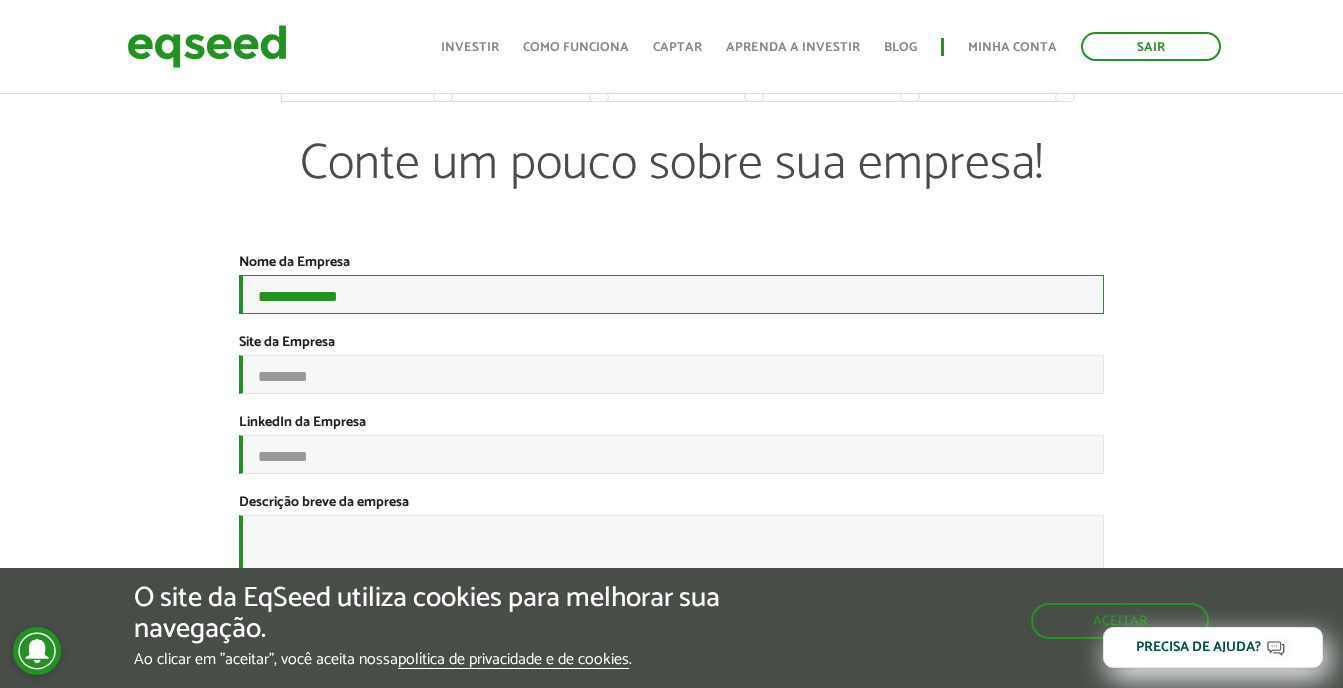 type on "**********" 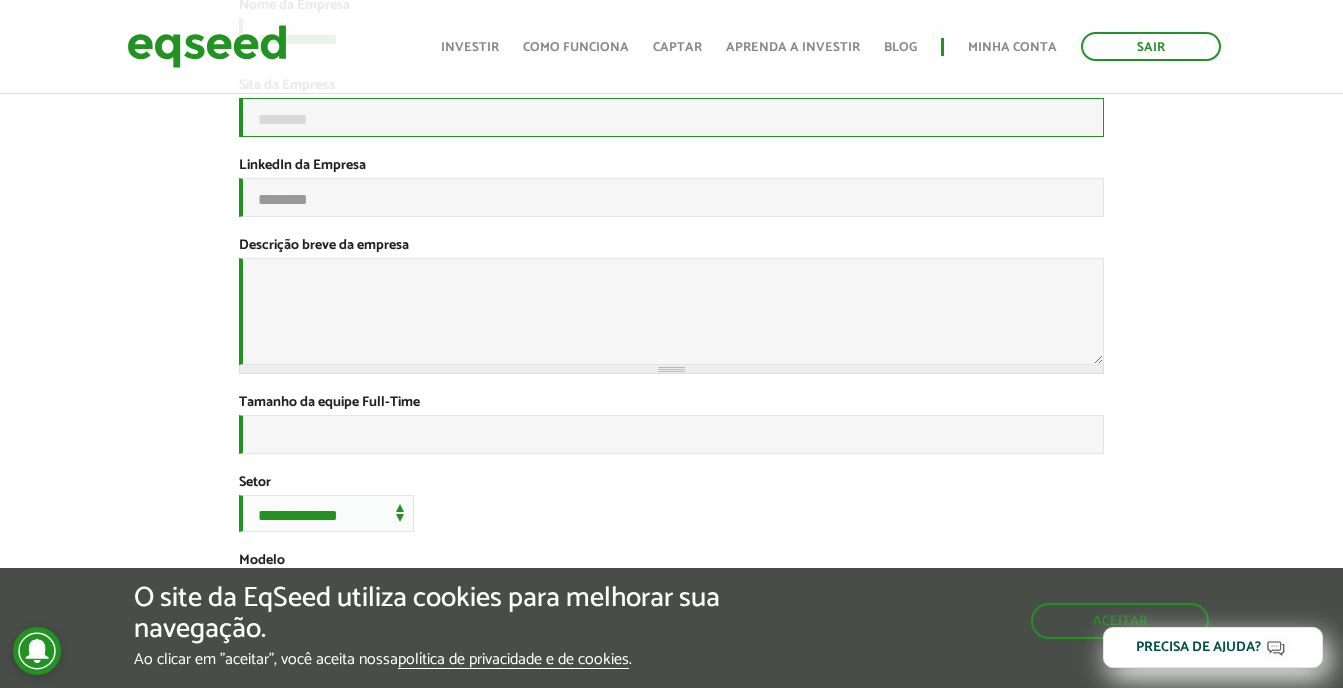 scroll, scrollTop: 300, scrollLeft: 0, axis: vertical 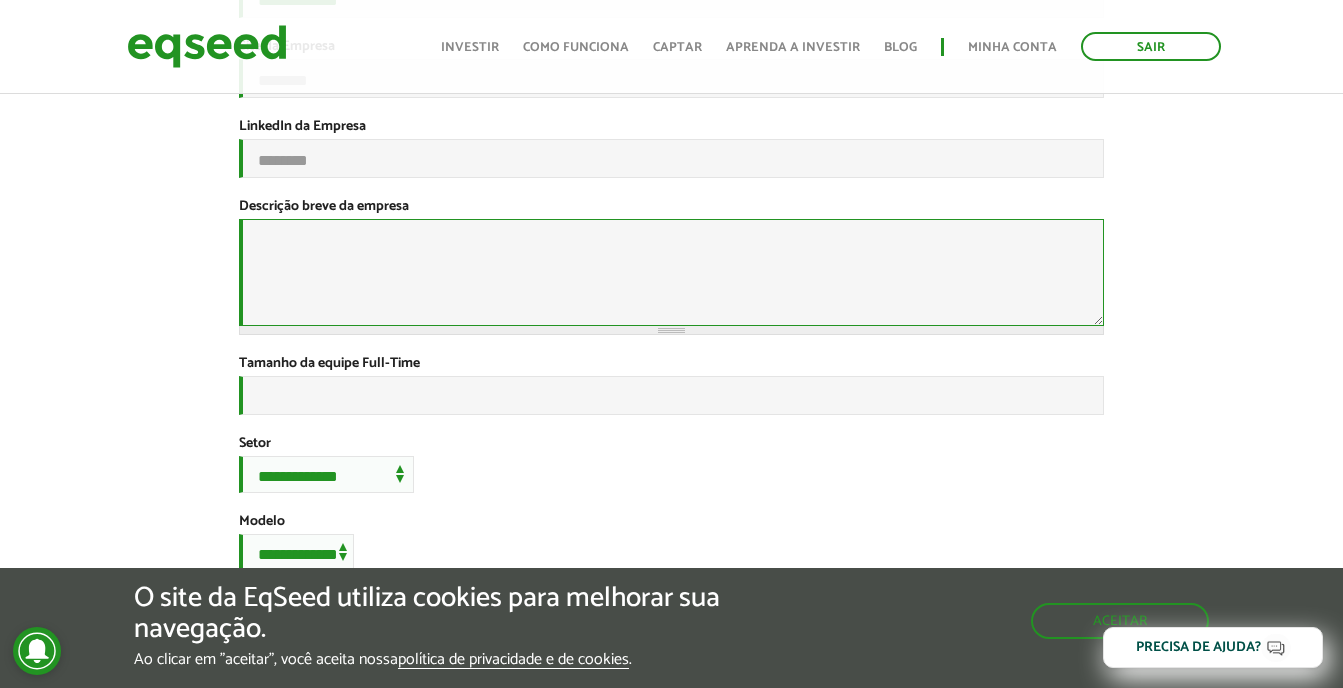 click on "Descrição breve da empresa  *" at bounding box center (671, 272) 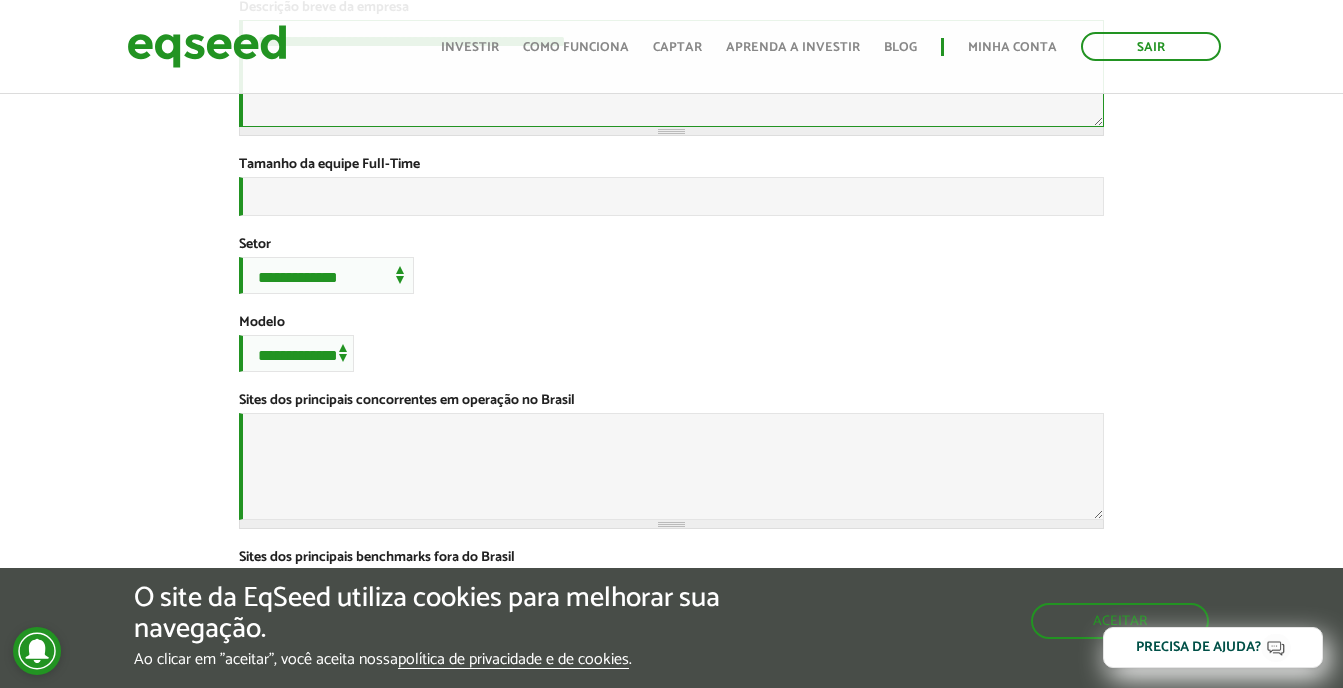 scroll, scrollTop: 515, scrollLeft: 0, axis: vertical 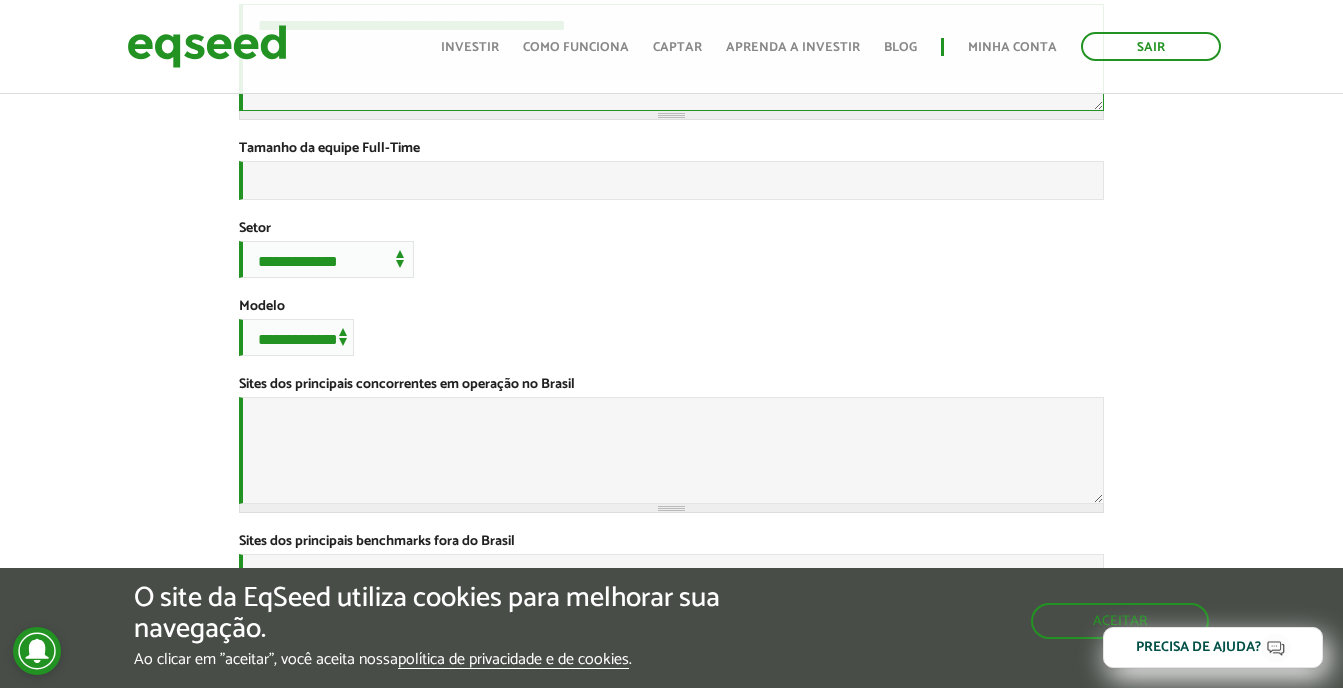 type on "**********" 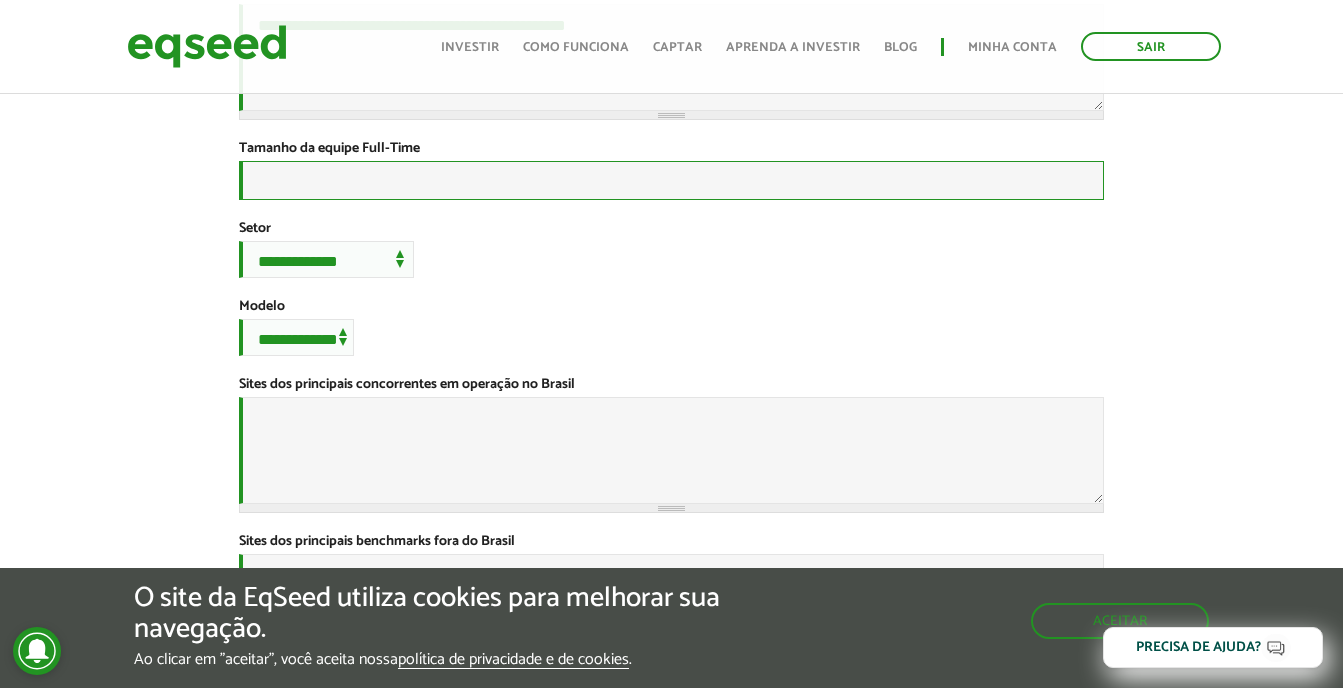 click on "Tamanho da equipe Full-Time  *" at bounding box center [671, 180] 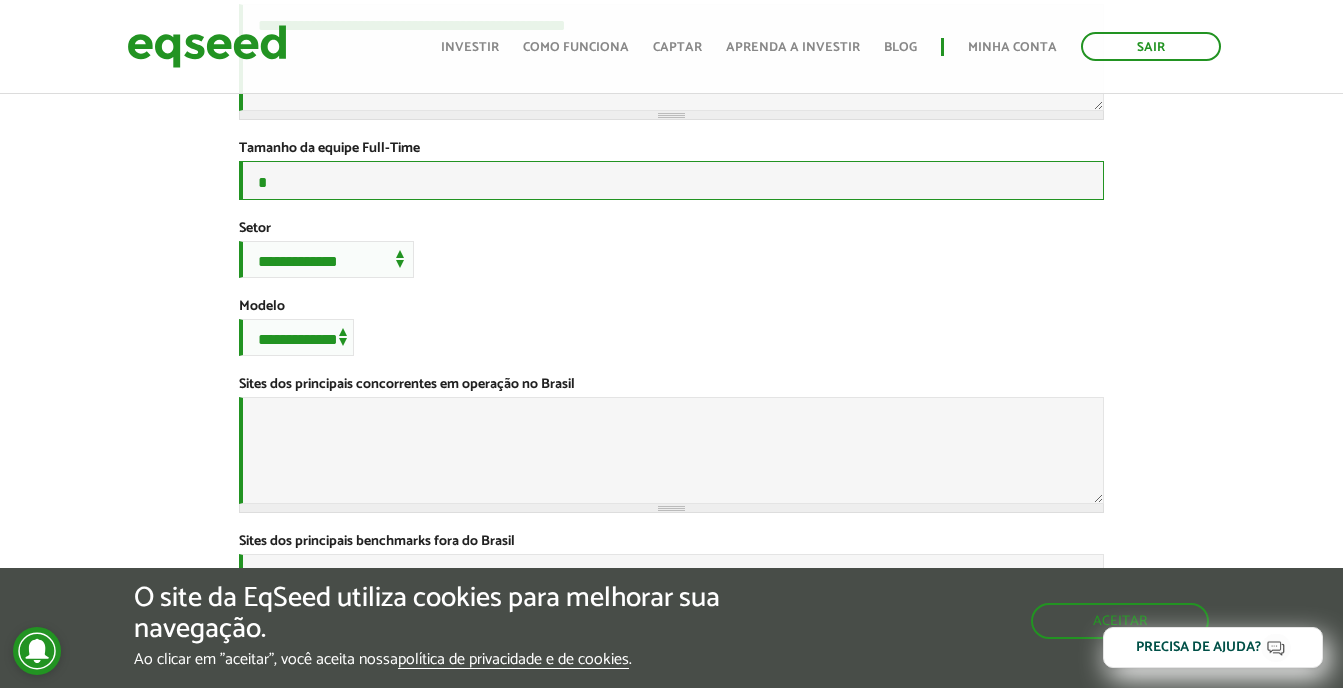 type on "*" 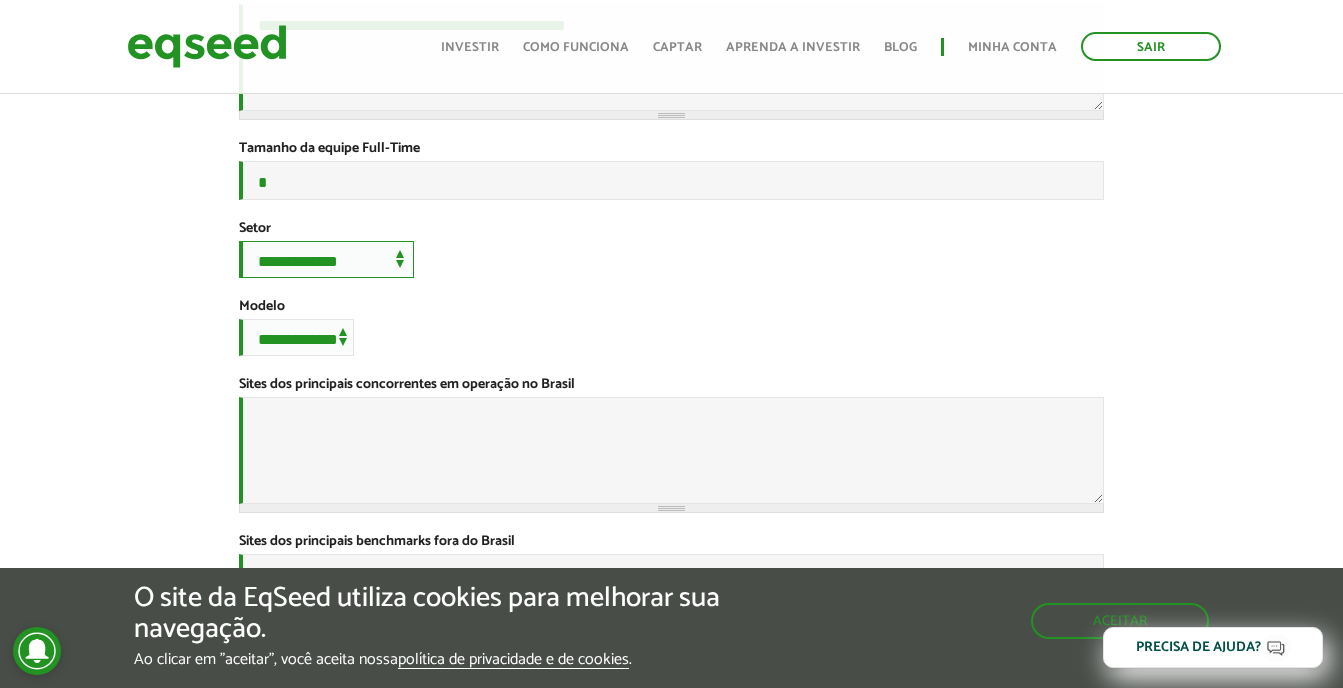click on "**********" at bounding box center (326, 259) 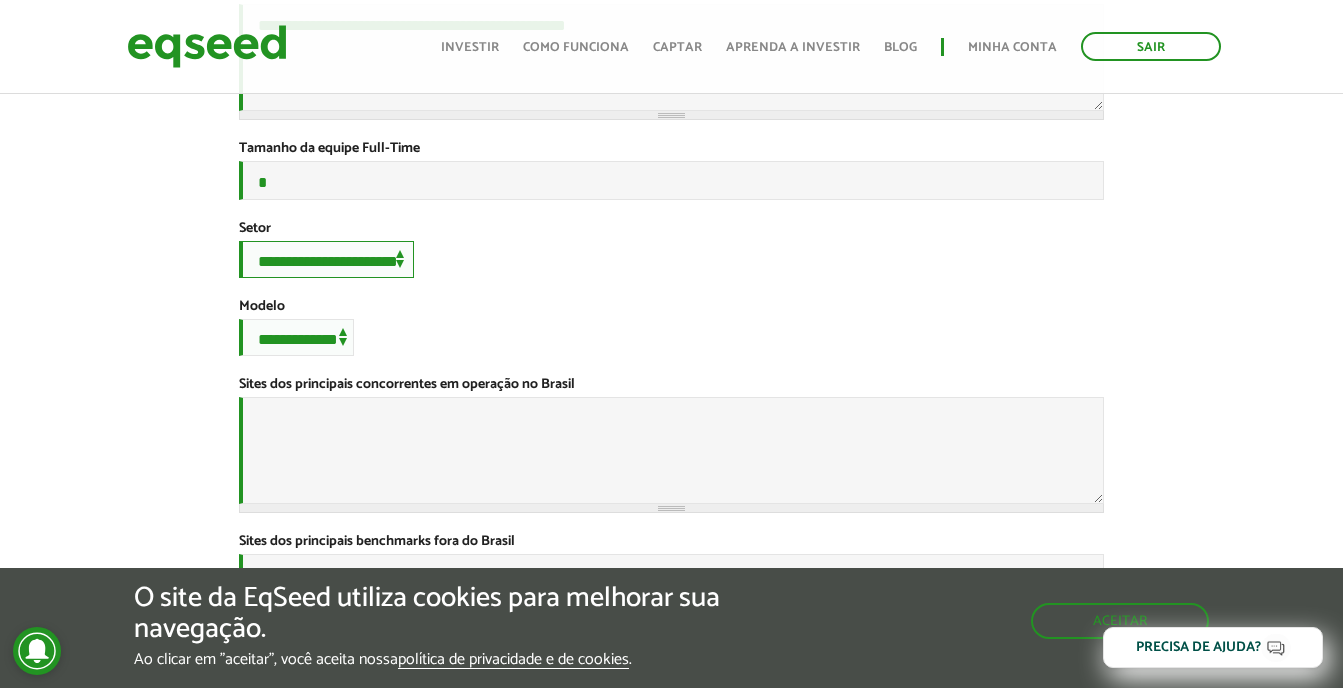 click on "**********" at bounding box center [326, 259] 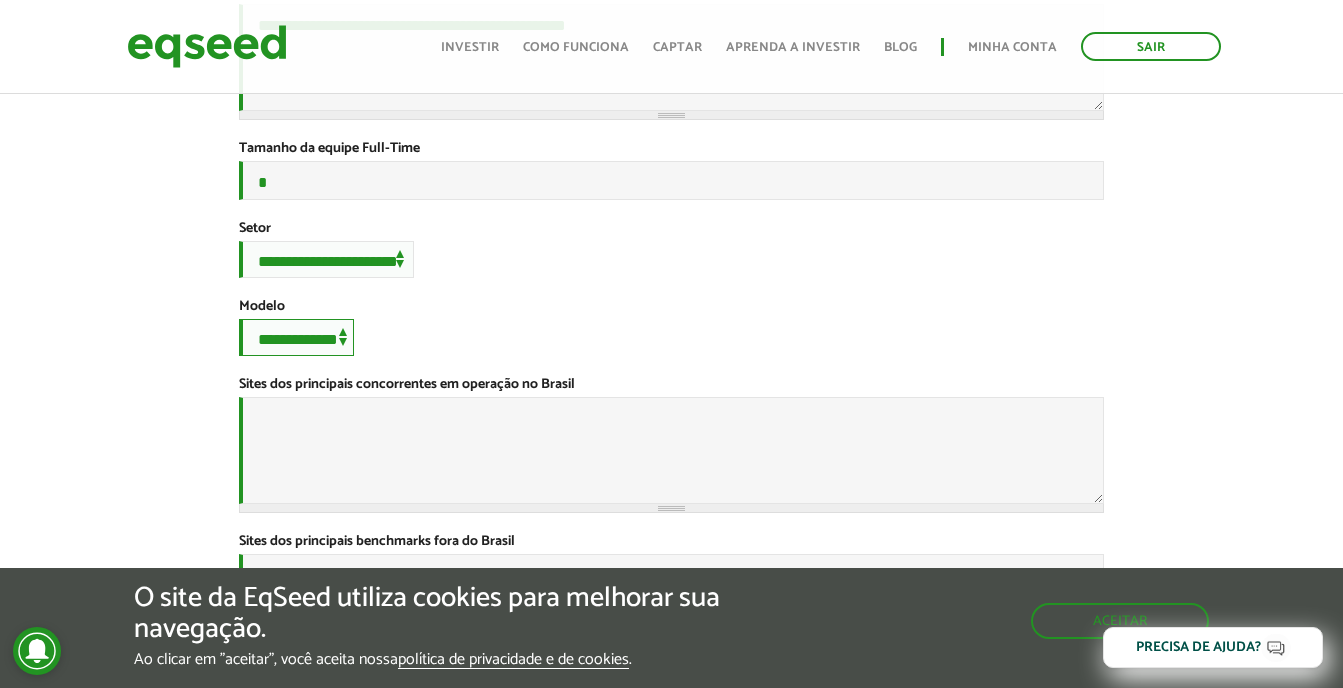 click on "**********" at bounding box center [296, 337] 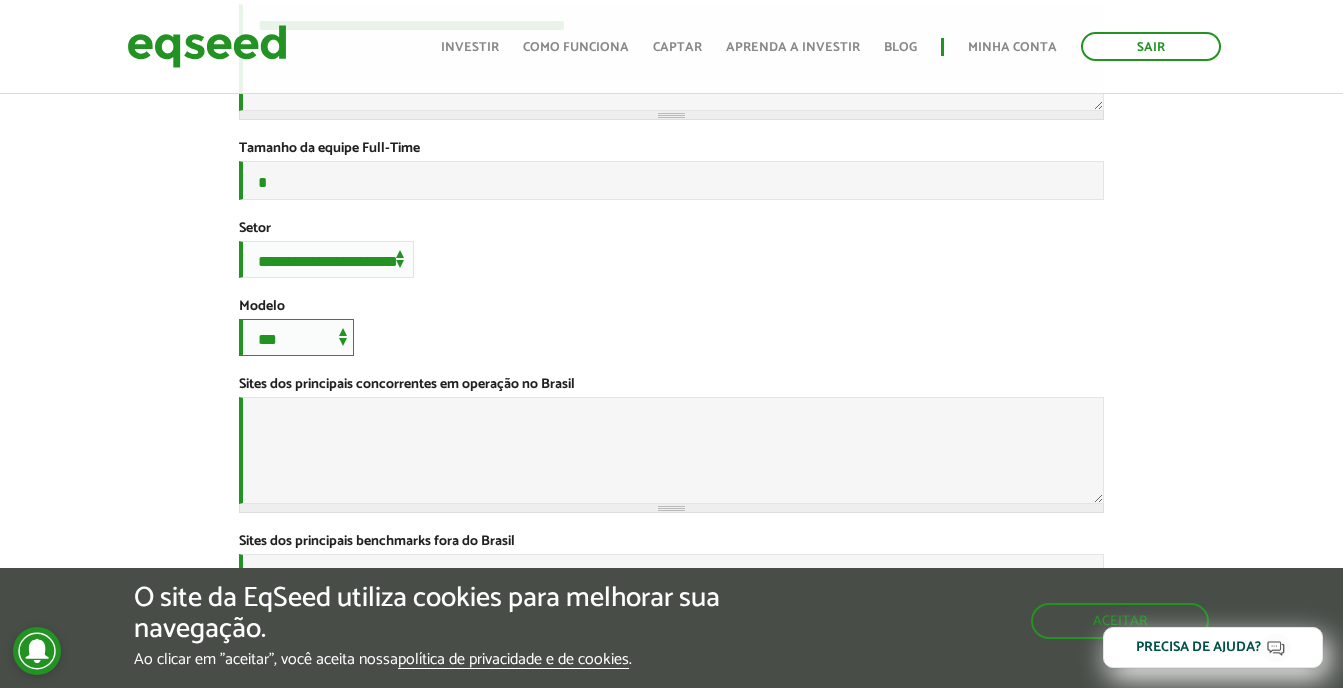 click on "**********" at bounding box center (296, 337) 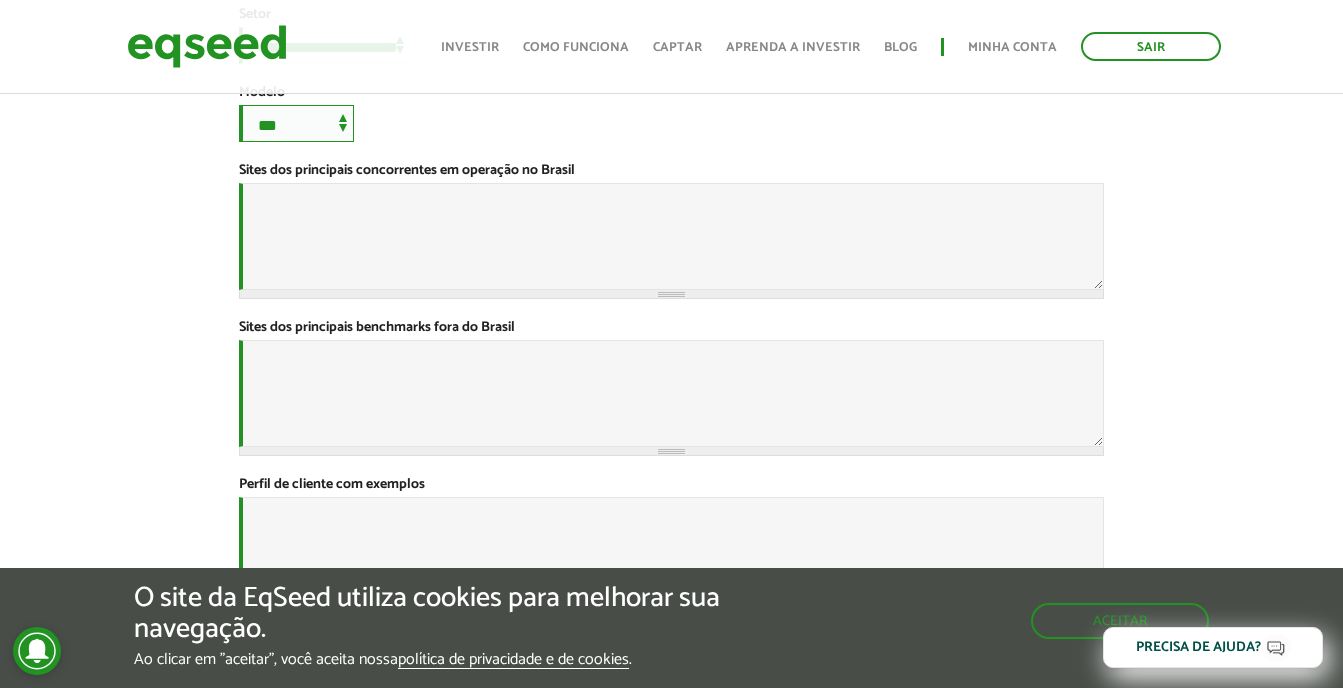 scroll, scrollTop: 737, scrollLeft: 0, axis: vertical 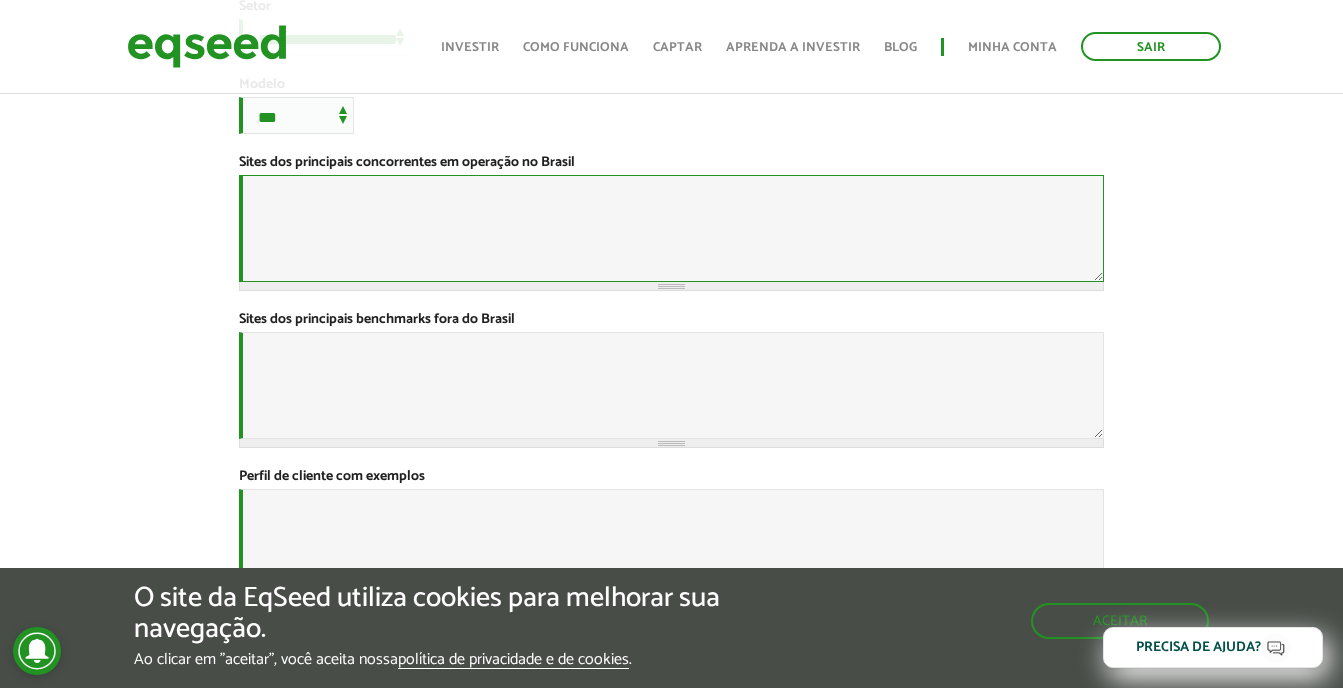 click on "Sites dos principais concorrentes em operação no Brasil  *" at bounding box center (671, 228) 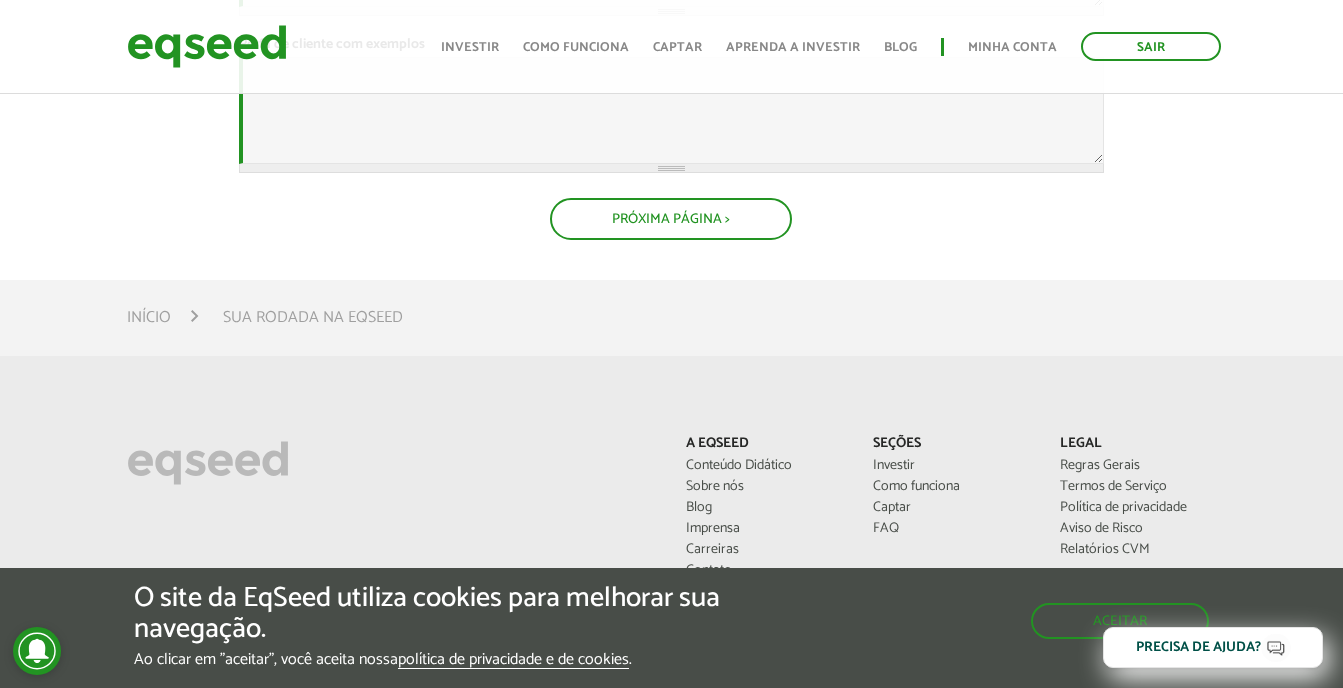 scroll, scrollTop: 1224, scrollLeft: 0, axis: vertical 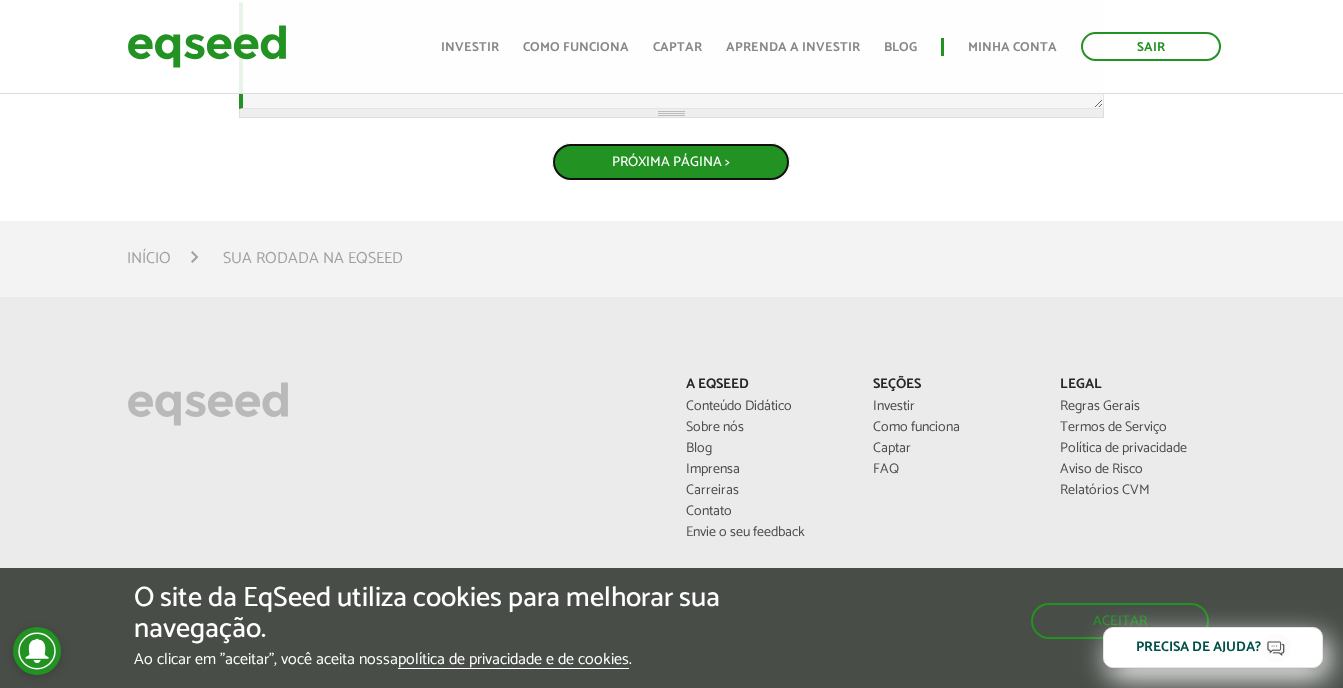 click on "Próxima Página >" at bounding box center [671, 162] 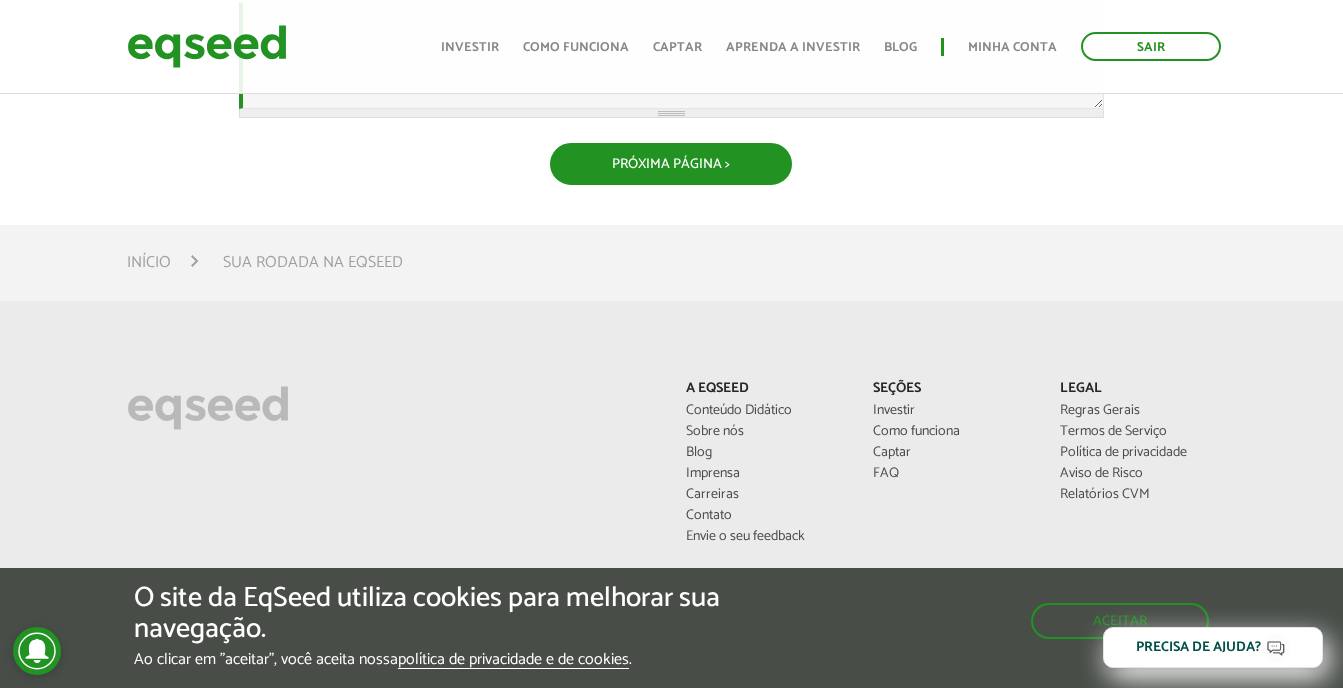 scroll, scrollTop: 1027, scrollLeft: 0, axis: vertical 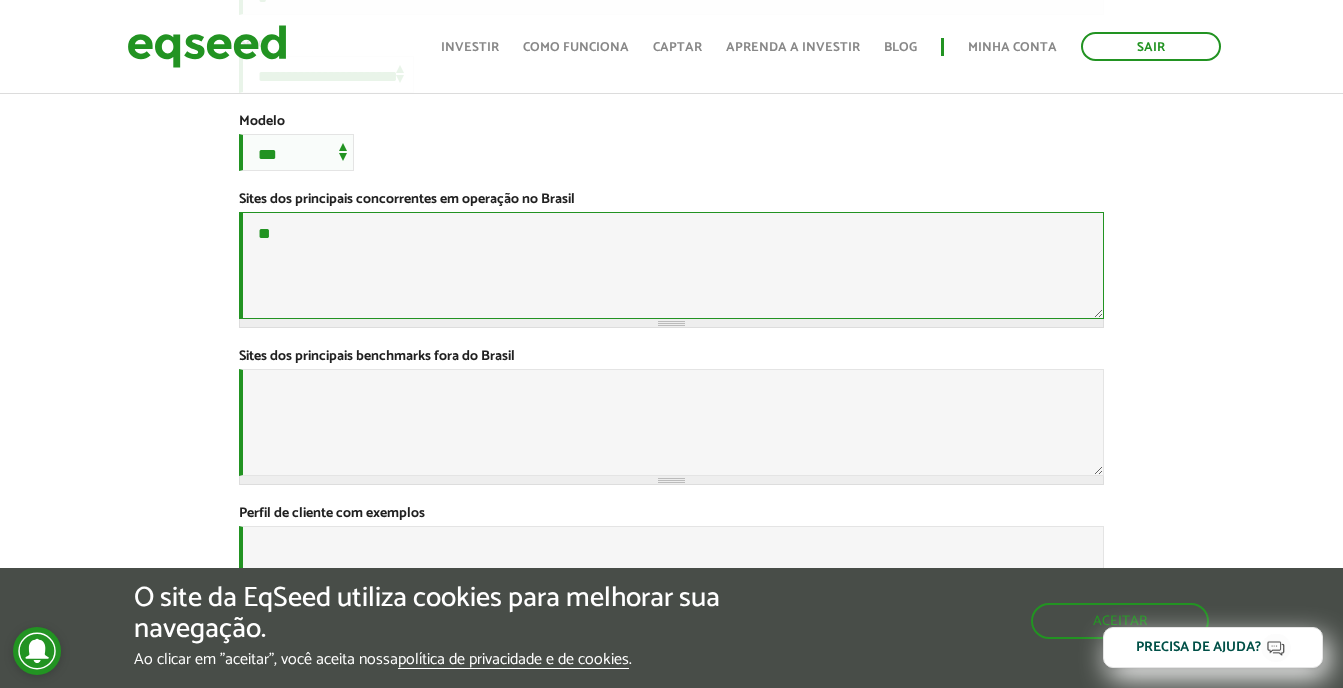 type on "*" 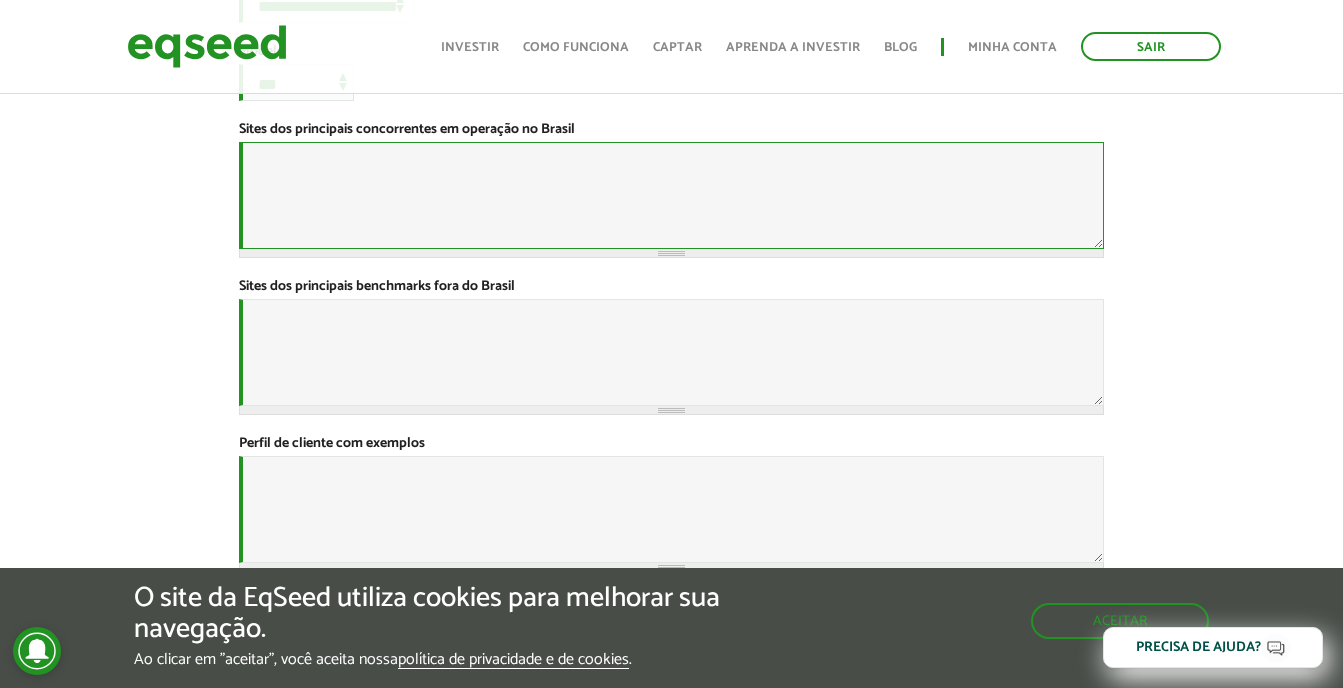 scroll, scrollTop: 805, scrollLeft: 0, axis: vertical 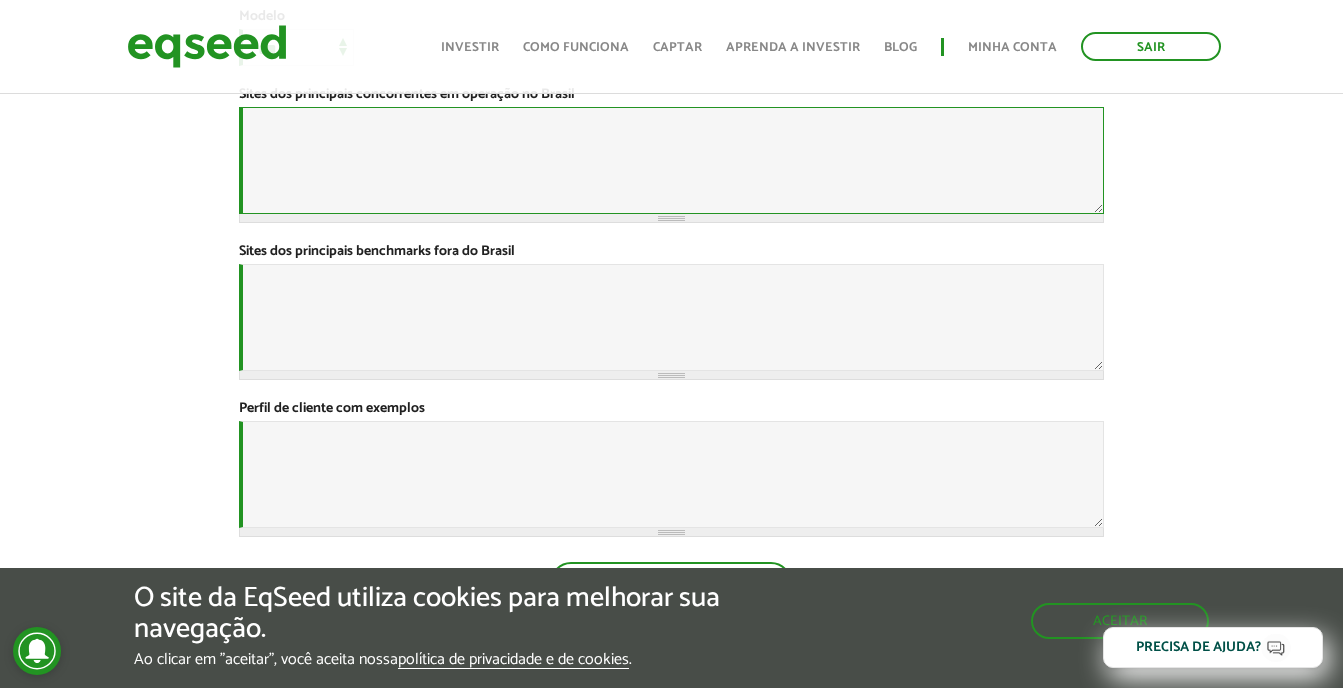 paste on "**********" 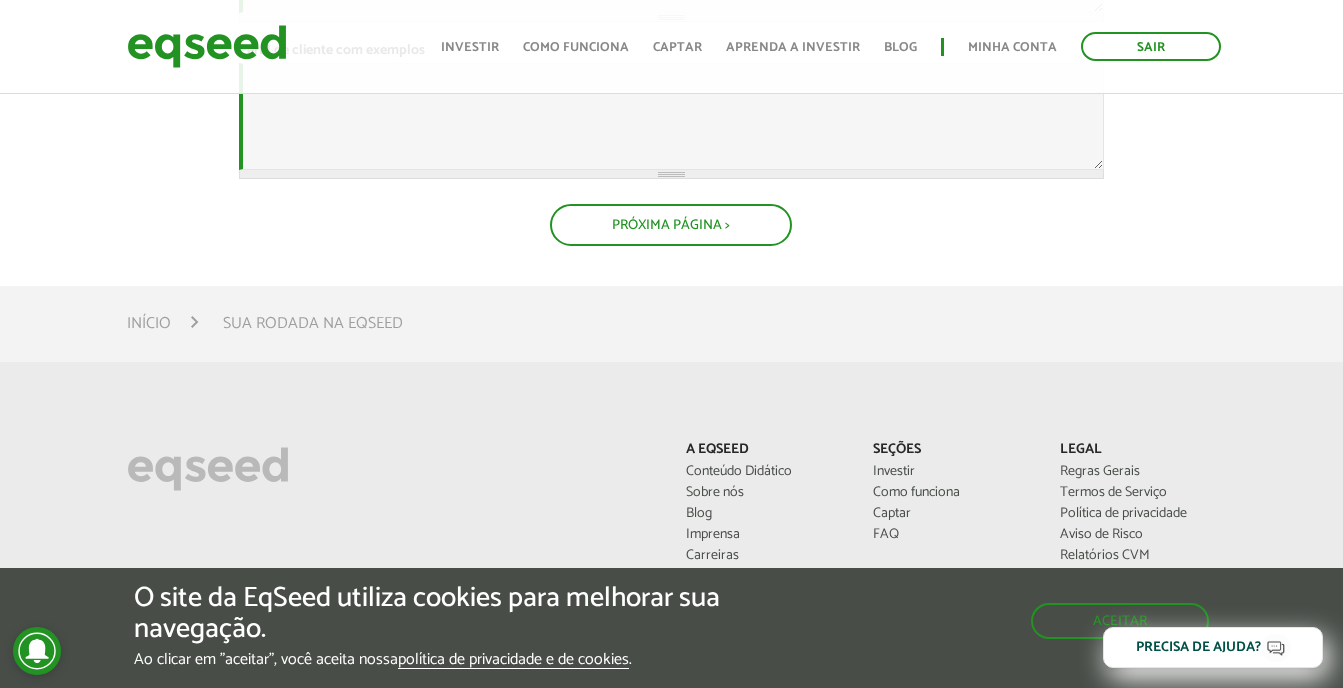 scroll, scrollTop: 1194, scrollLeft: 0, axis: vertical 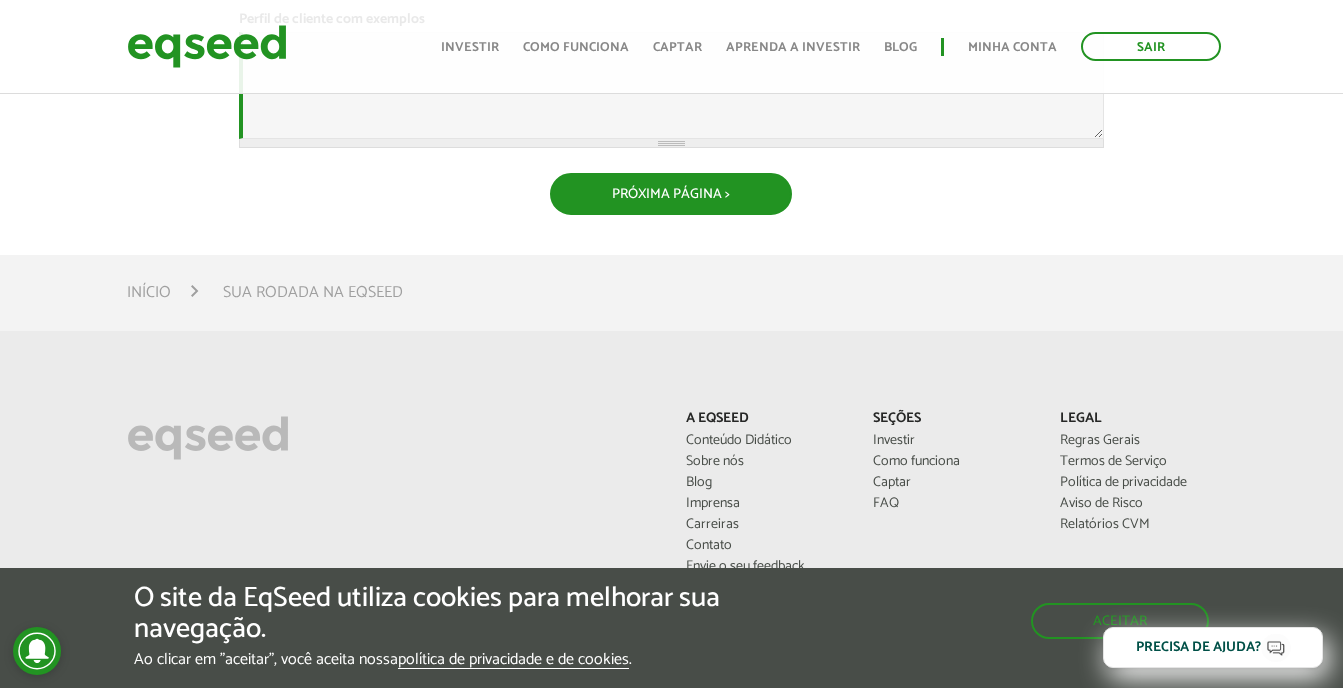 type on "**********" 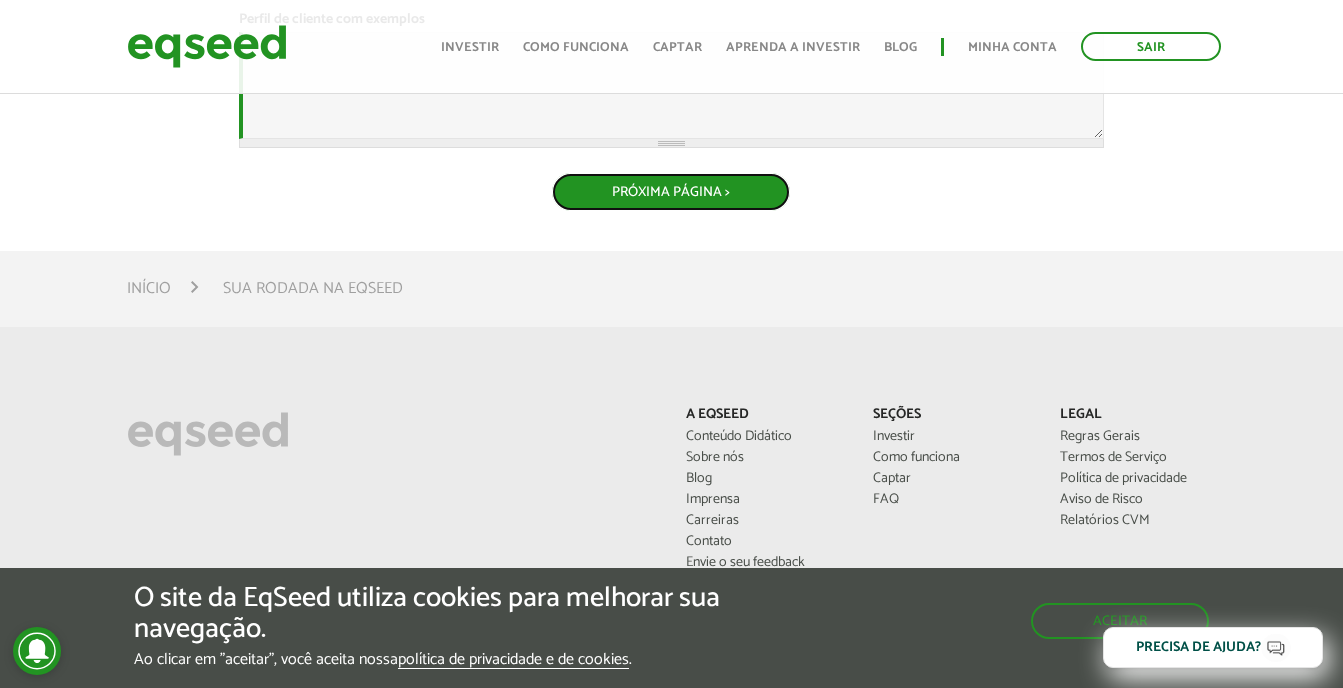 click on "Próxima Página >" at bounding box center [671, 192] 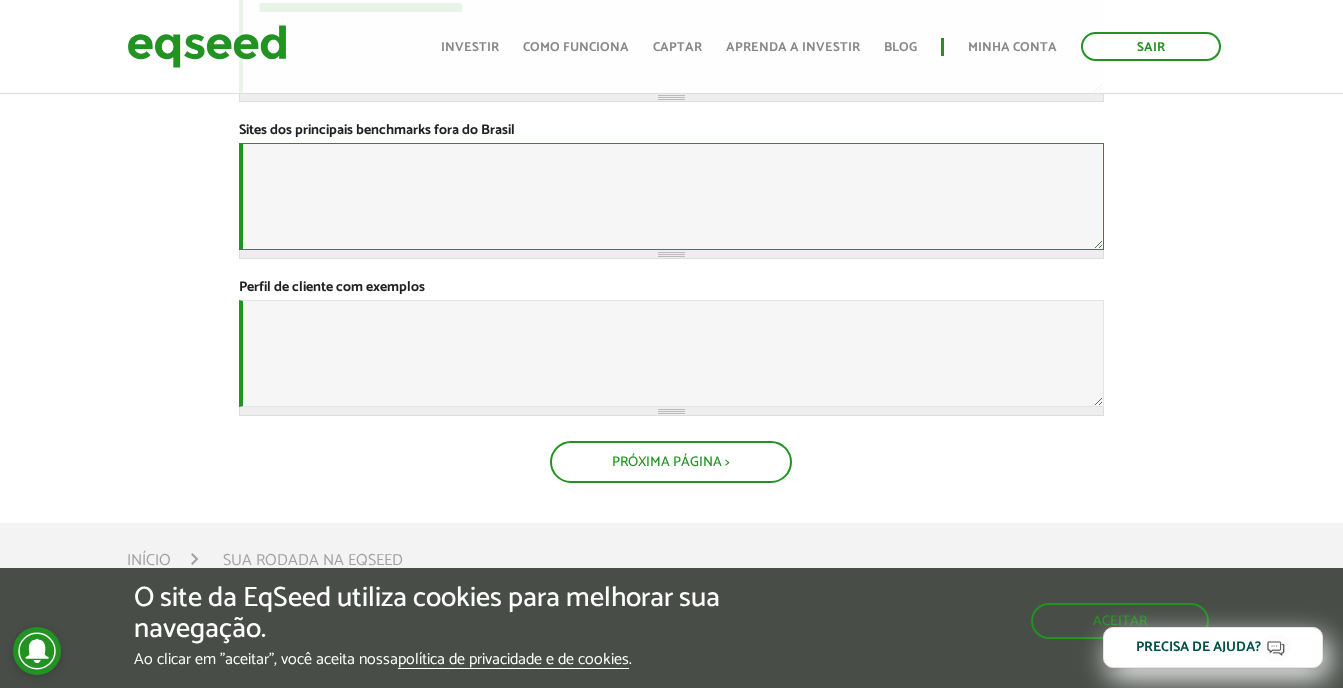 scroll, scrollTop: 929, scrollLeft: 0, axis: vertical 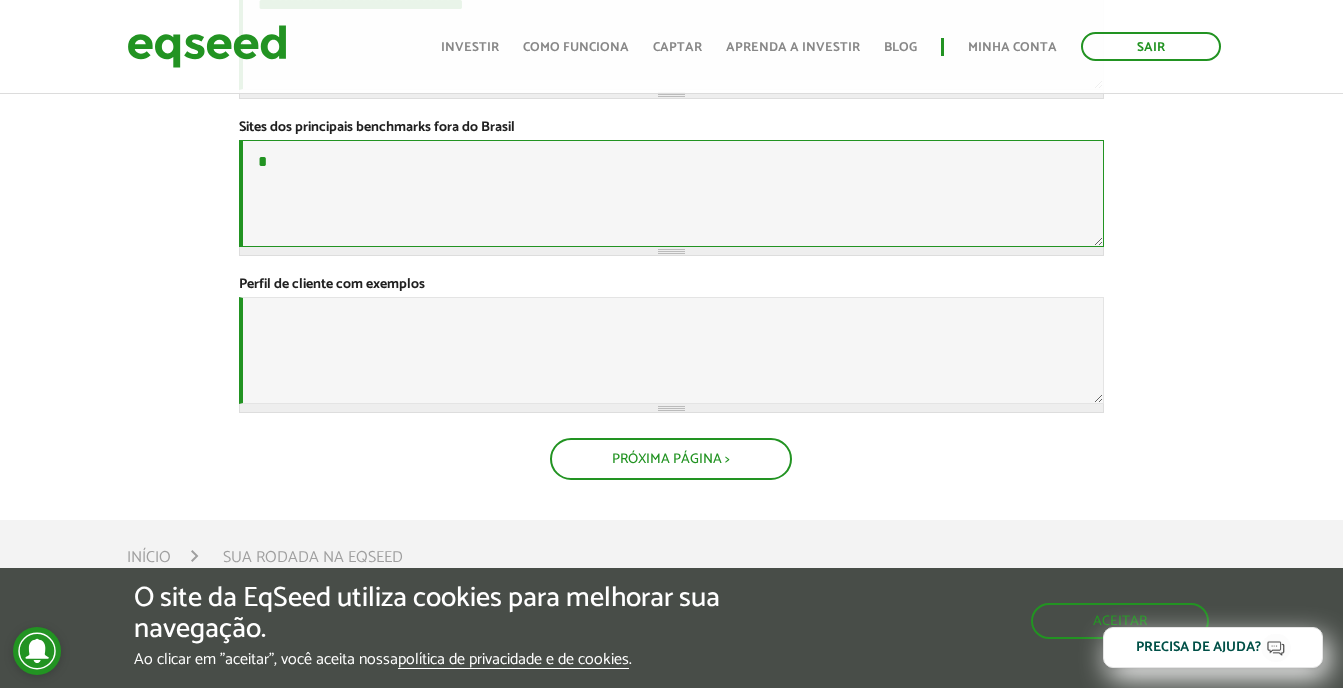 type on "*" 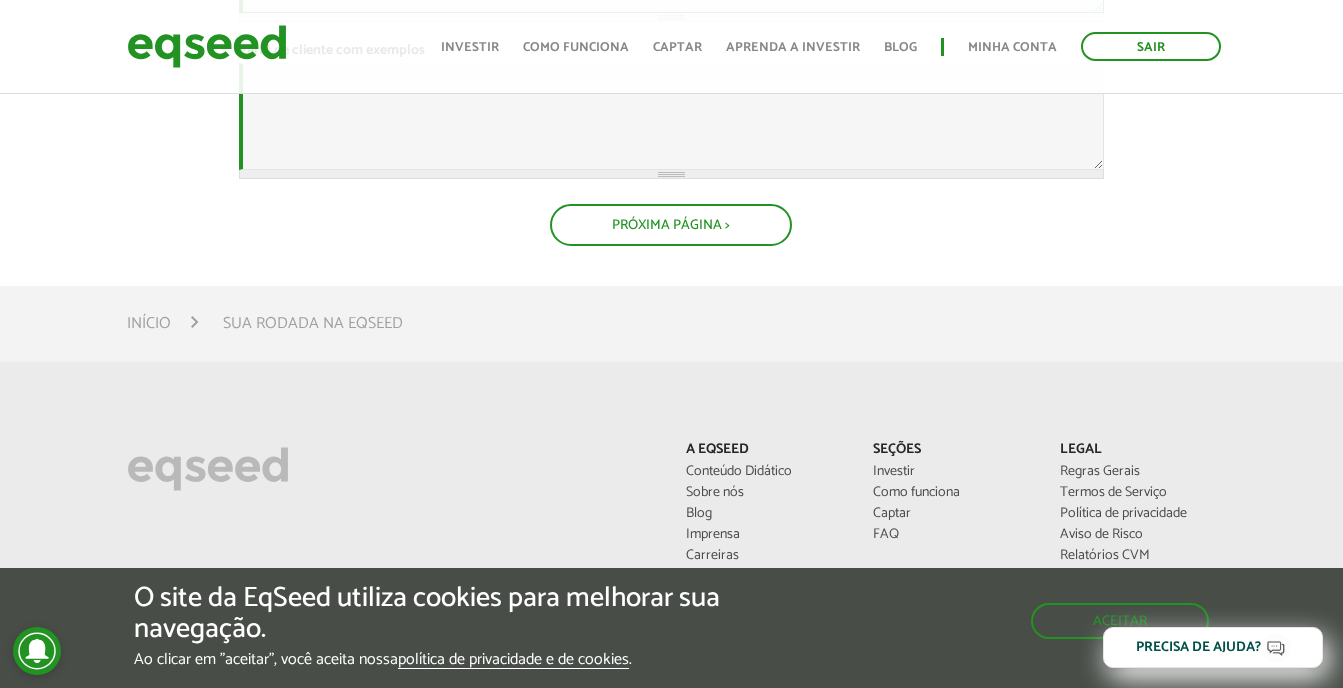 scroll, scrollTop: 1230, scrollLeft: 0, axis: vertical 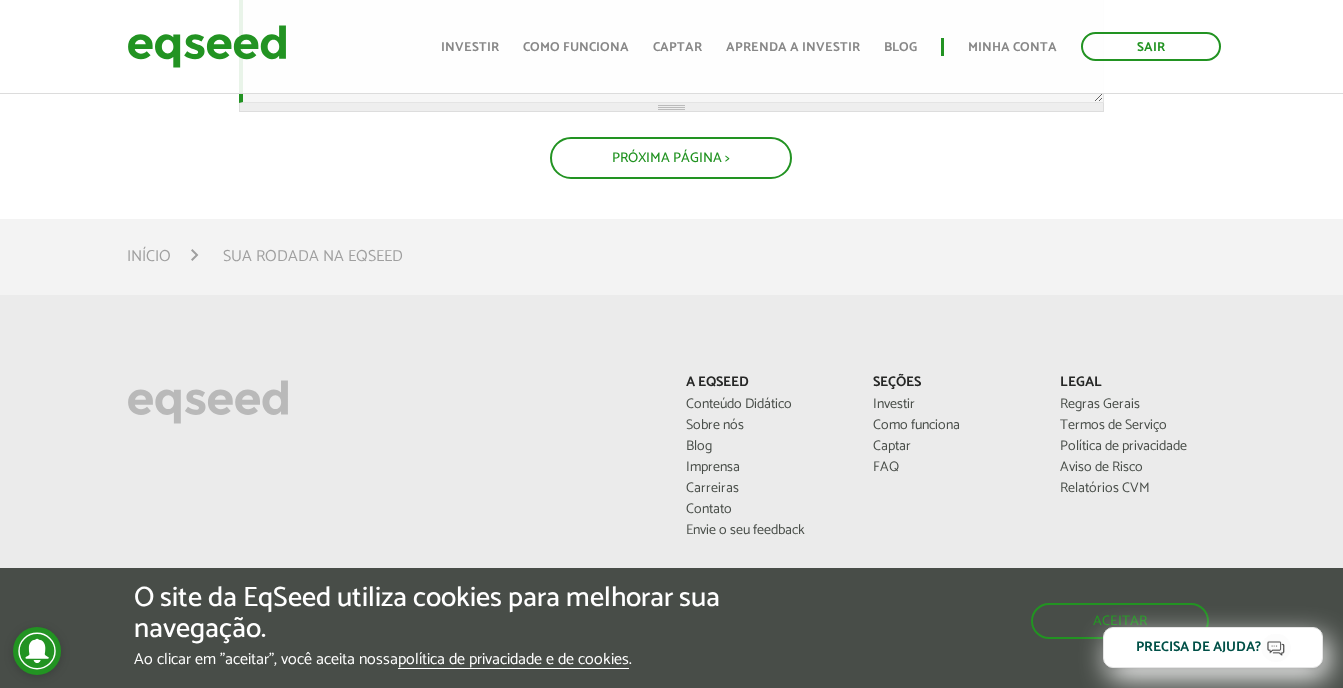 type on "***" 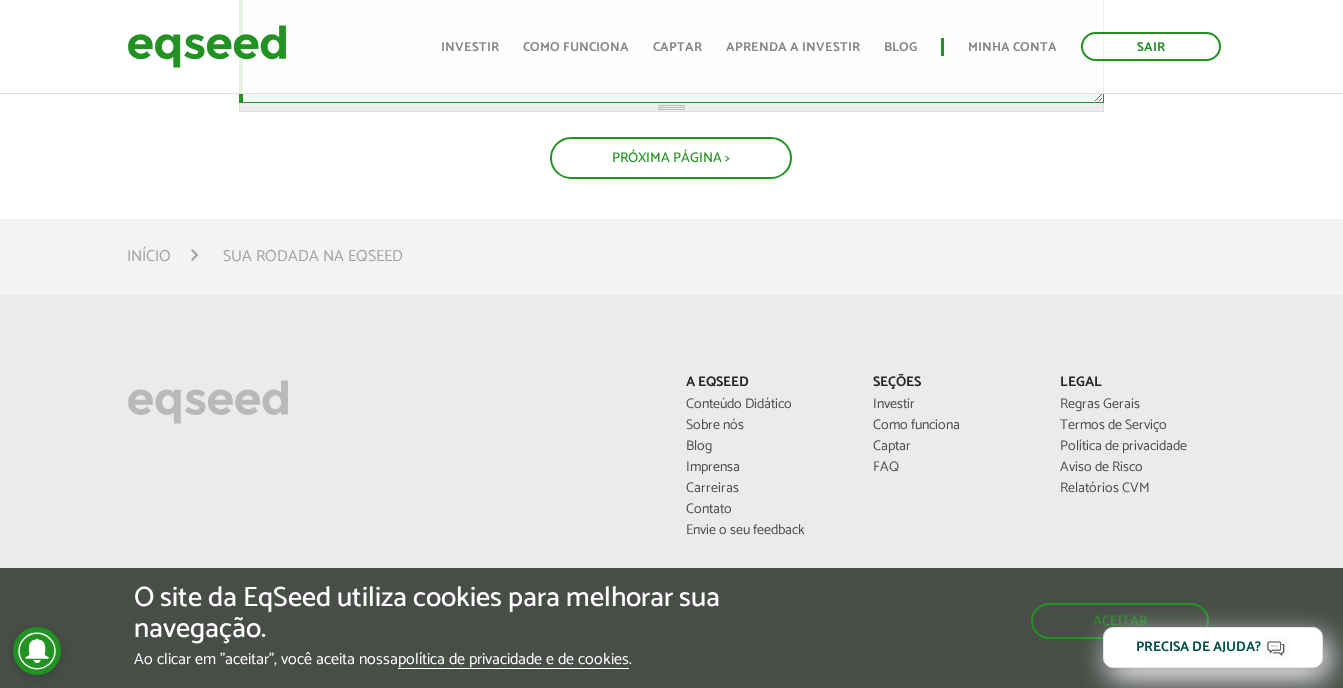 click on "Perfil de cliente com exemplos  *" at bounding box center [671, 49] 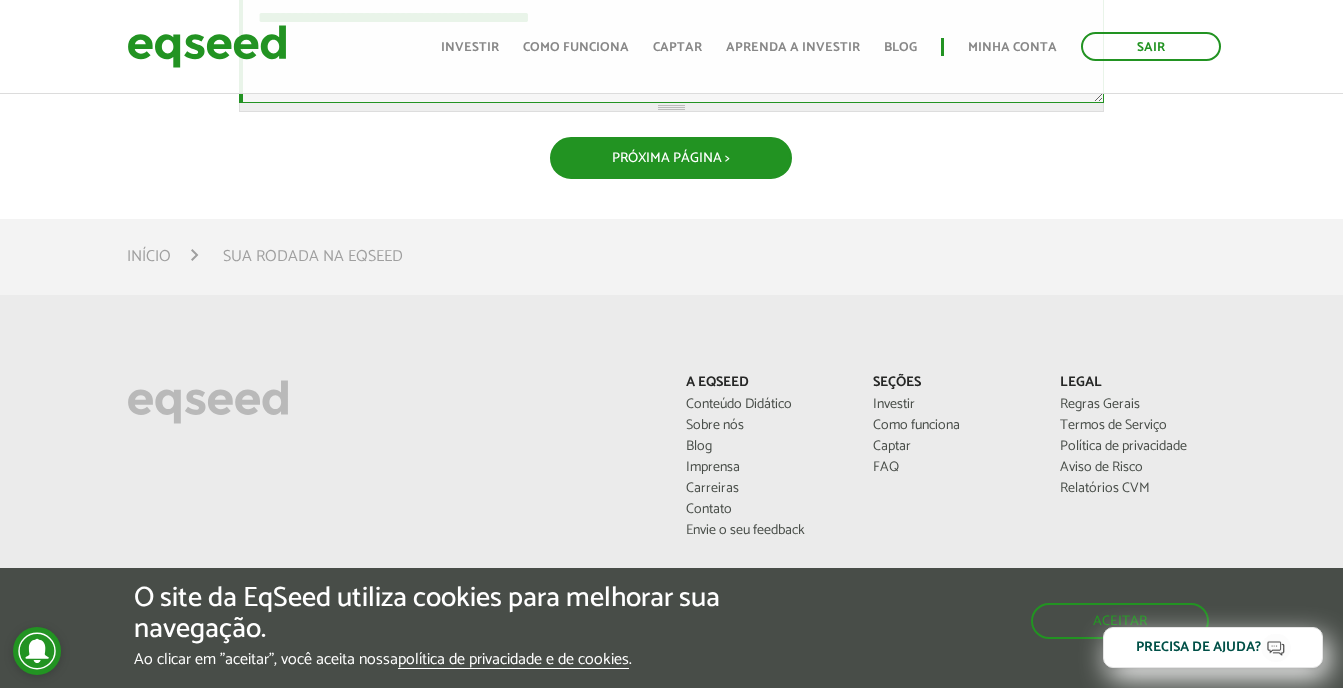 type on "**********" 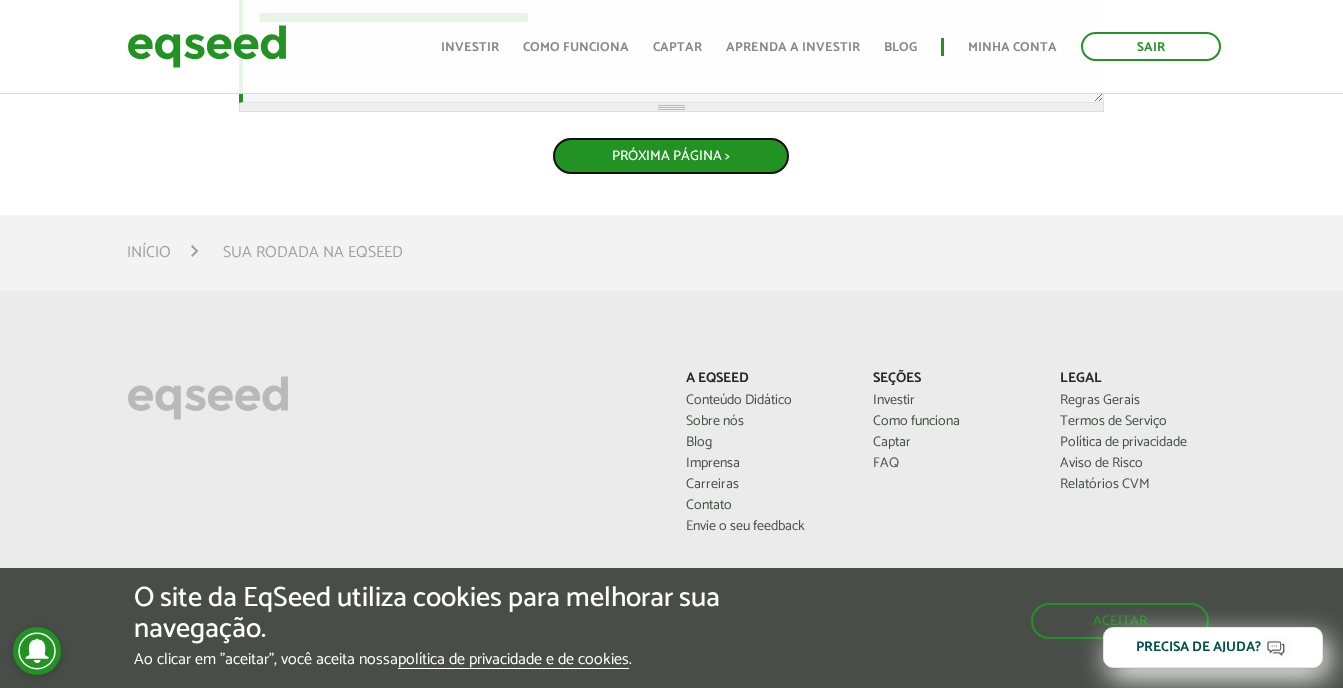 click on "Próxima Página >" at bounding box center (671, 156) 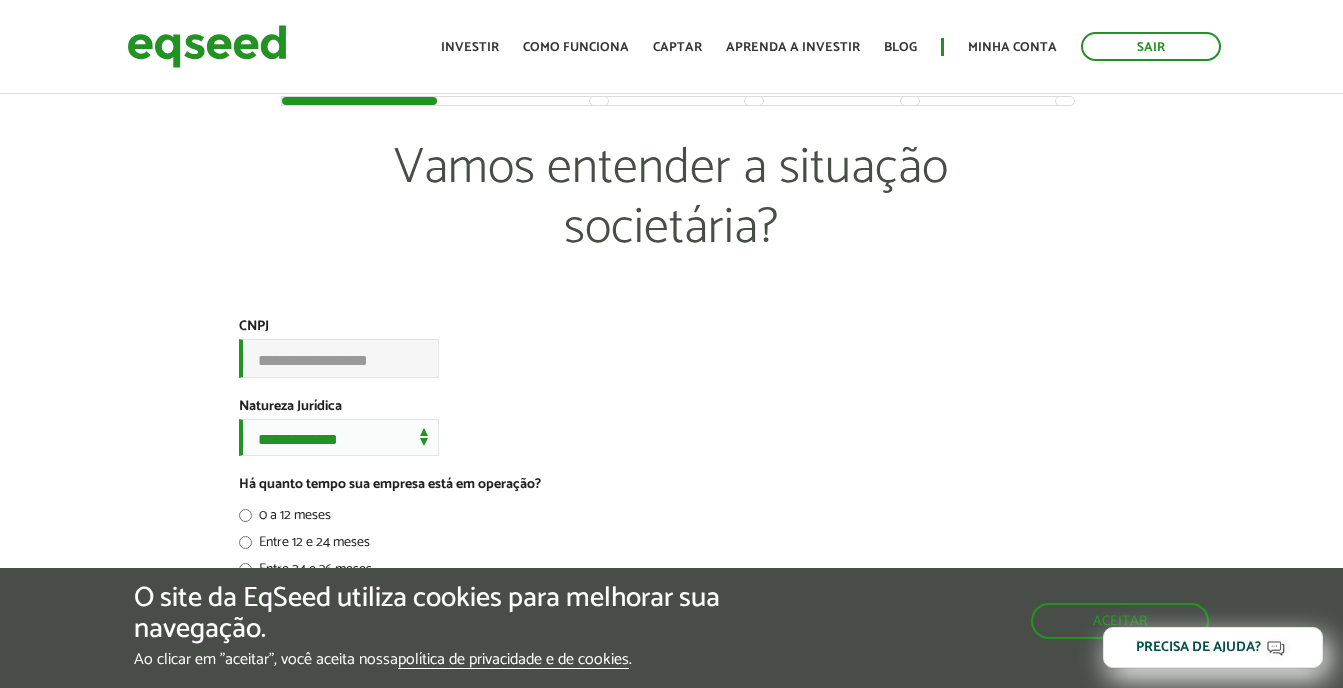 scroll, scrollTop: 0, scrollLeft: 0, axis: both 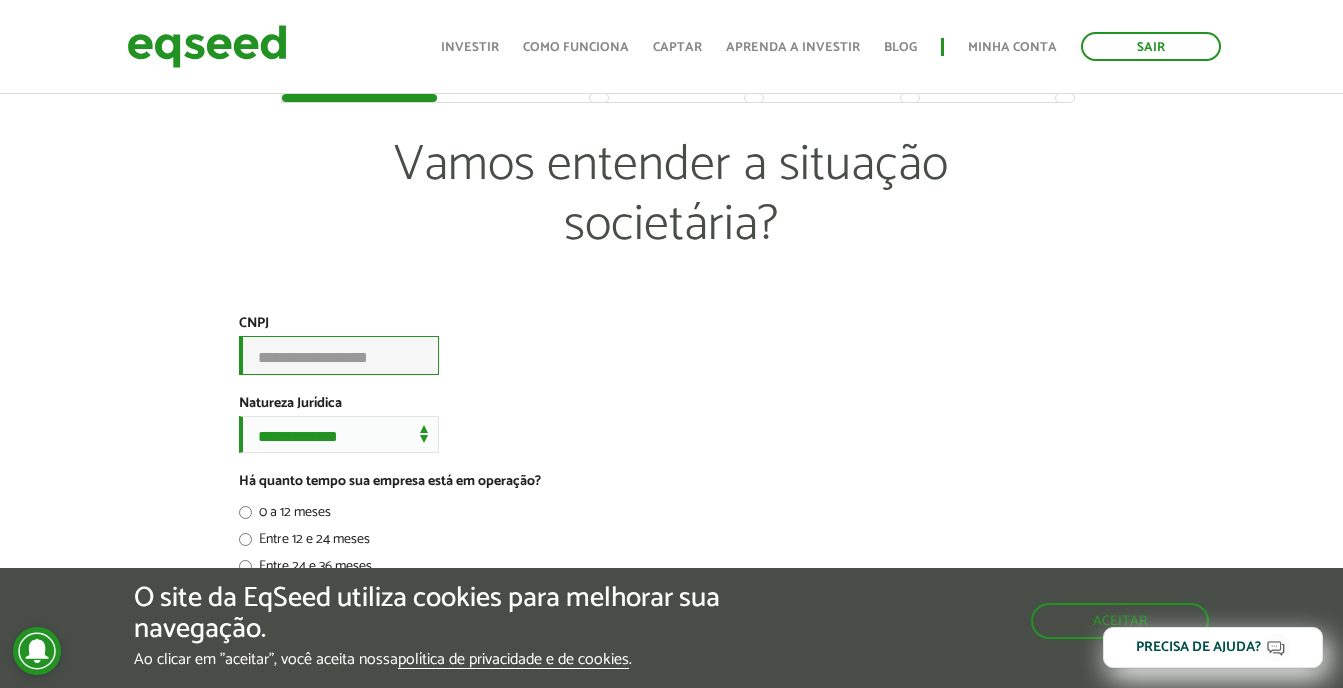 paste on "**********" 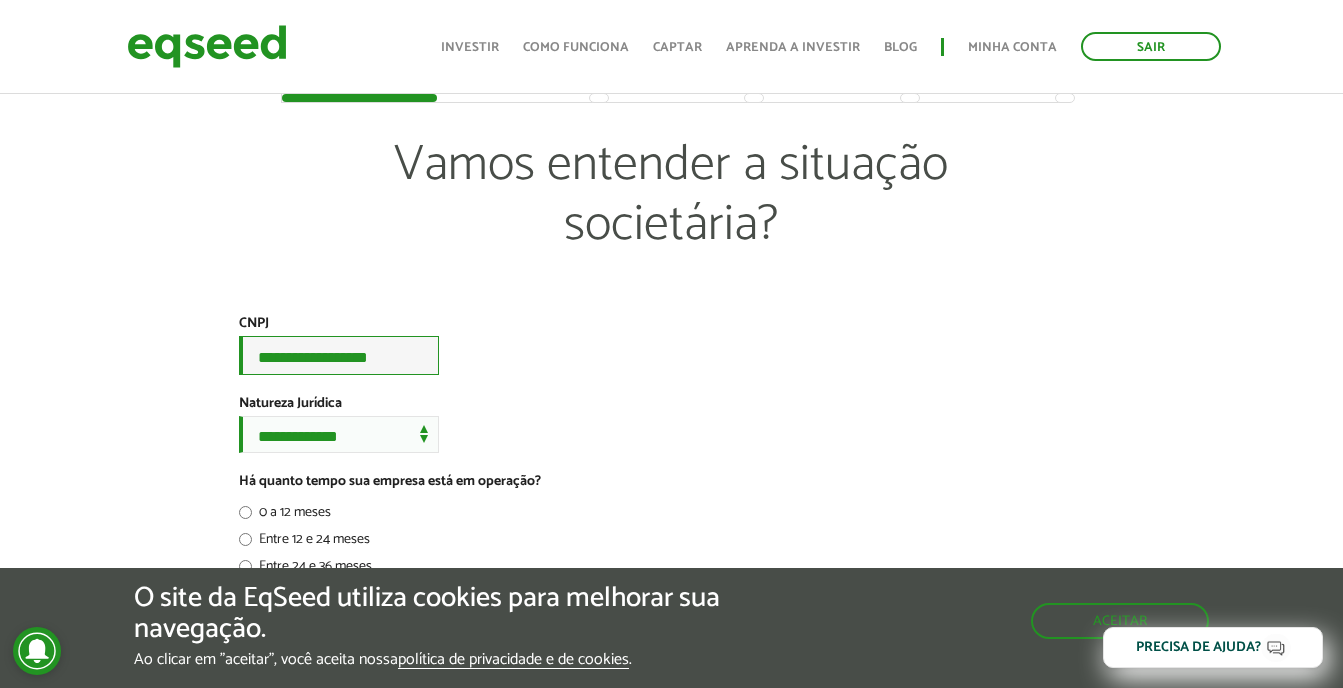 type on "**********" 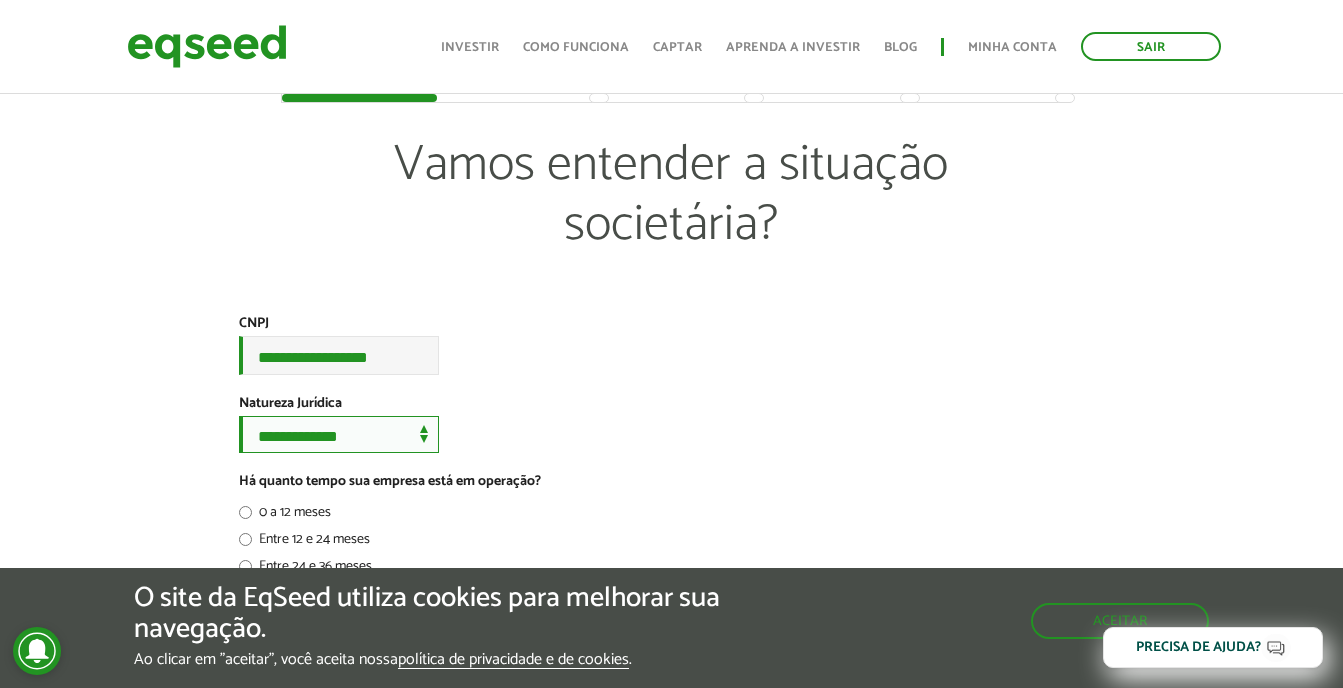click on "**********" at bounding box center [339, 434] 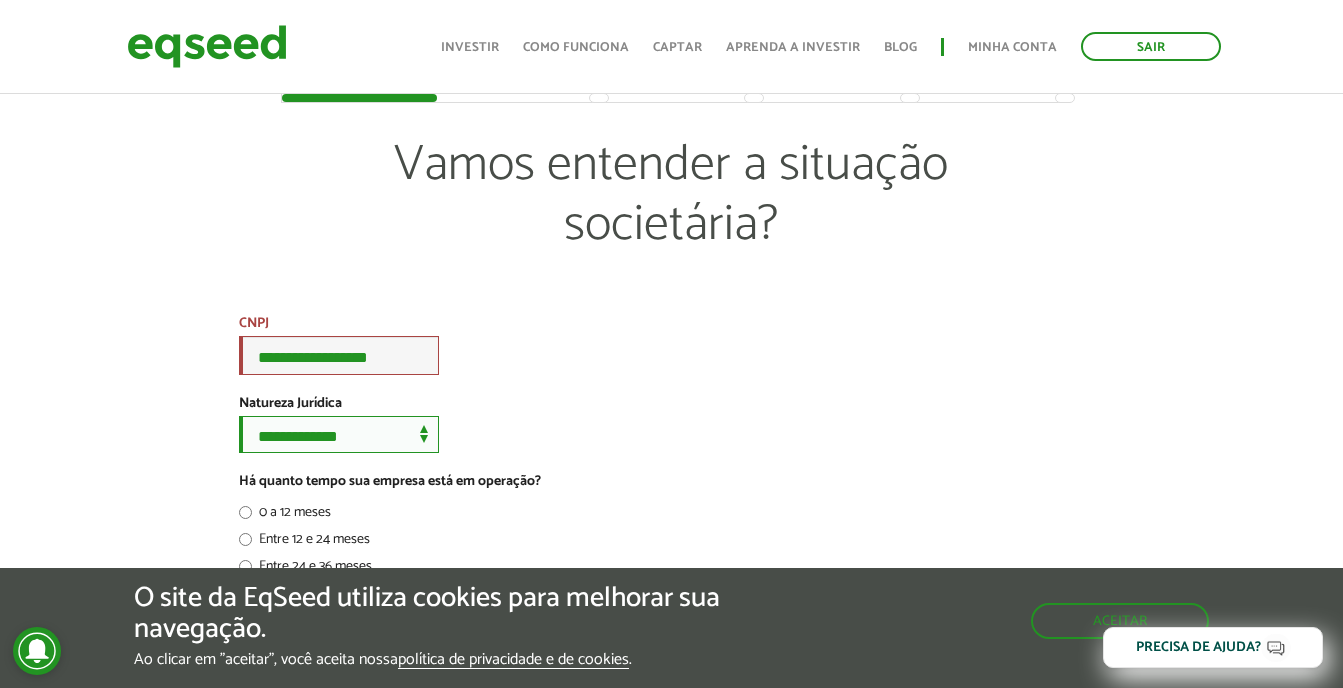 select on "***" 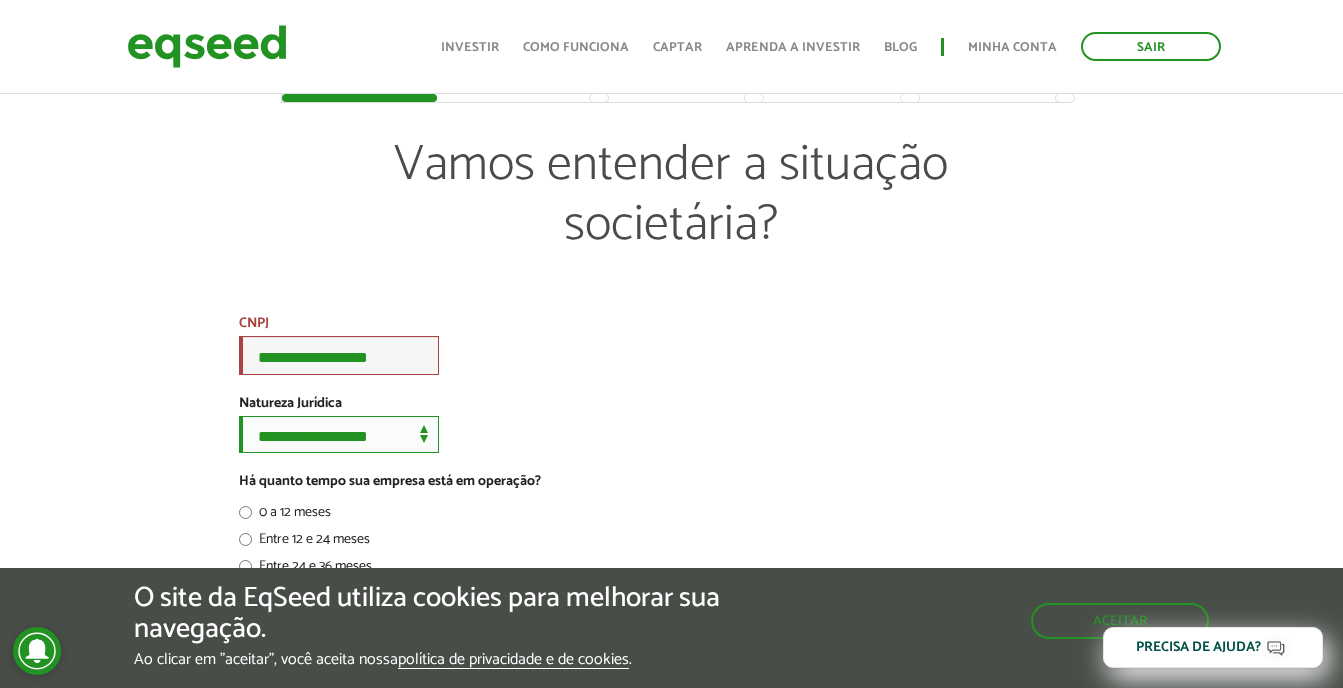 click on "**********" at bounding box center [339, 434] 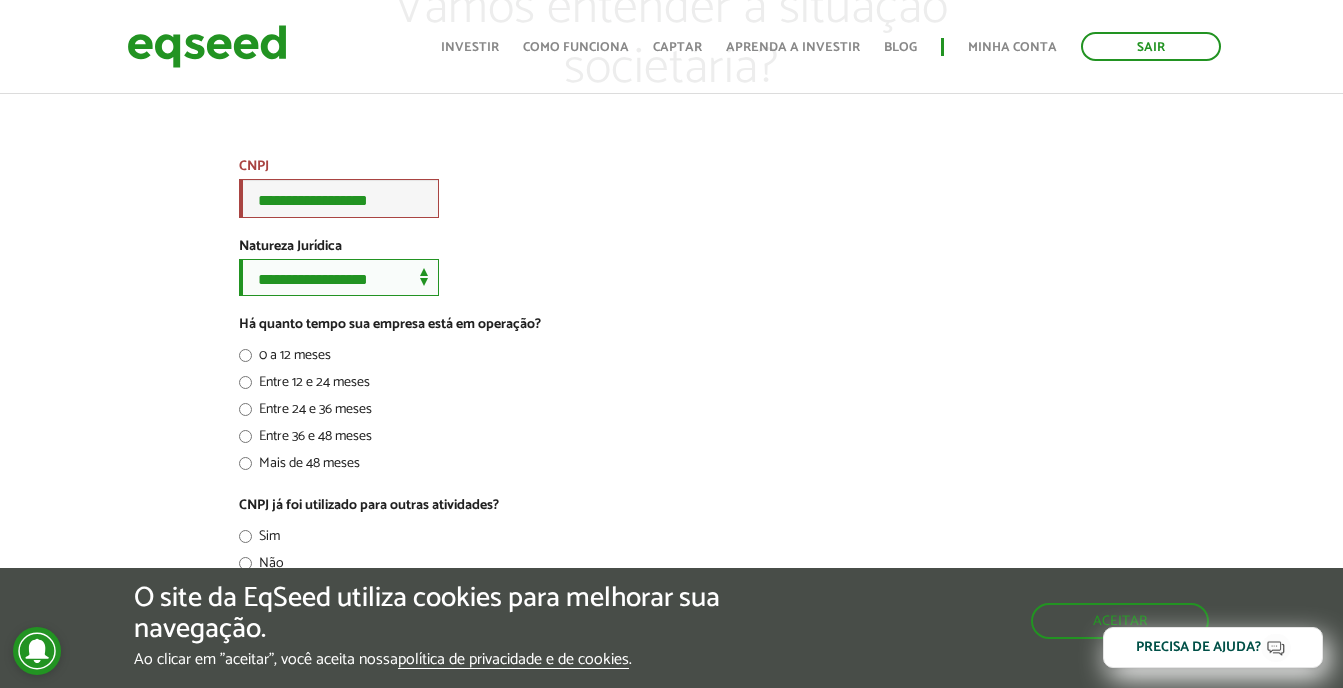 scroll, scrollTop: 237, scrollLeft: 0, axis: vertical 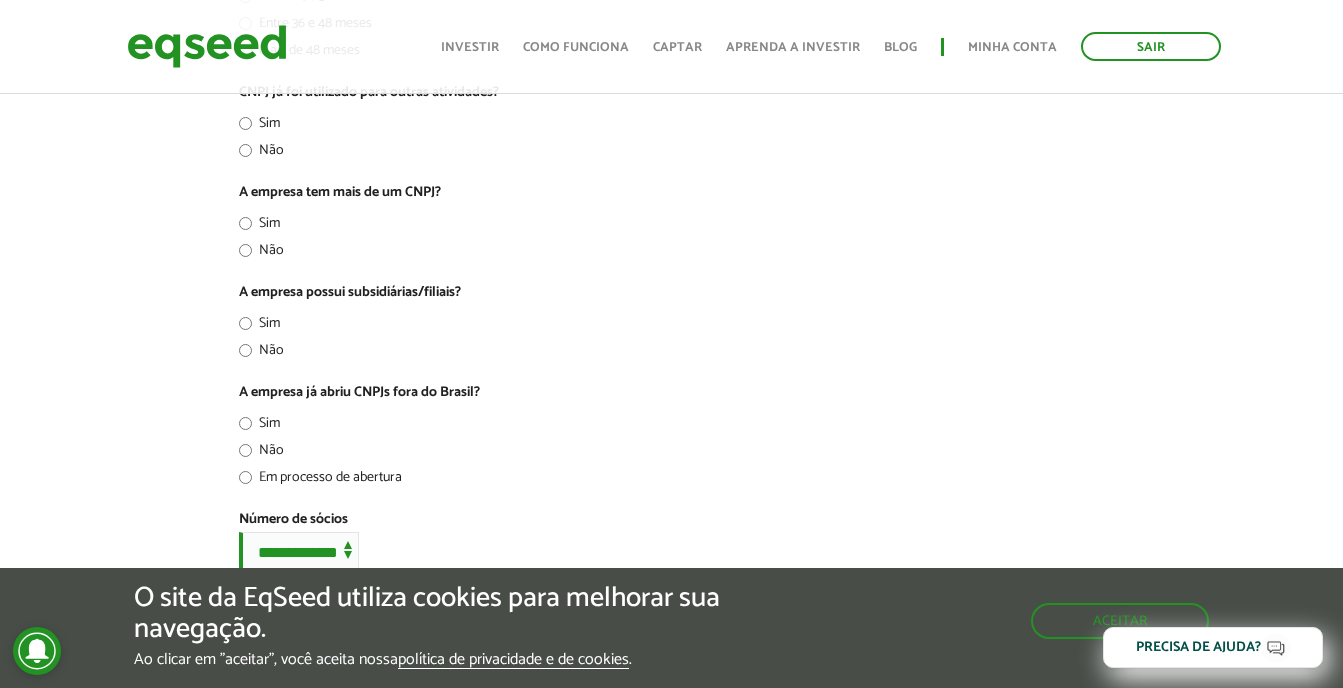 click on "Não" at bounding box center [261, 454] 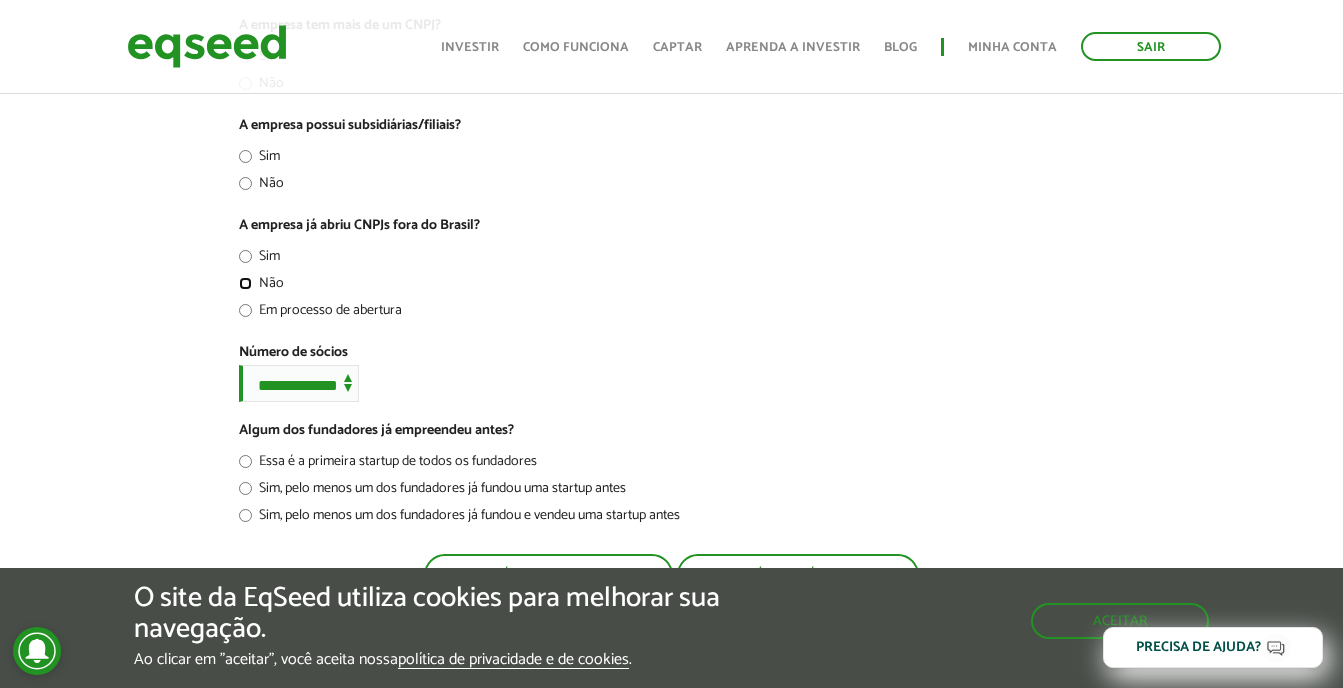 scroll, scrollTop: 796, scrollLeft: 0, axis: vertical 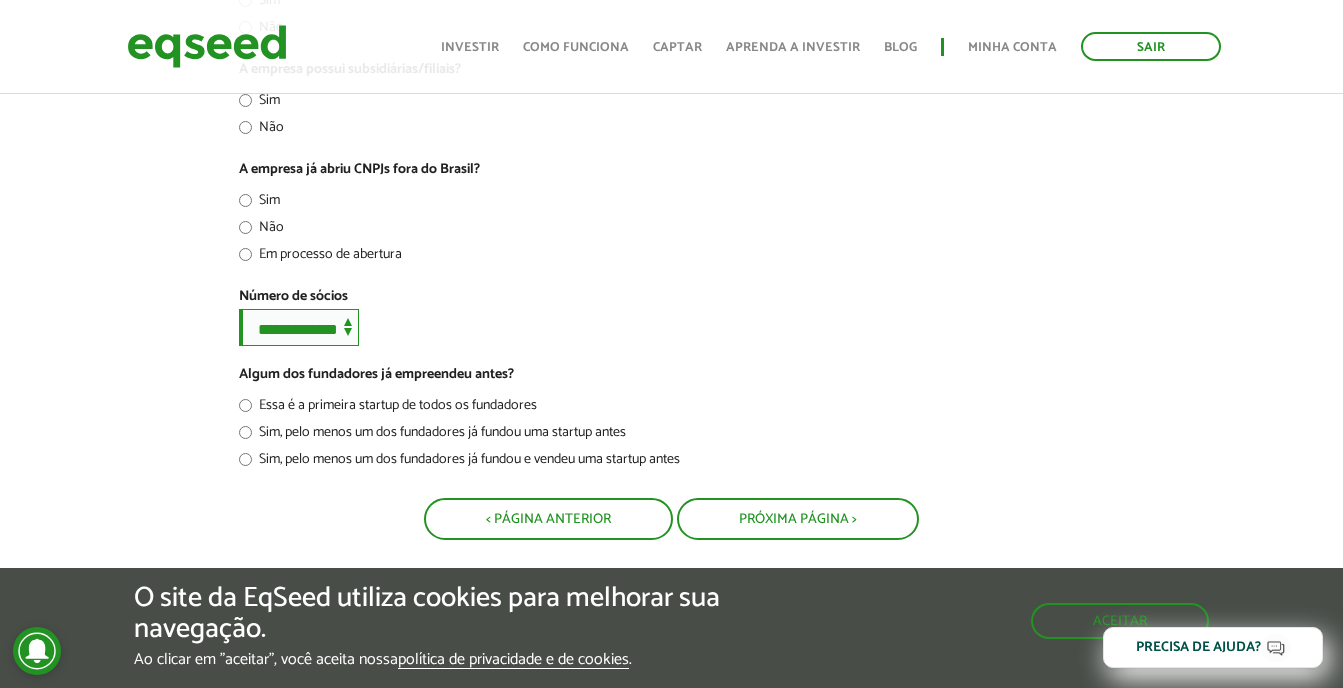 click on "**********" at bounding box center (299, 327) 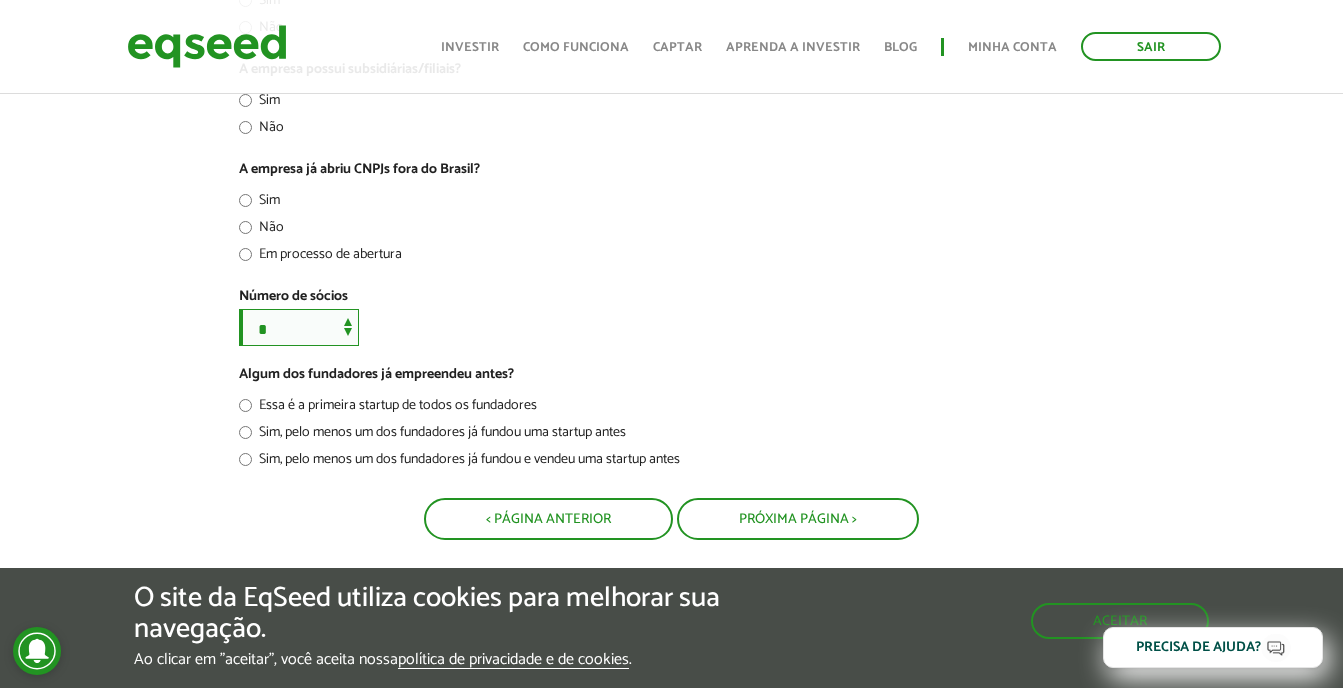 click on "**********" at bounding box center [299, 327] 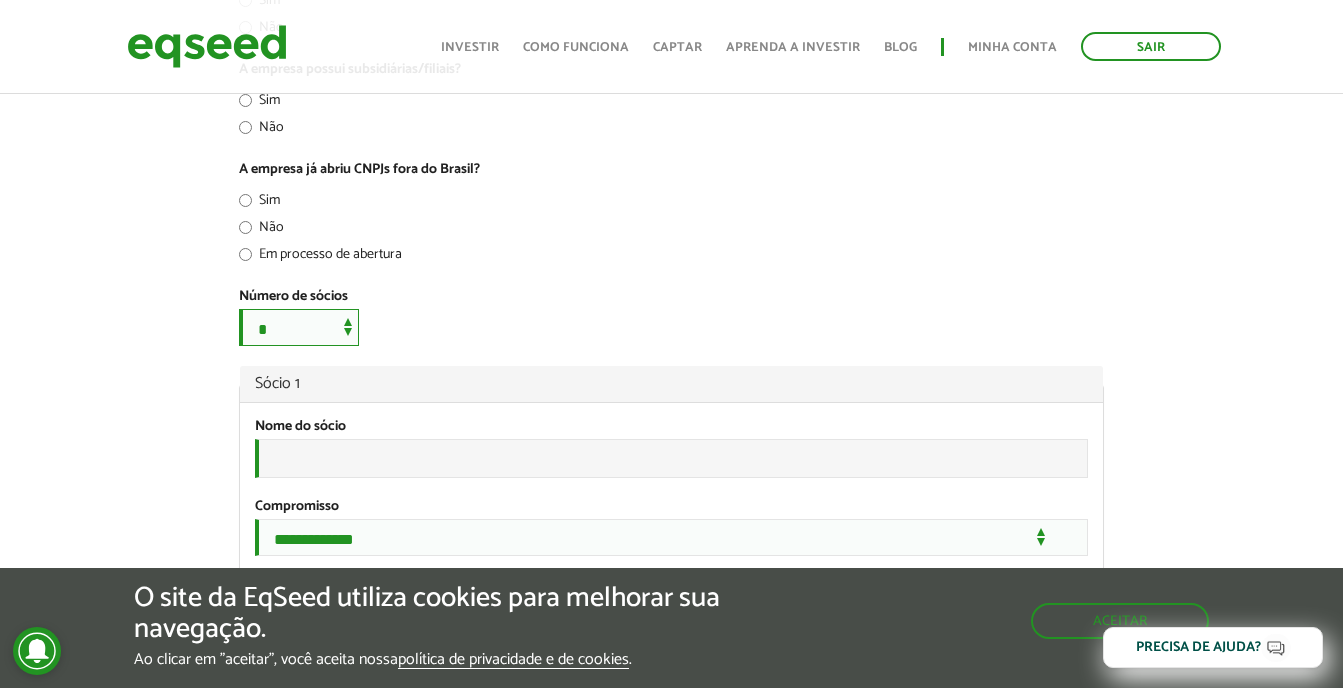 click on "**********" at bounding box center (299, 327) 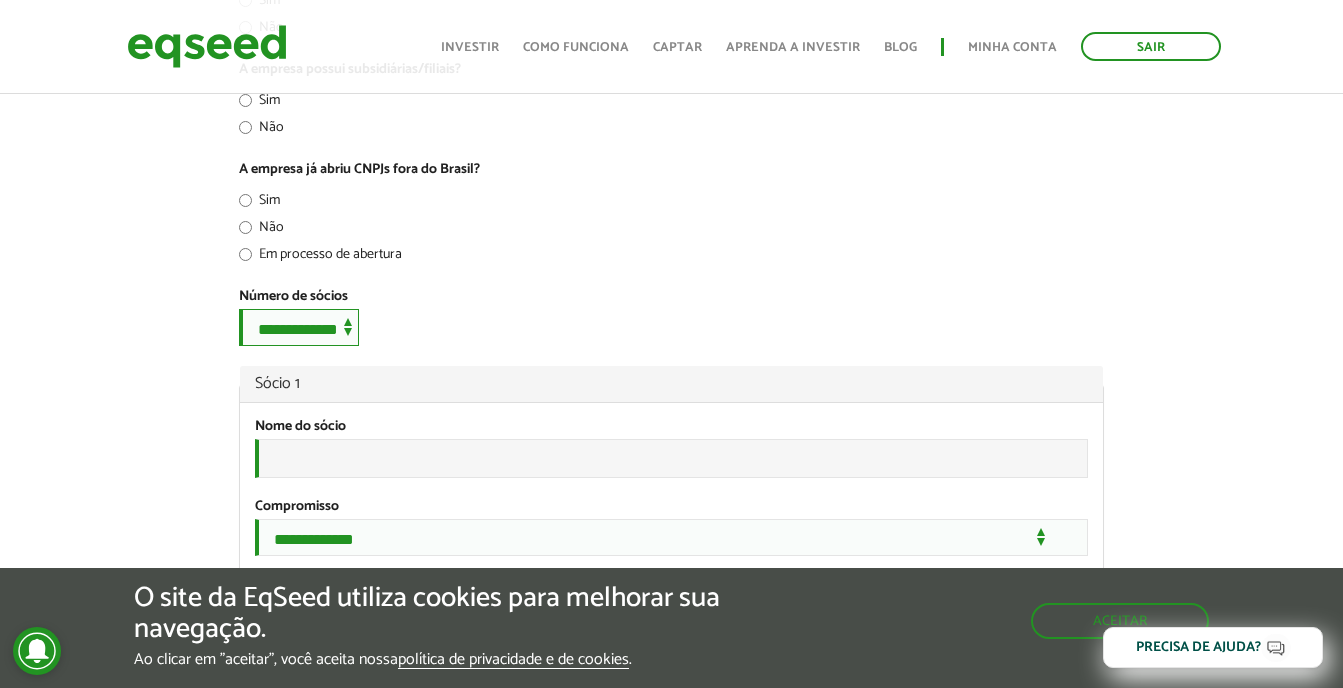 click on "**********" at bounding box center (299, 327) 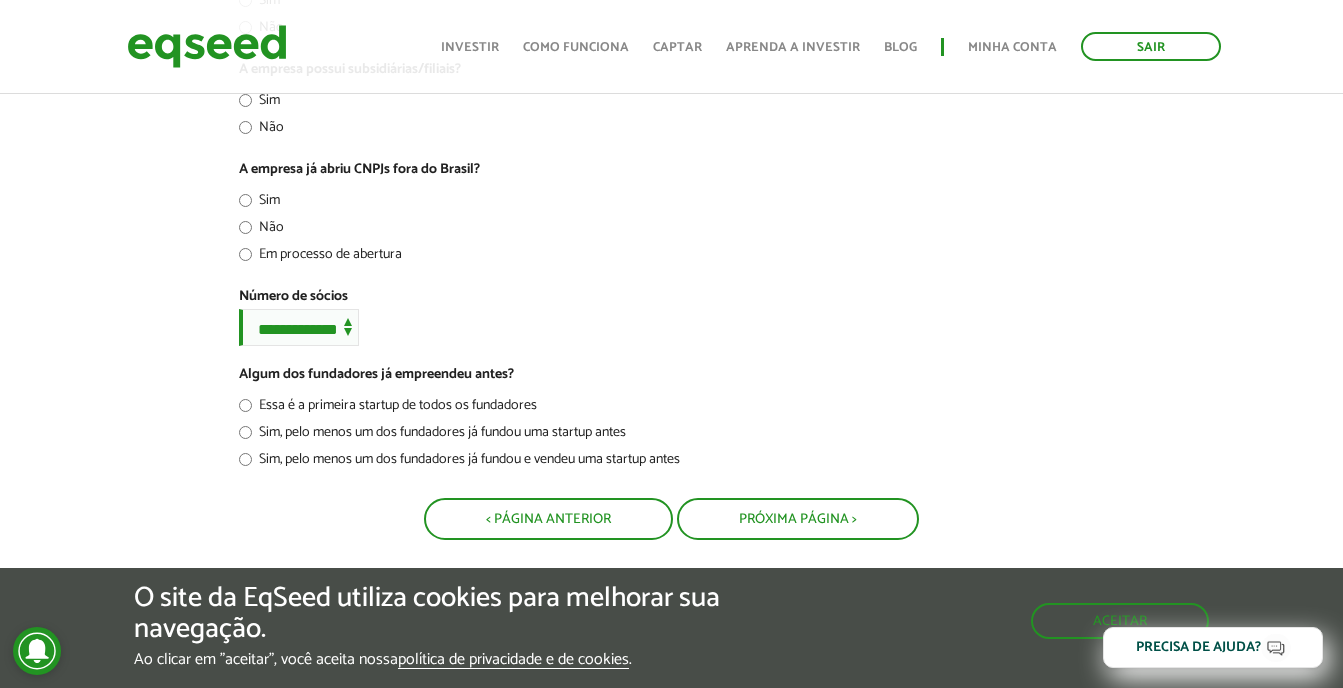 click on "Essa é a primeira startup de todos os fundadores" at bounding box center (388, 409) 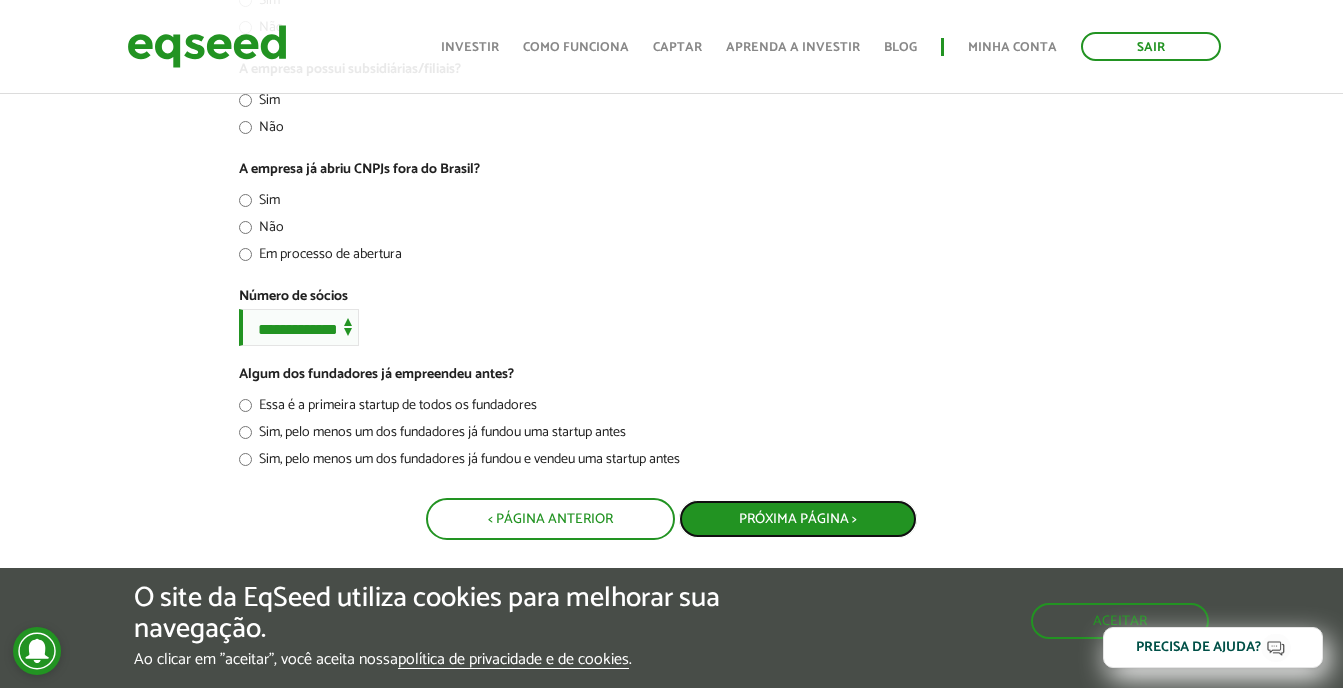 click on "Próxima Página >" at bounding box center [798, 519] 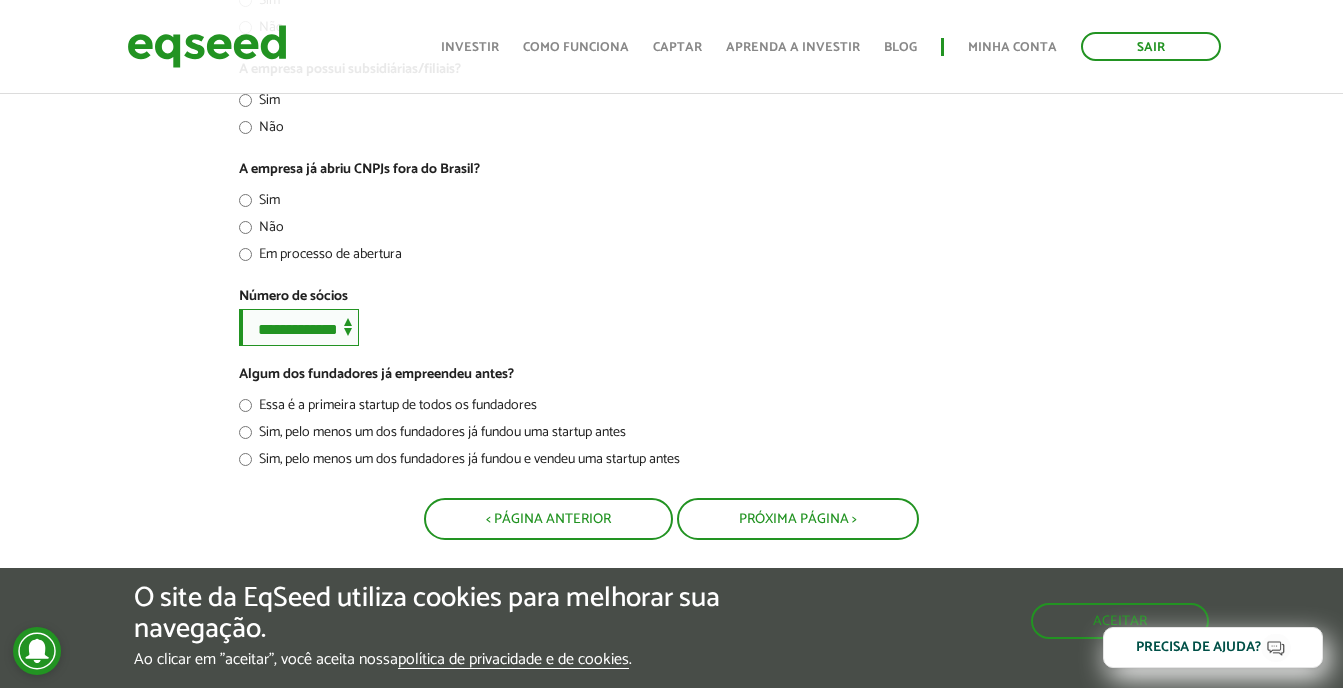 click on "**********" at bounding box center [299, 327] 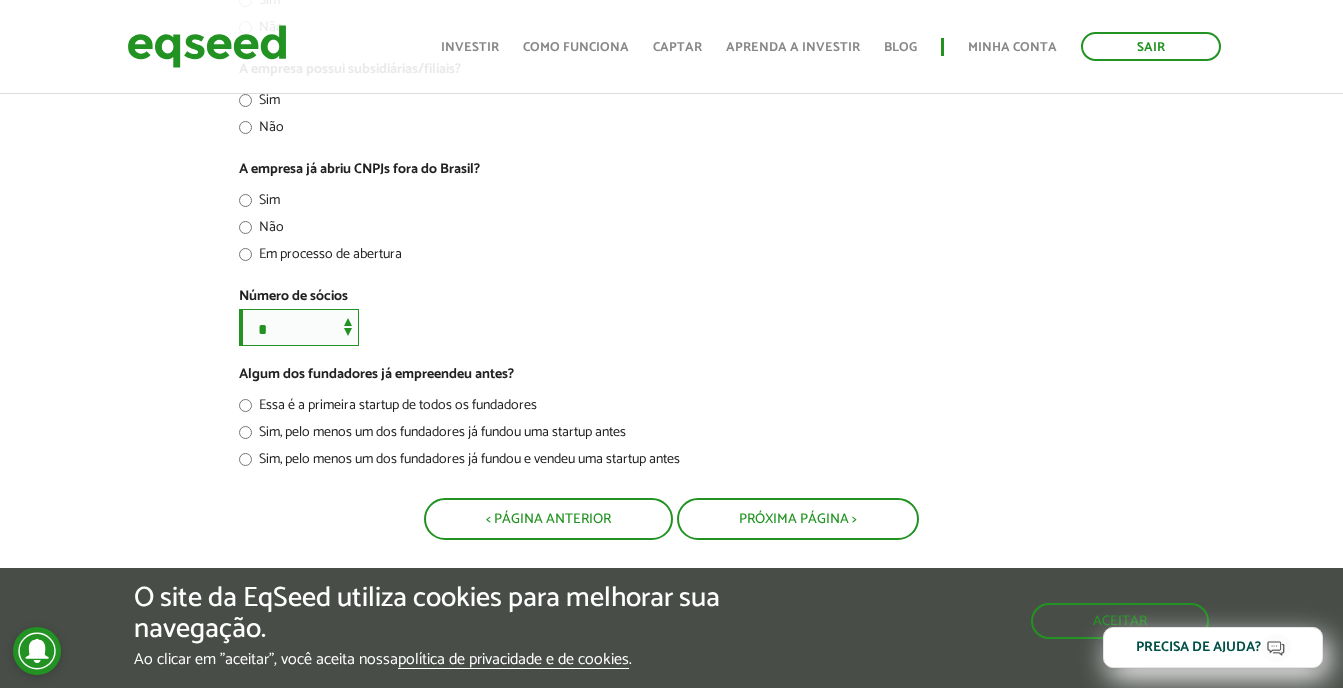click on "**********" at bounding box center (299, 327) 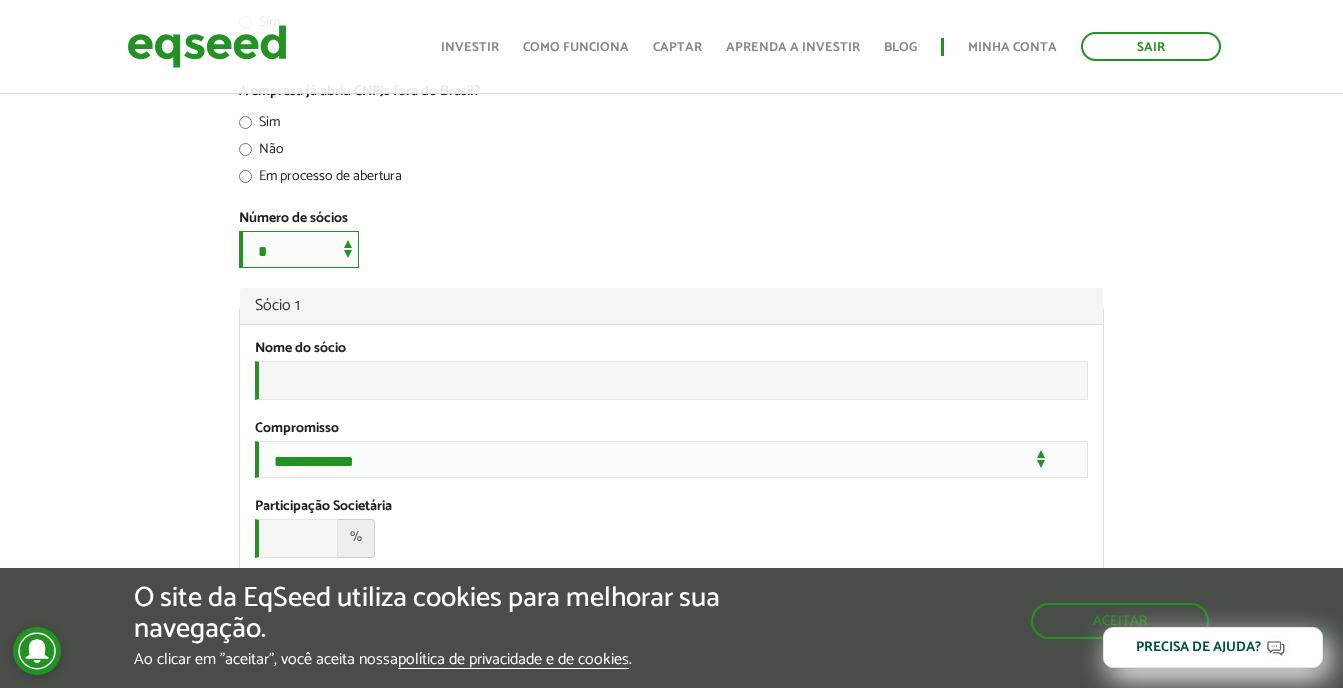 scroll, scrollTop: 1003, scrollLeft: 0, axis: vertical 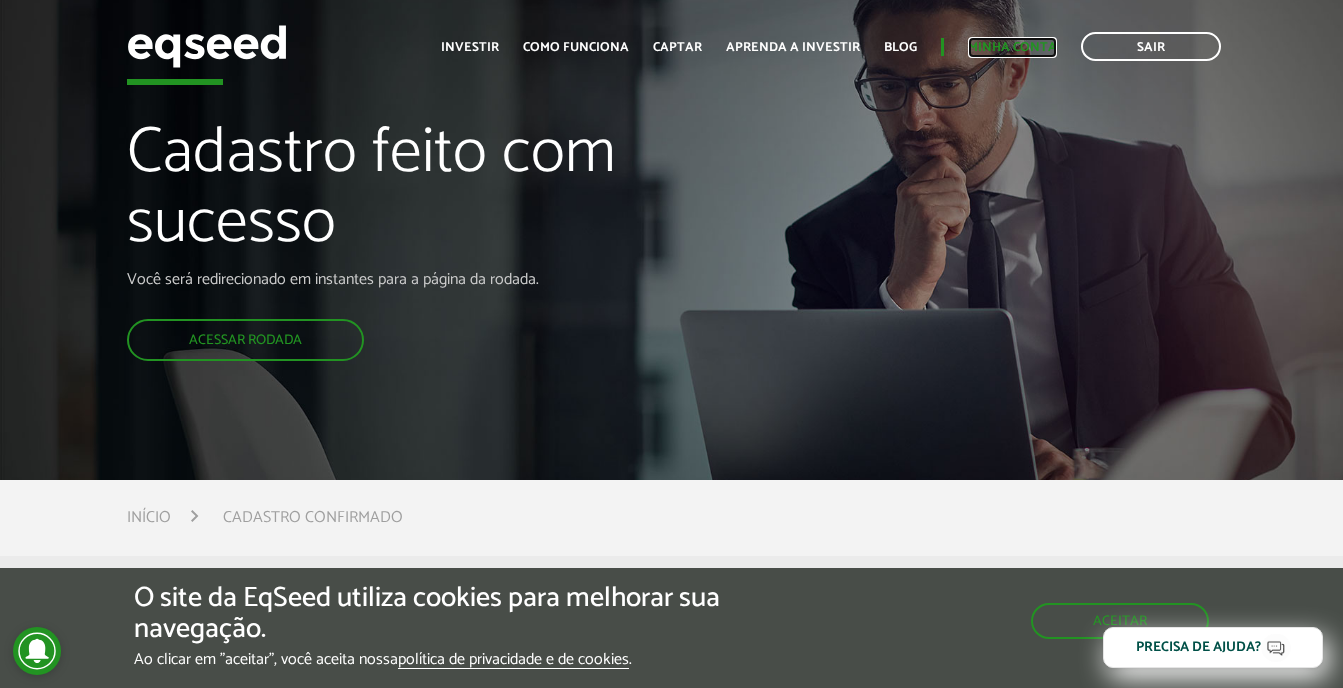 click on "Minha conta" at bounding box center [1012, 47] 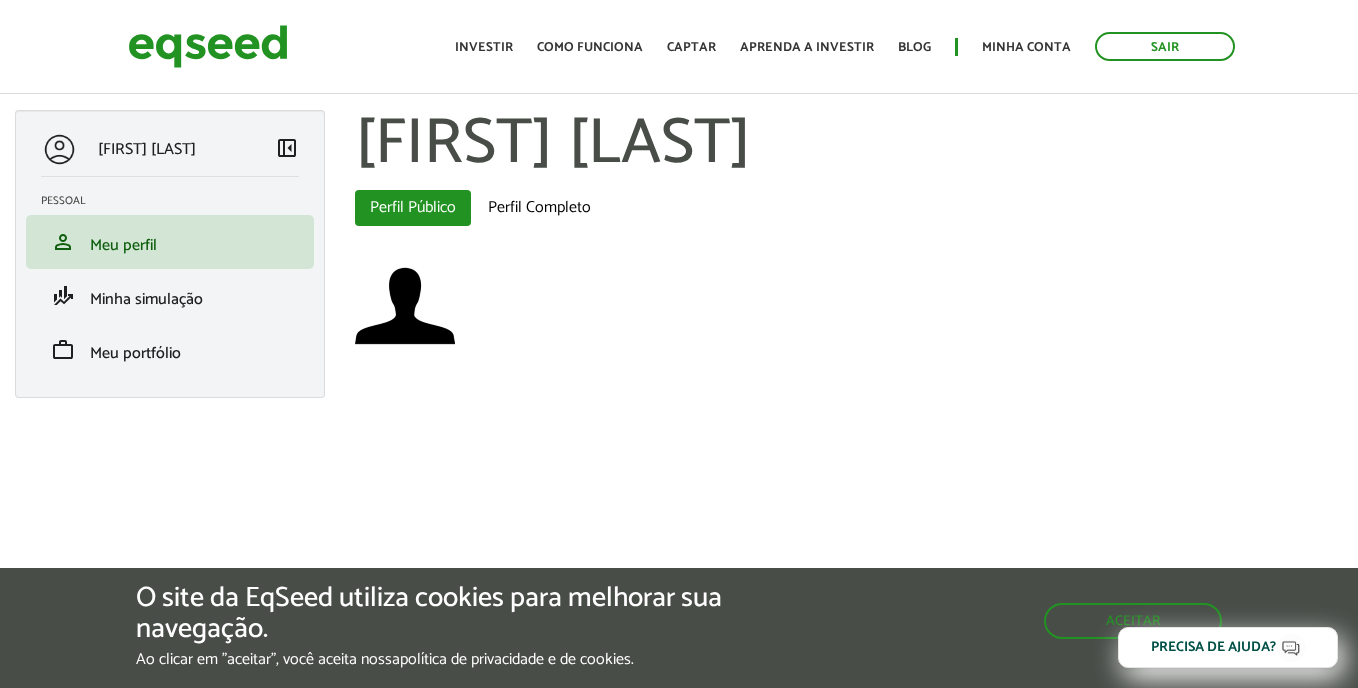 scroll, scrollTop: 0, scrollLeft: 0, axis: both 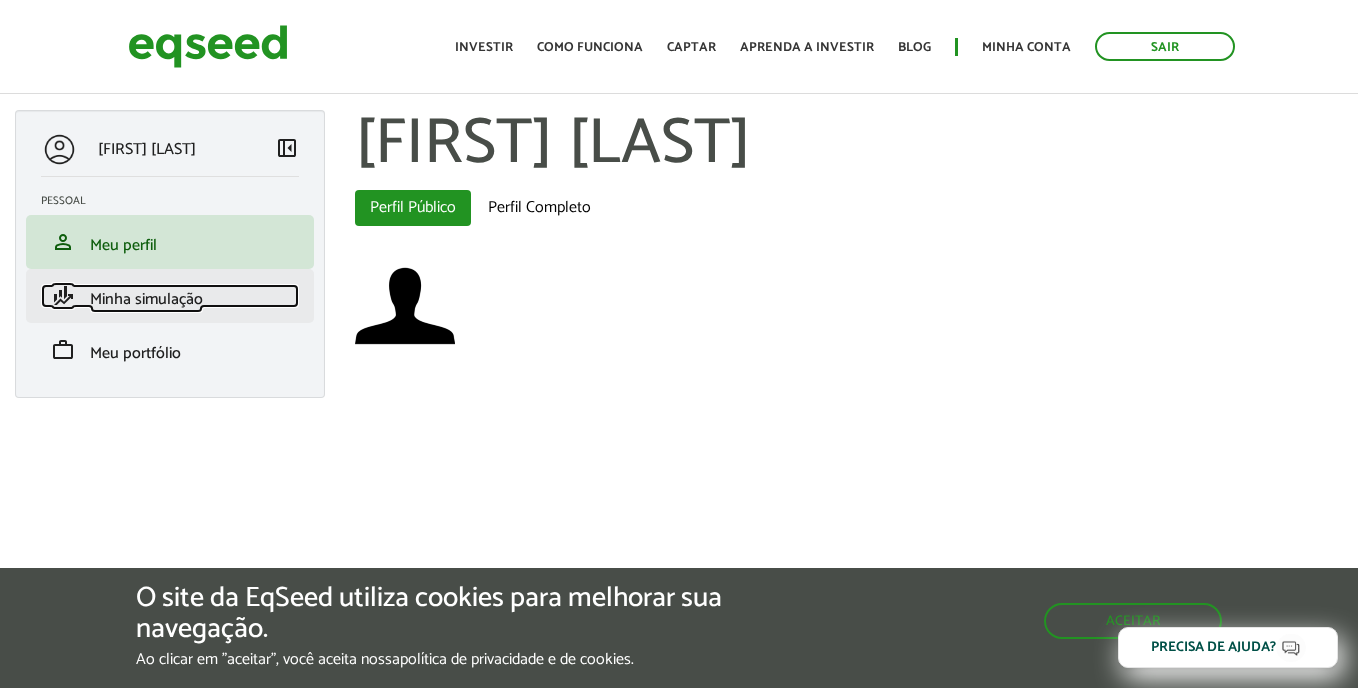click on "Minha simulação" at bounding box center [146, 299] 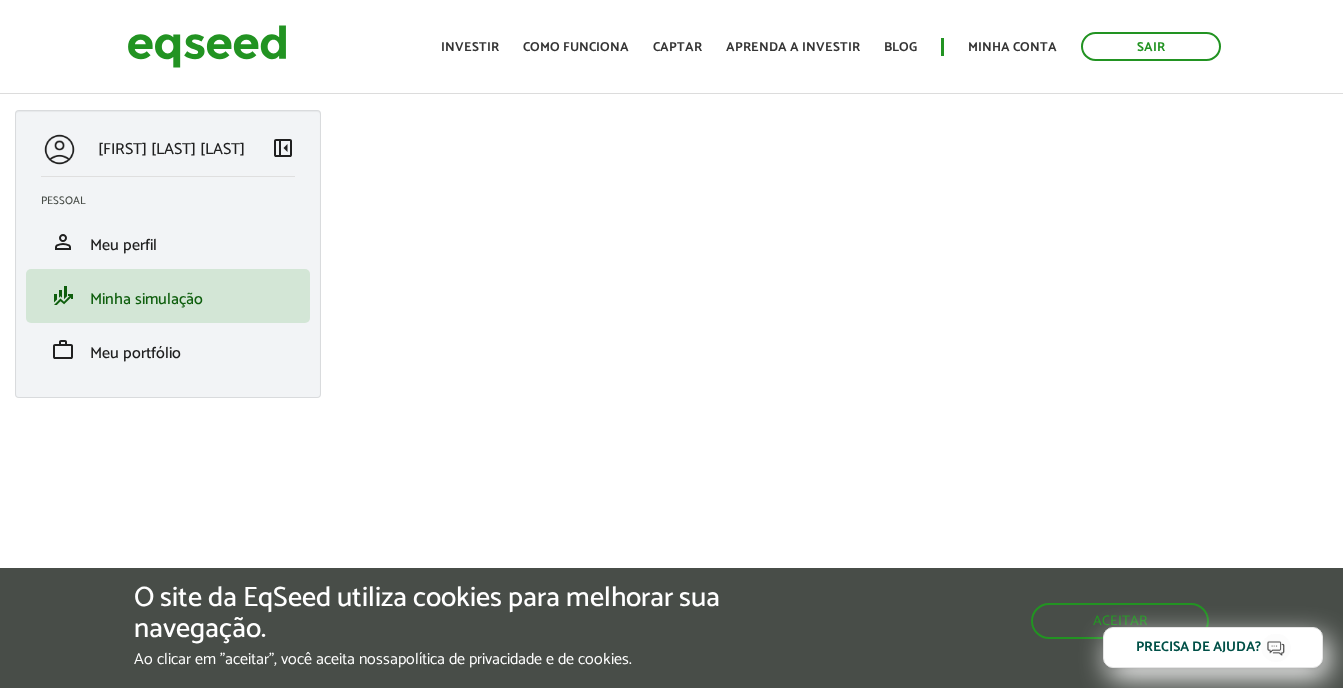 scroll, scrollTop: 0, scrollLeft: 0, axis: both 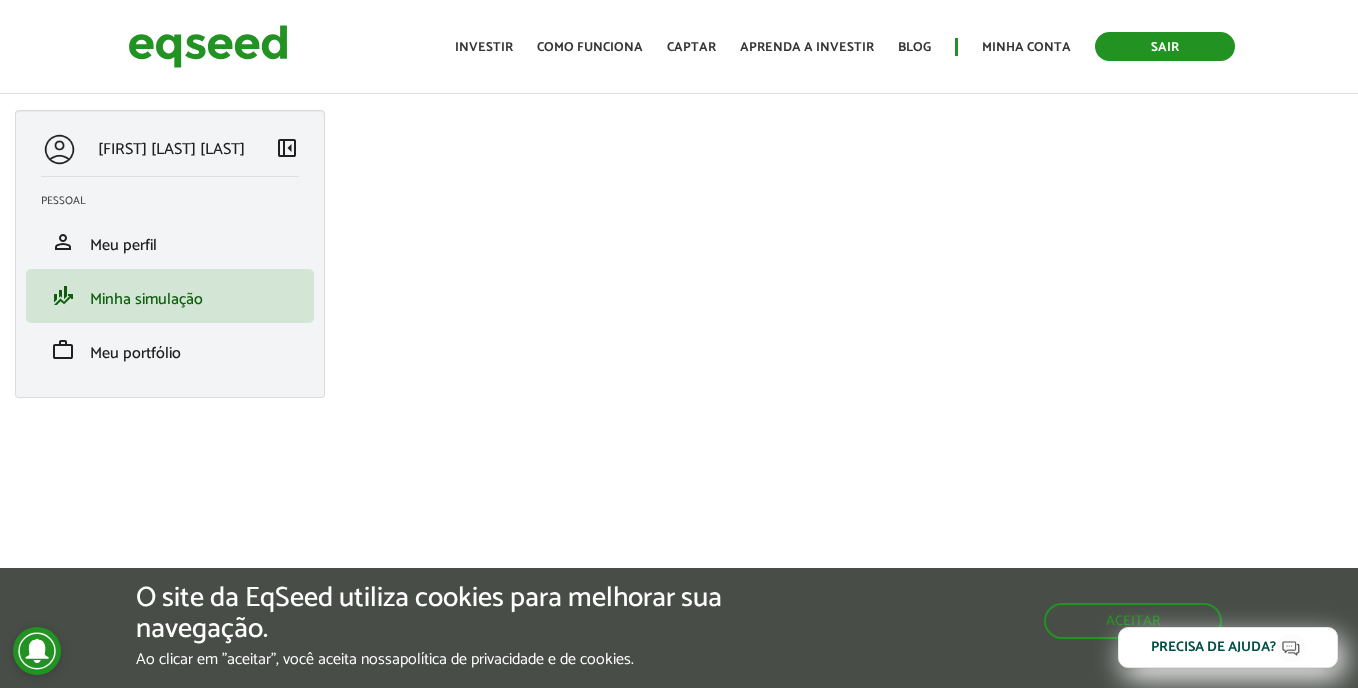 click on "Sair" at bounding box center (1165, 46) 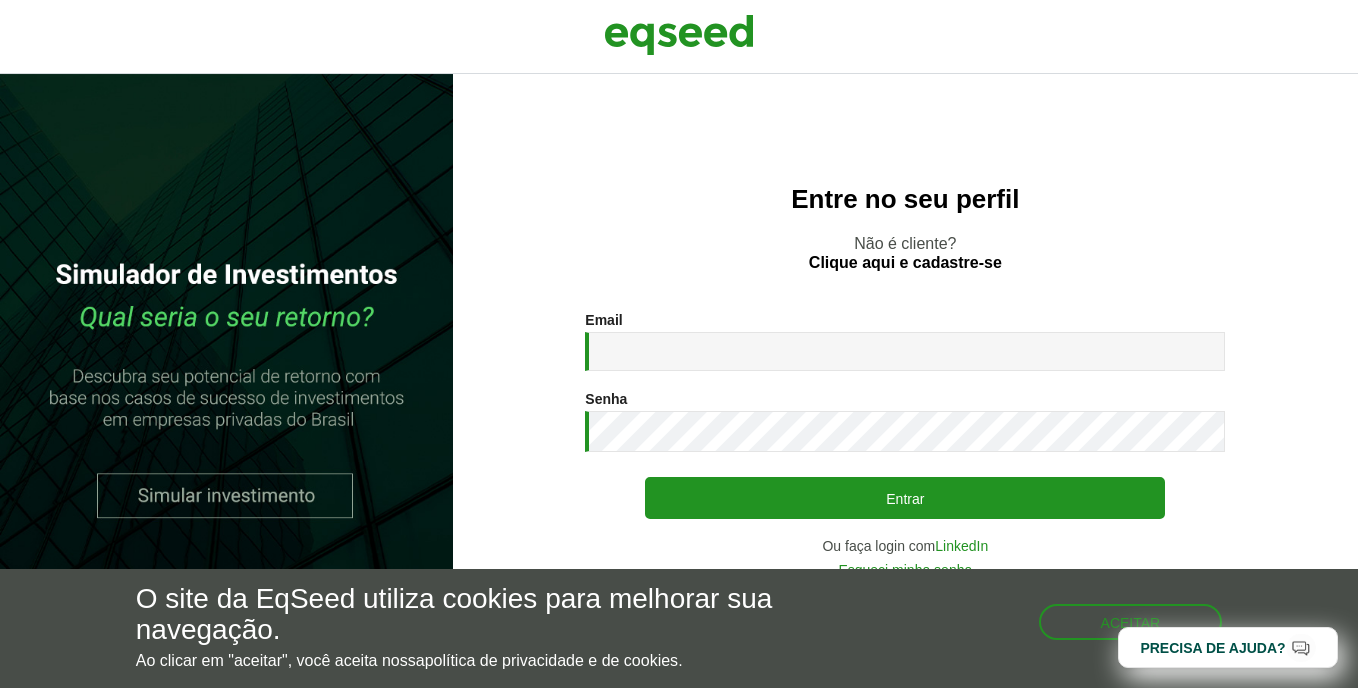 scroll, scrollTop: 0, scrollLeft: 0, axis: both 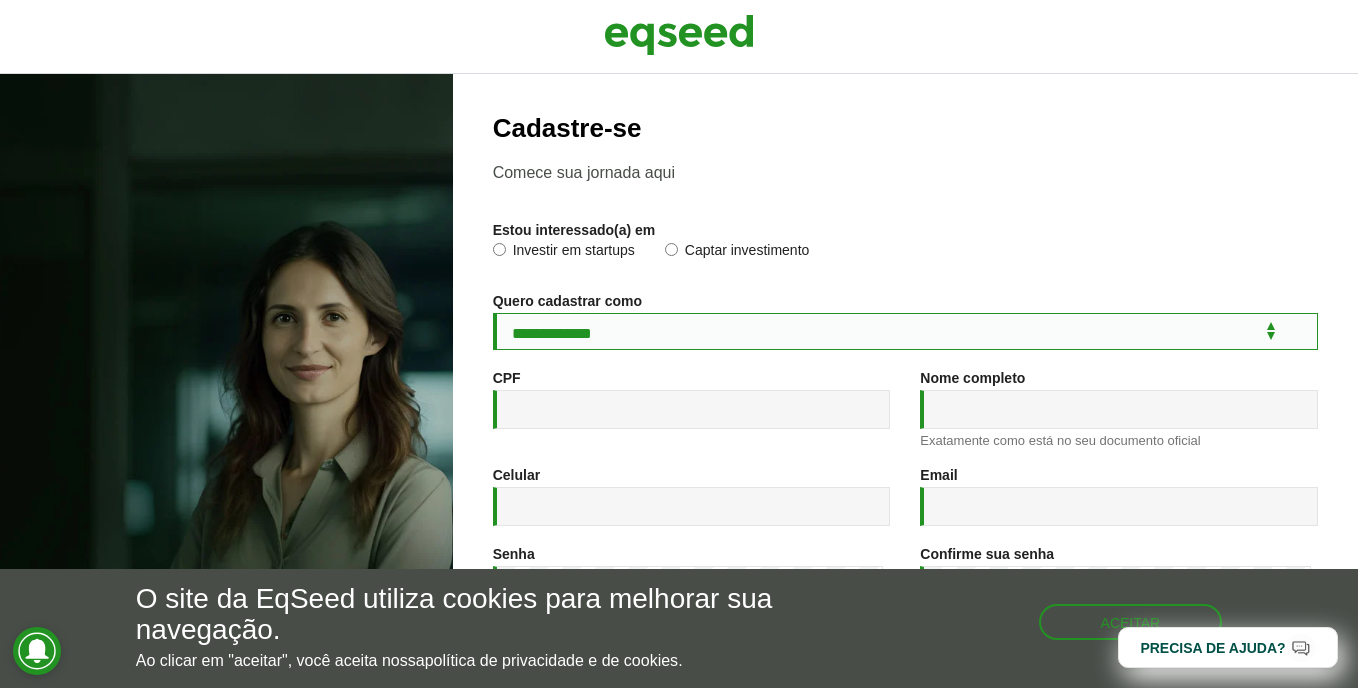 click on "**********" at bounding box center [905, 331] 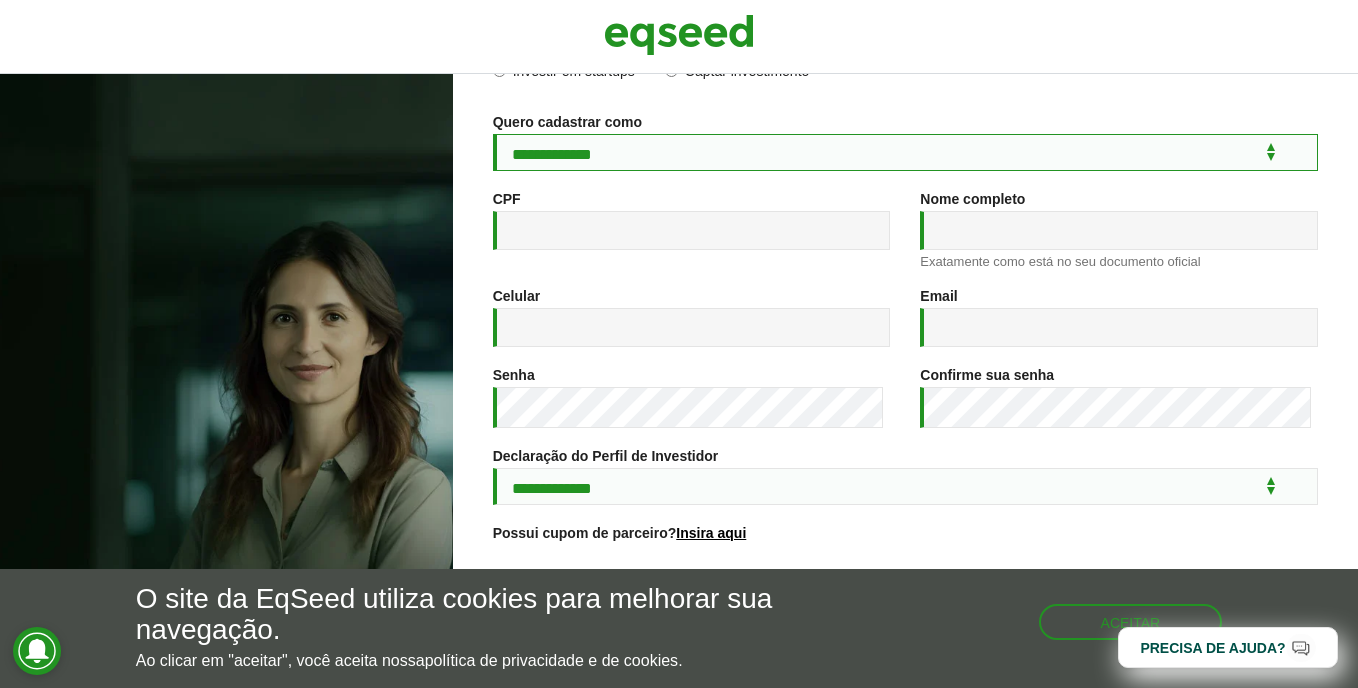 scroll, scrollTop: 212, scrollLeft: 0, axis: vertical 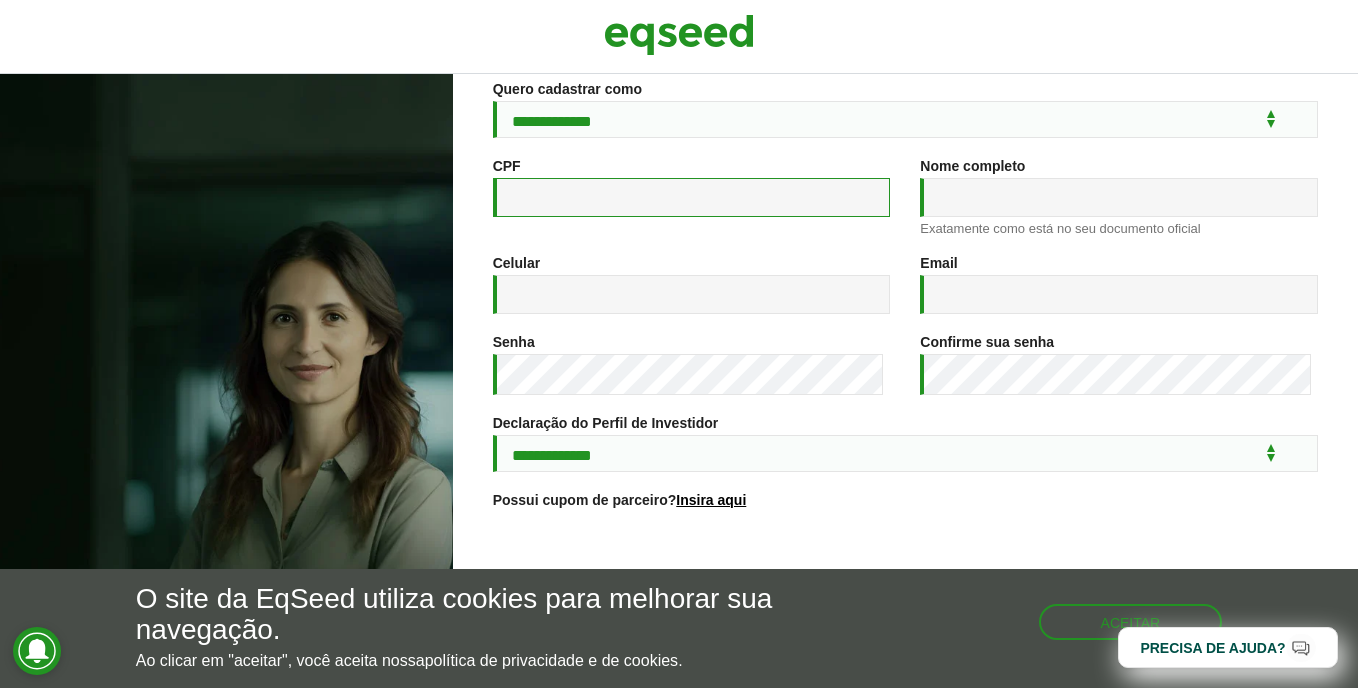 click on "CPF  *" at bounding box center [692, 197] 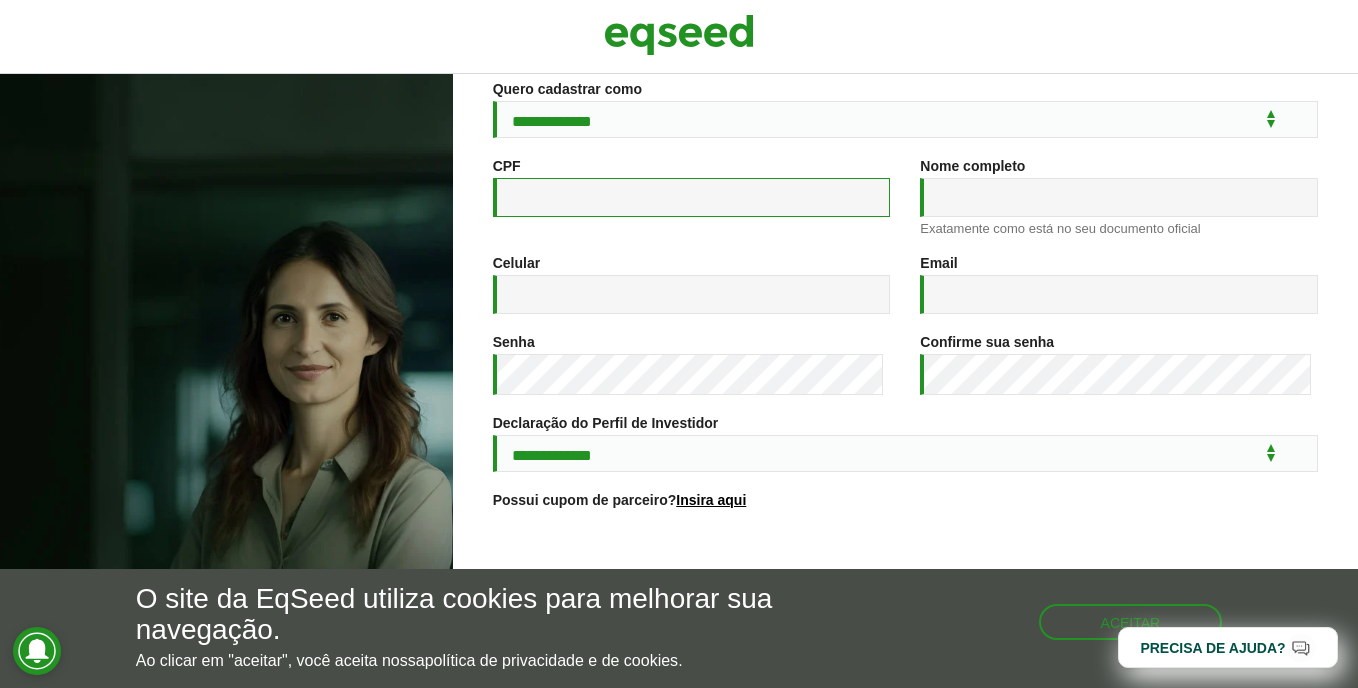 type on "**********" 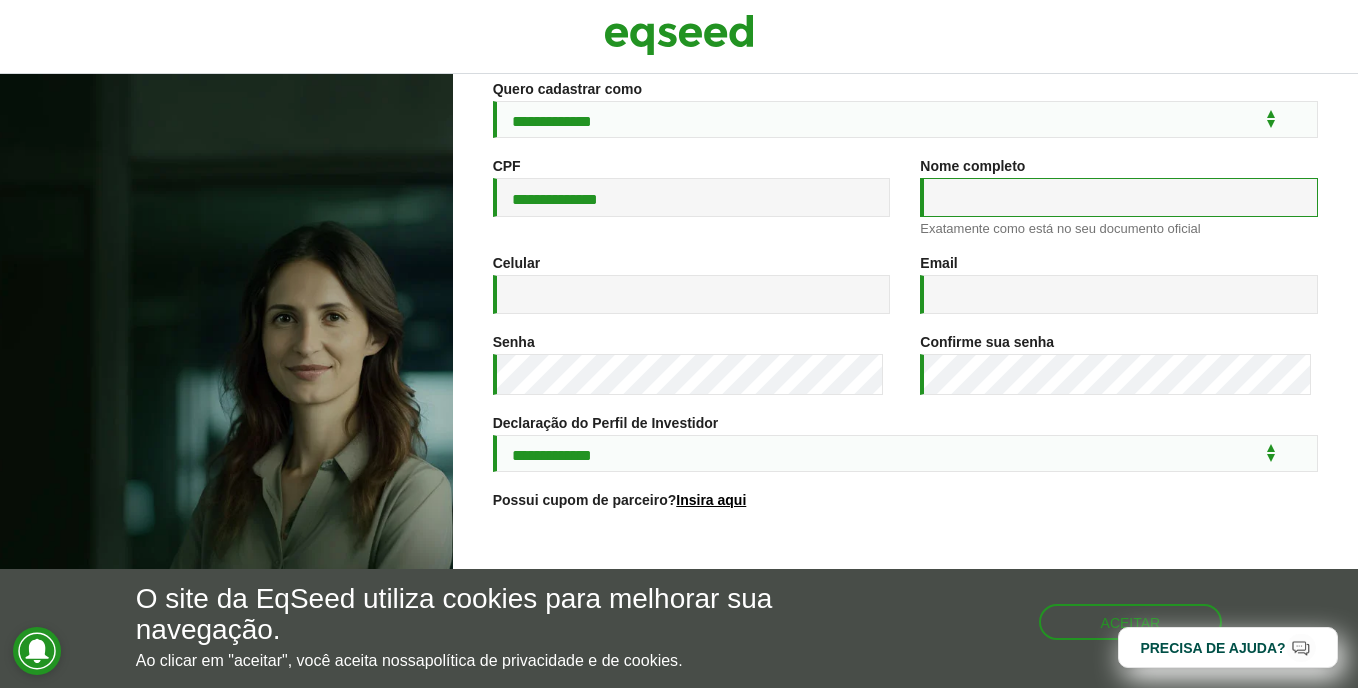 click on "Nome completo  *" at bounding box center (1119, 197) 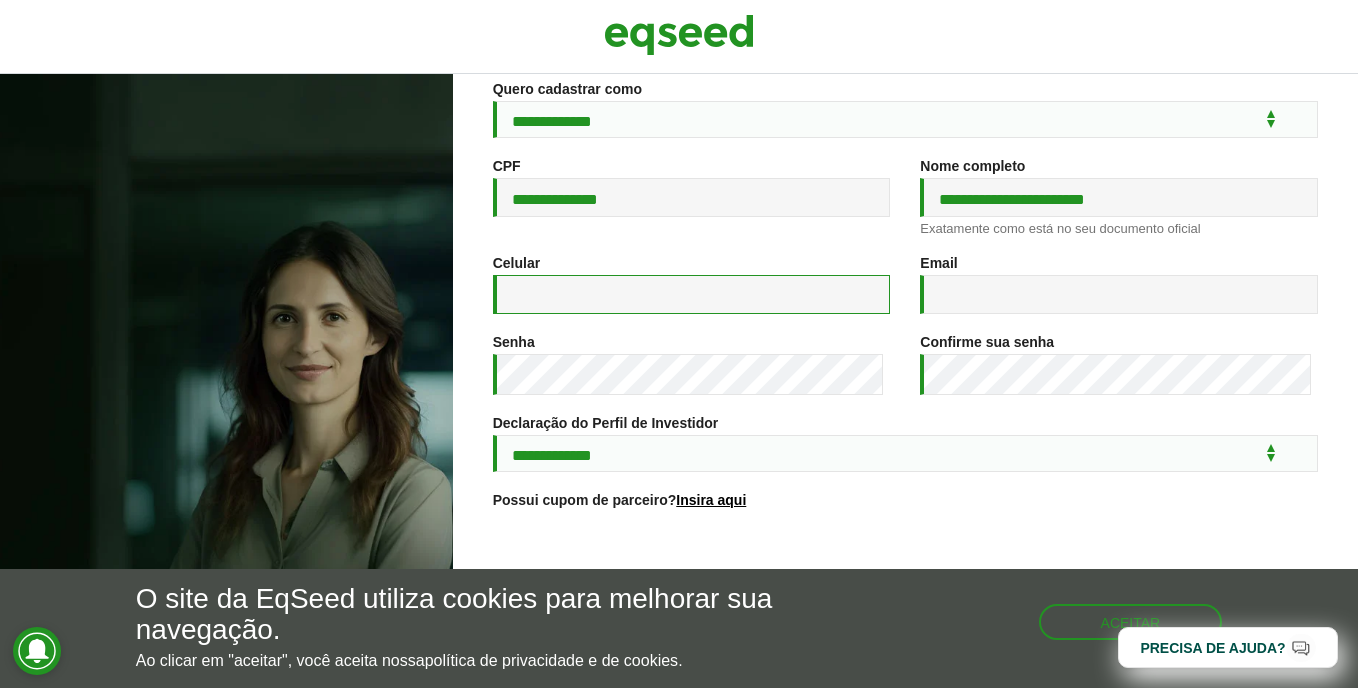 type on "**********" 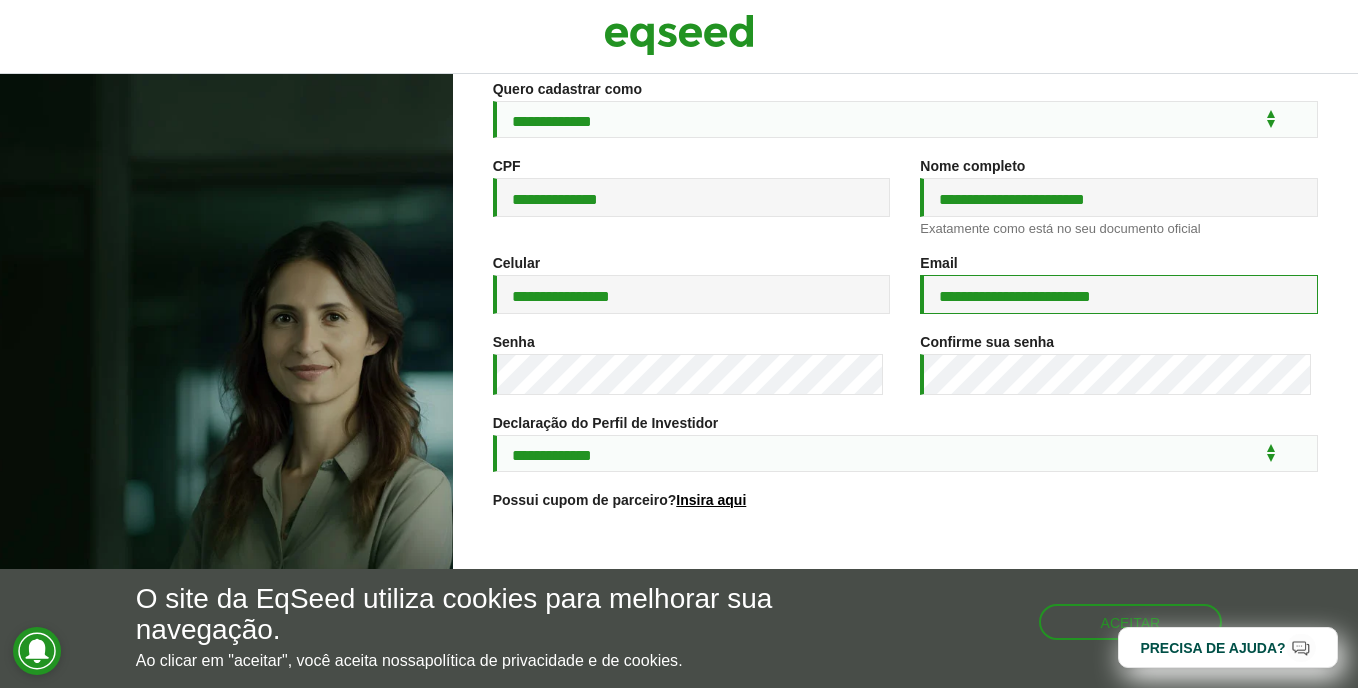 drag, startPoint x: 1148, startPoint y: 308, endPoint x: 913, endPoint y: 301, distance: 235.10423 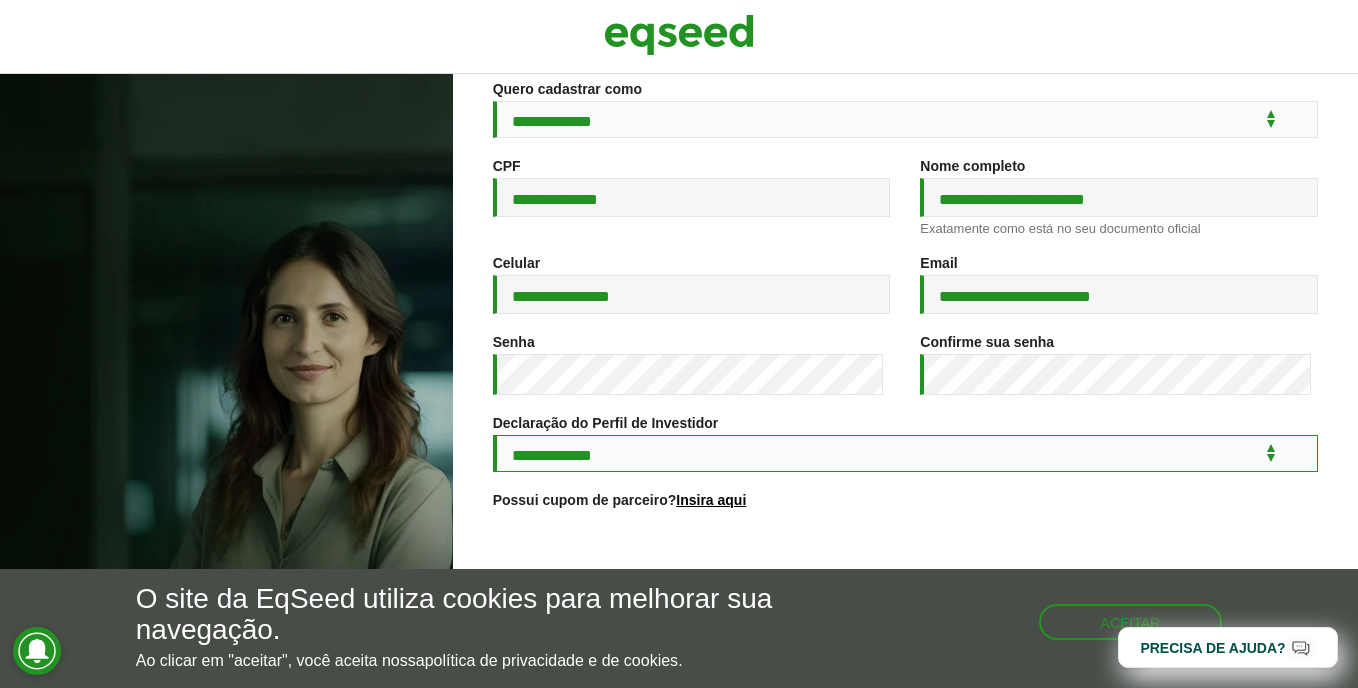 click on "**********" at bounding box center [905, 453] 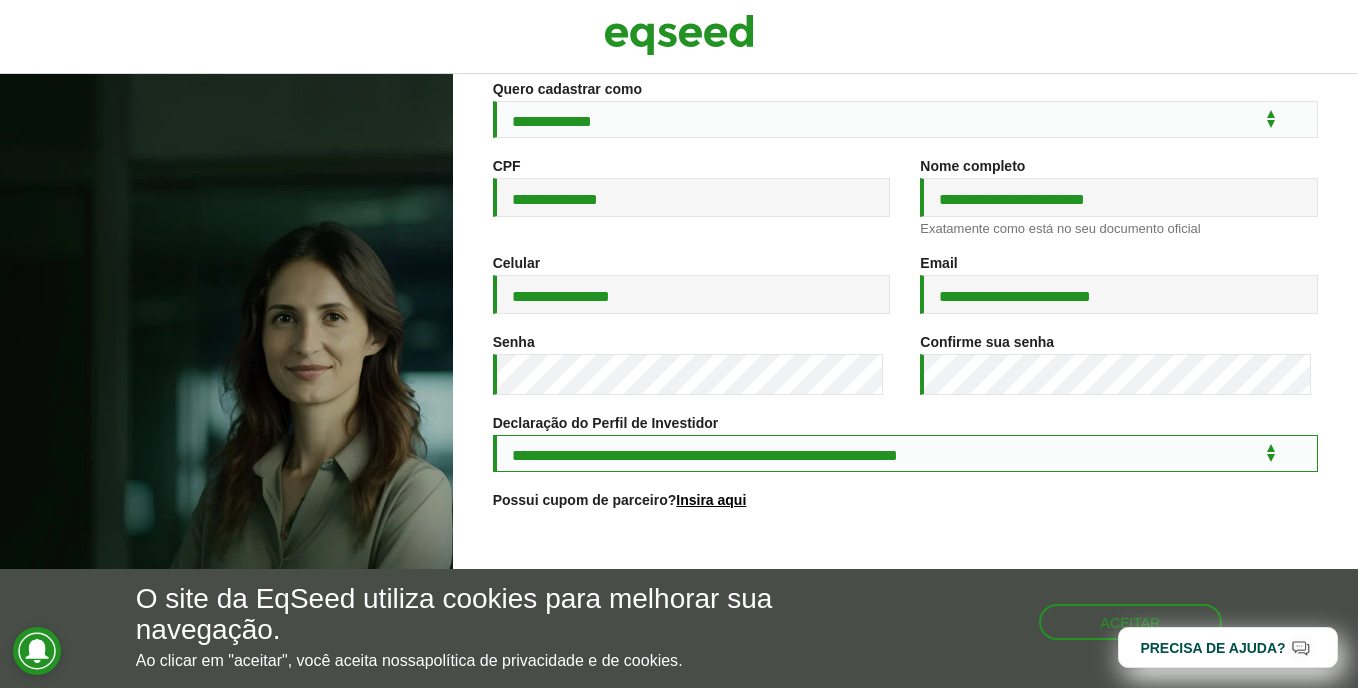 click on "**********" at bounding box center (905, 453) 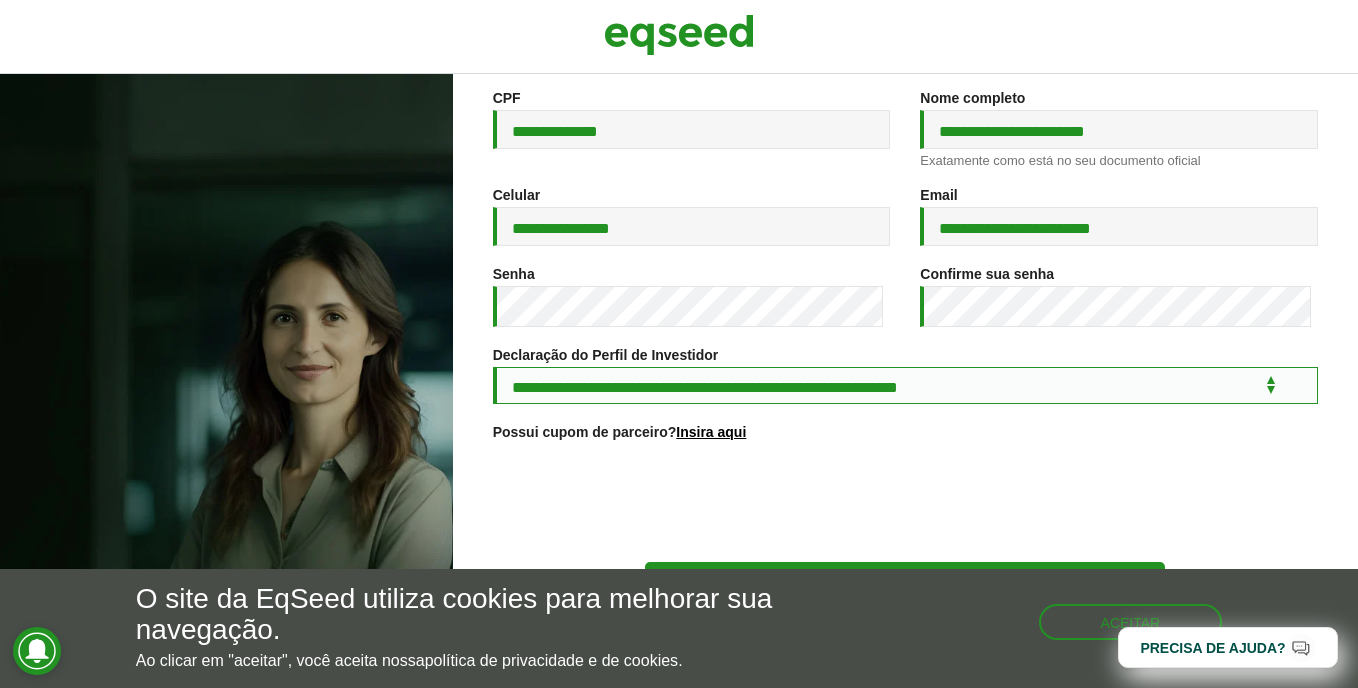scroll, scrollTop: 344, scrollLeft: 0, axis: vertical 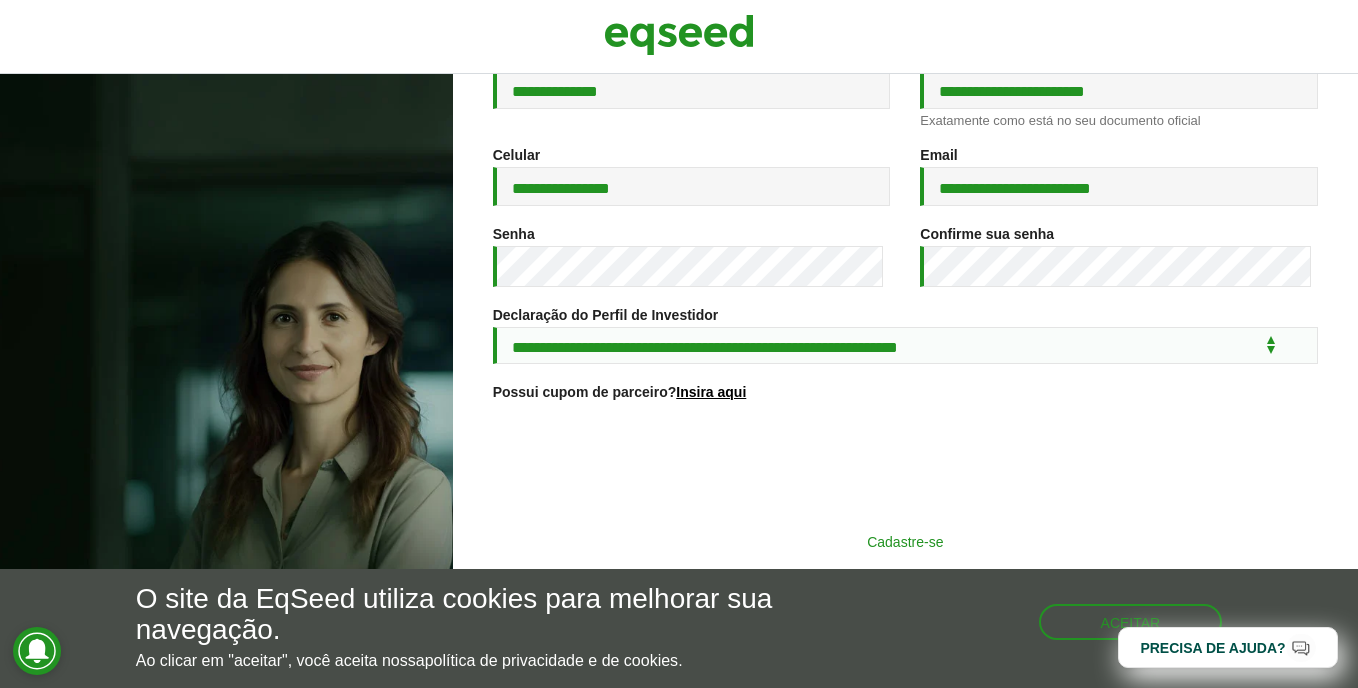 click on "Cadastre-se" at bounding box center [905, 541] 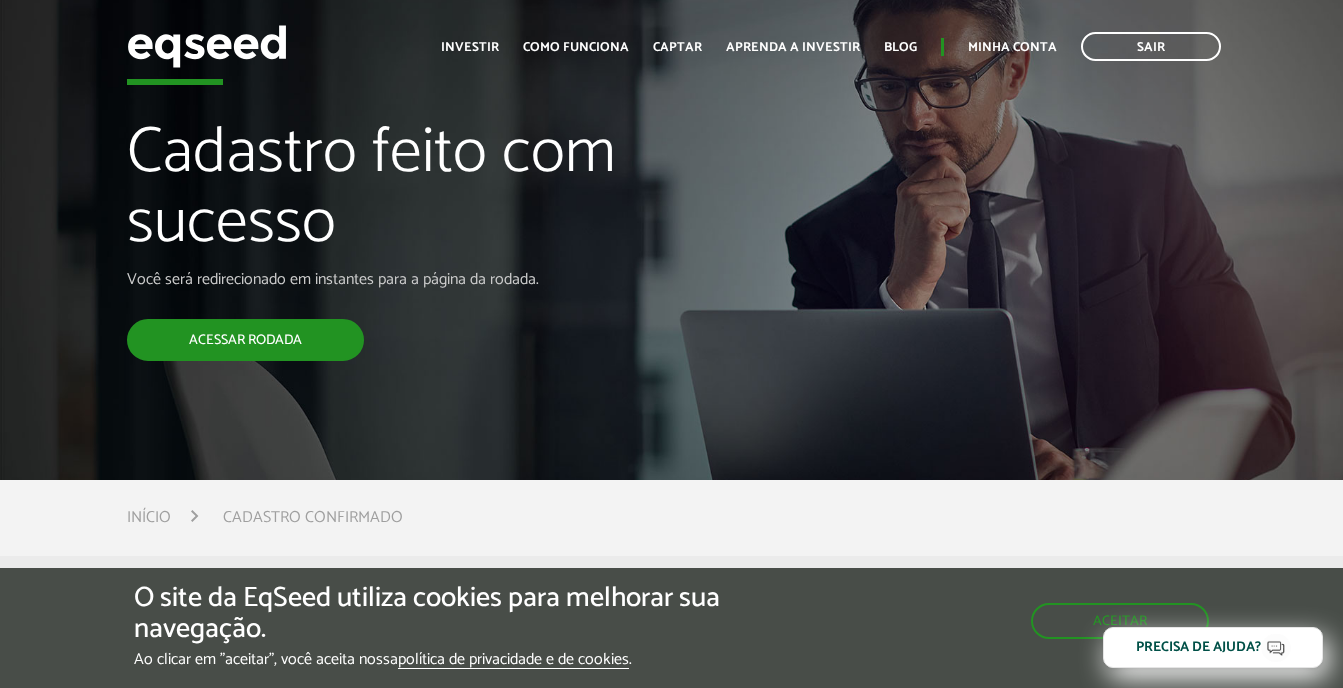 drag, startPoint x: 0, startPoint y: 0, endPoint x: 256, endPoint y: 339, distance: 424.8023 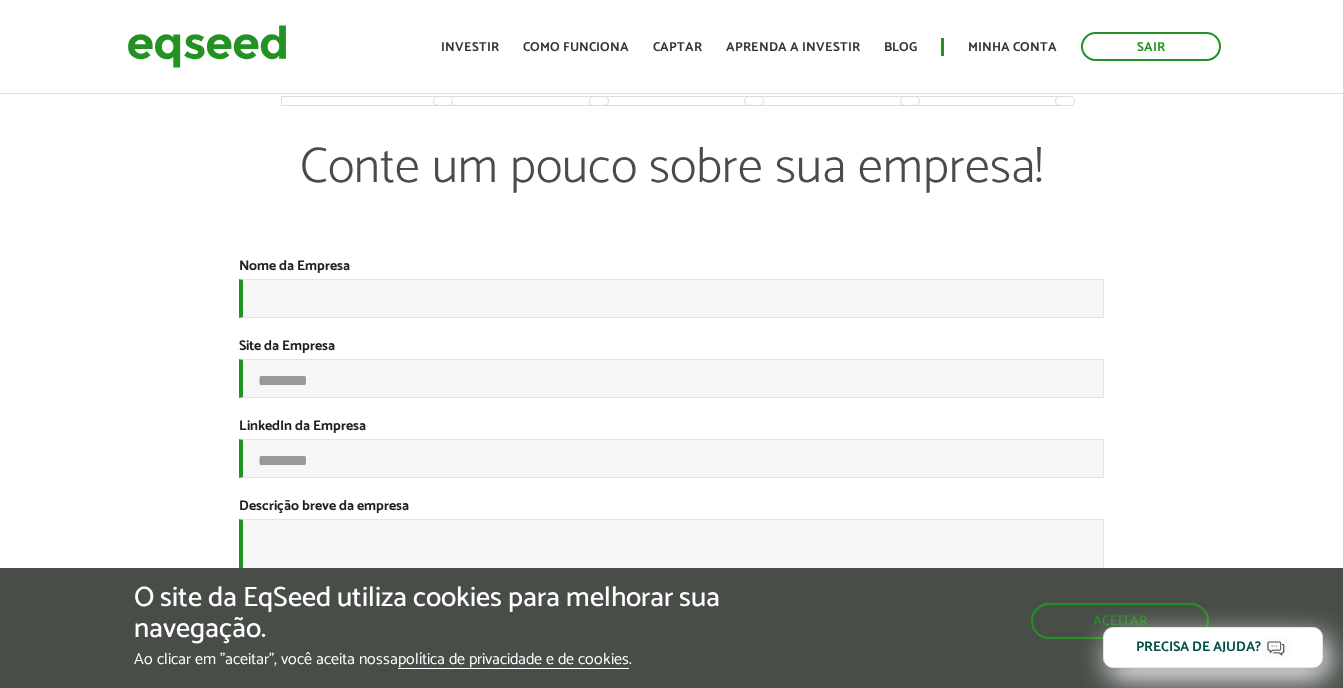 scroll, scrollTop: 0, scrollLeft: 0, axis: both 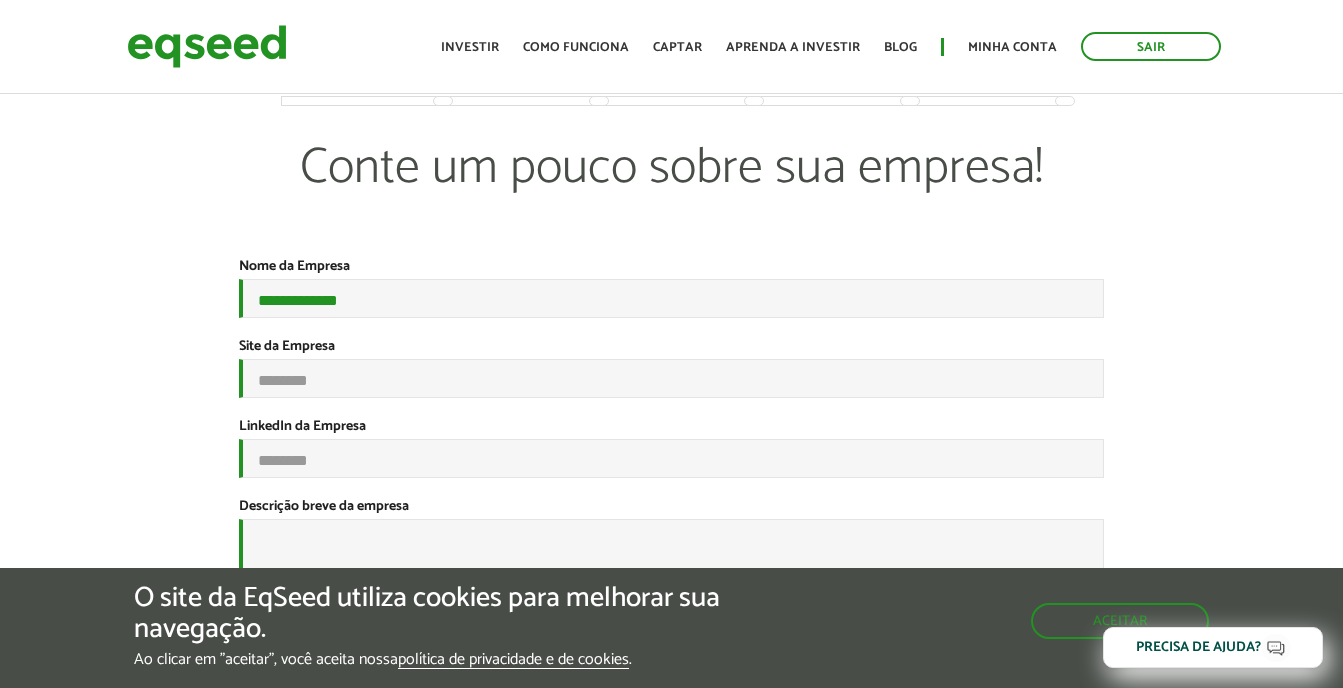 type on "*" 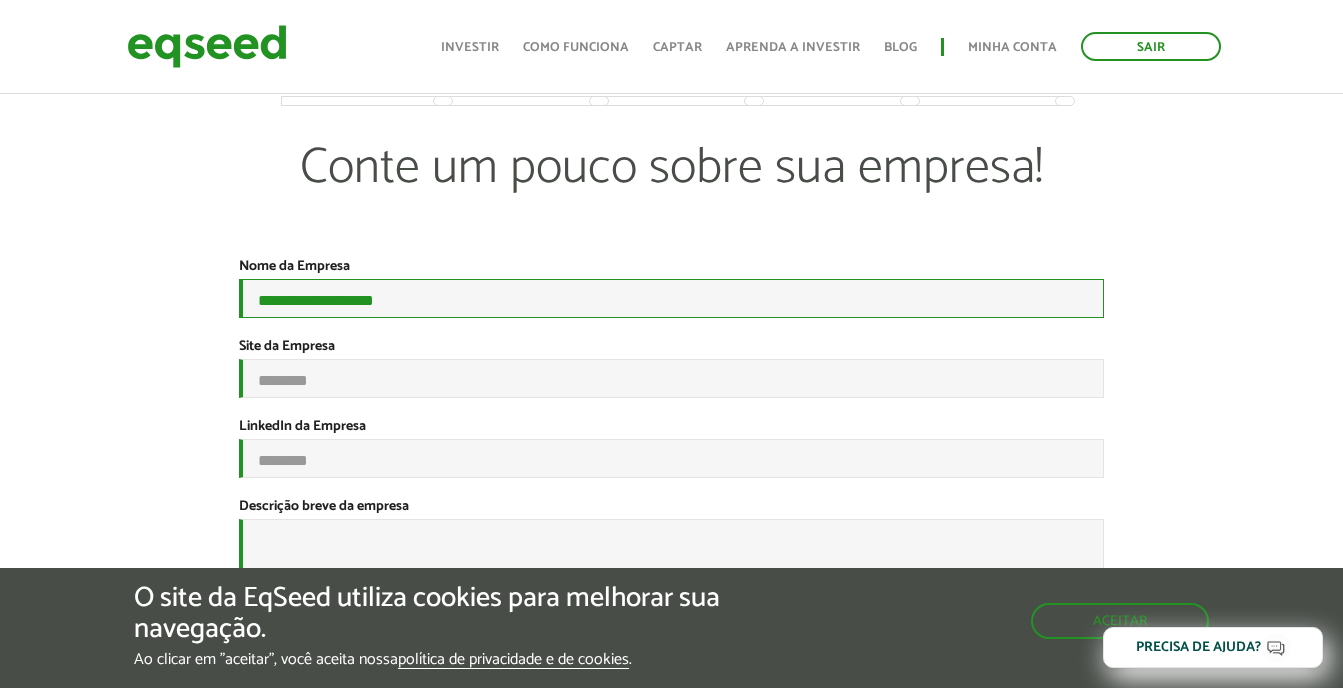 scroll, scrollTop: 199, scrollLeft: 0, axis: vertical 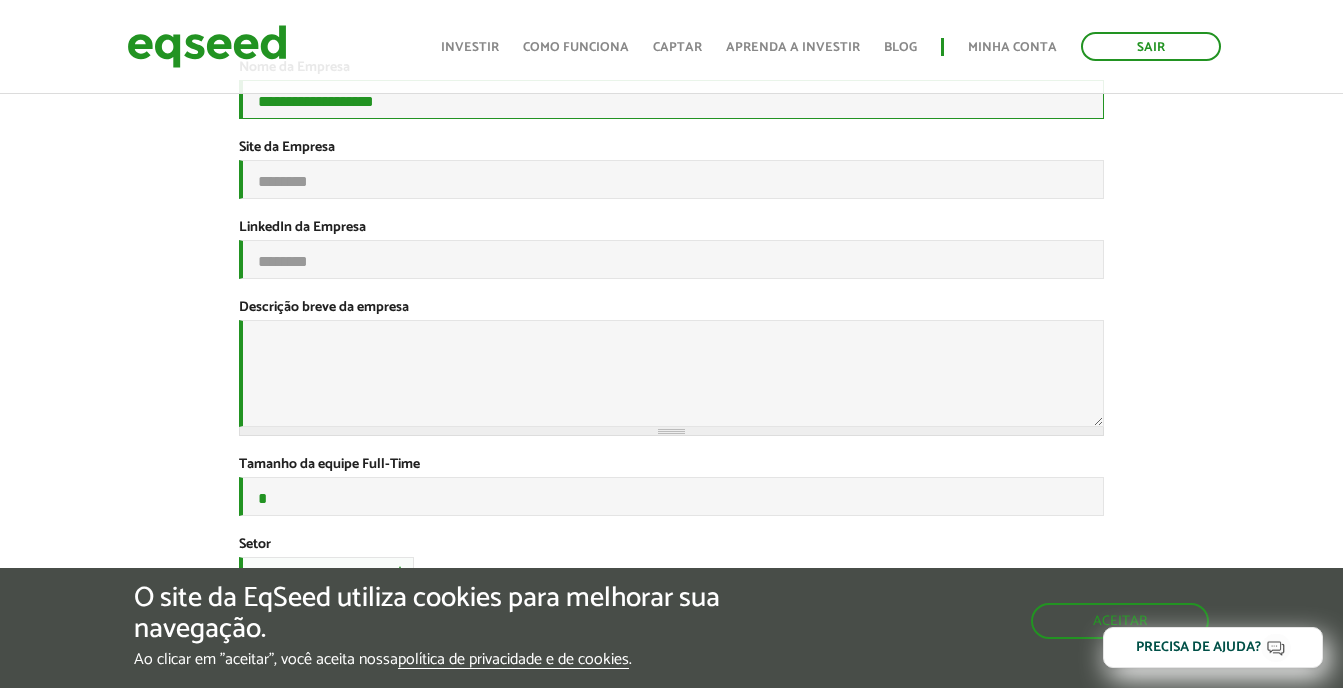 type on "**********" 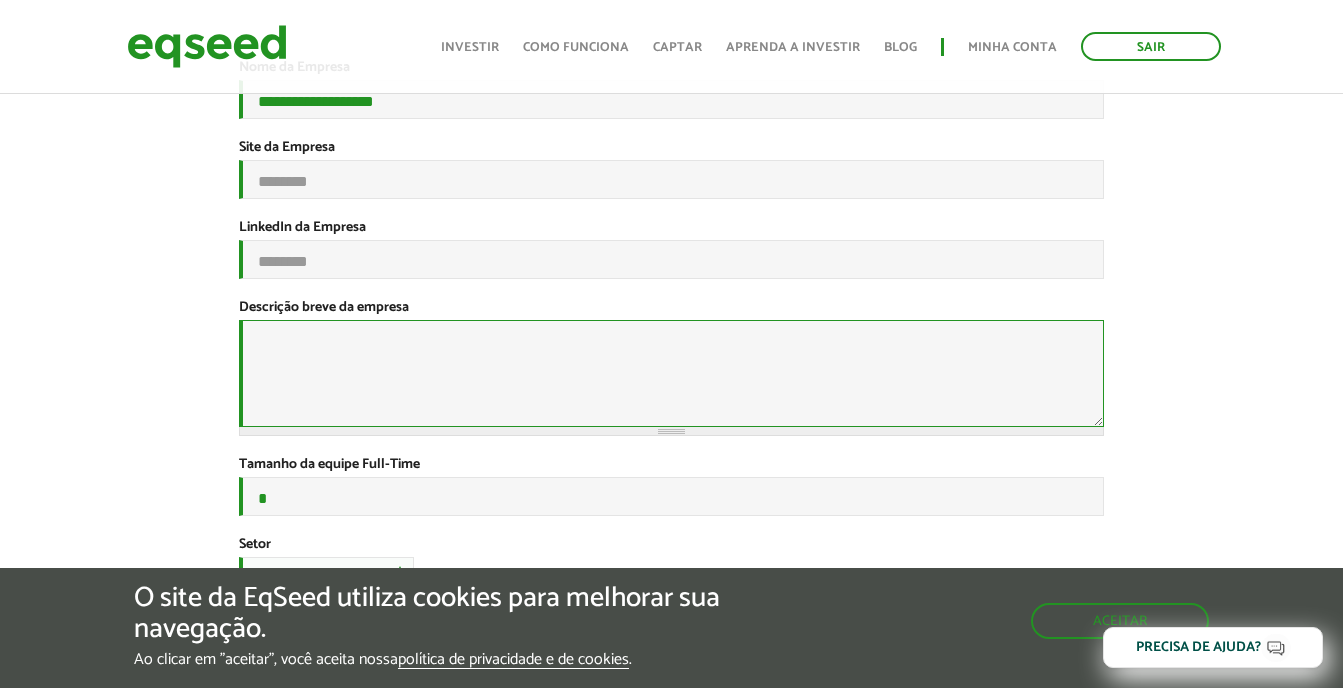 click on "Descrição breve da empresa  *" at bounding box center (671, 373) 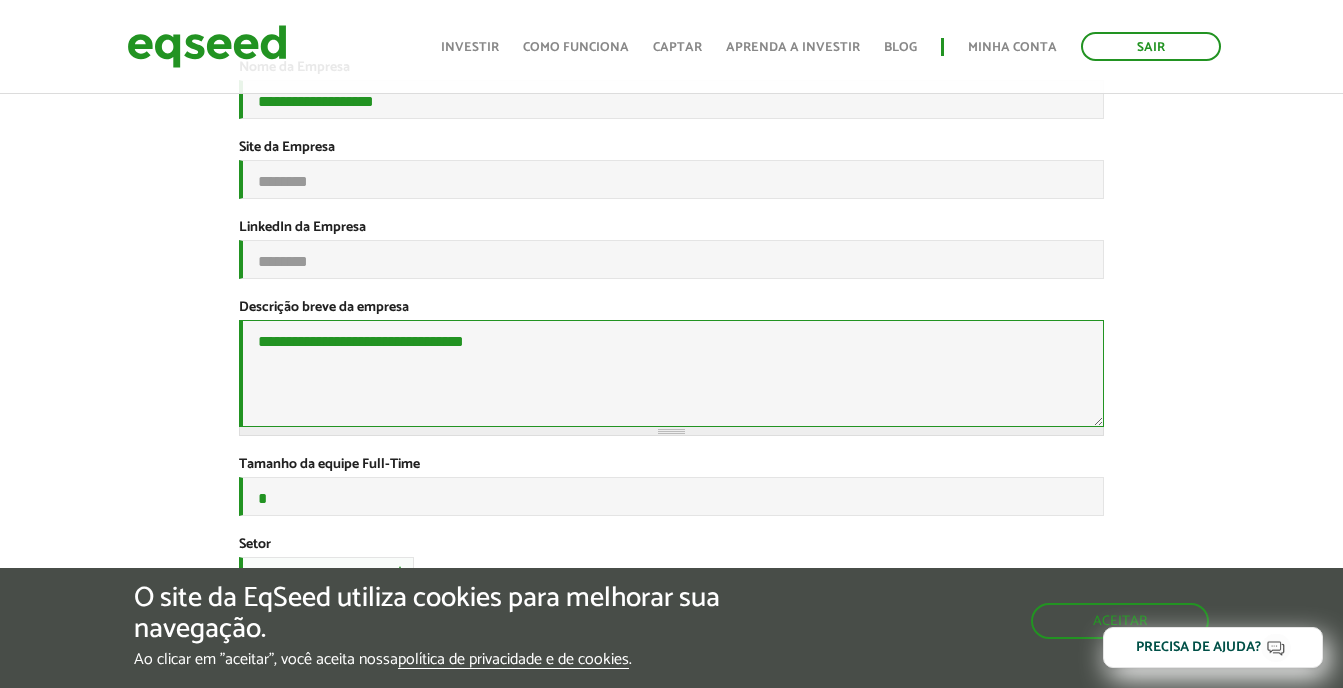 drag, startPoint x: 419, startPoint y: 359, endPoint x: 168, endPoint y: 352, distance: 251.0976 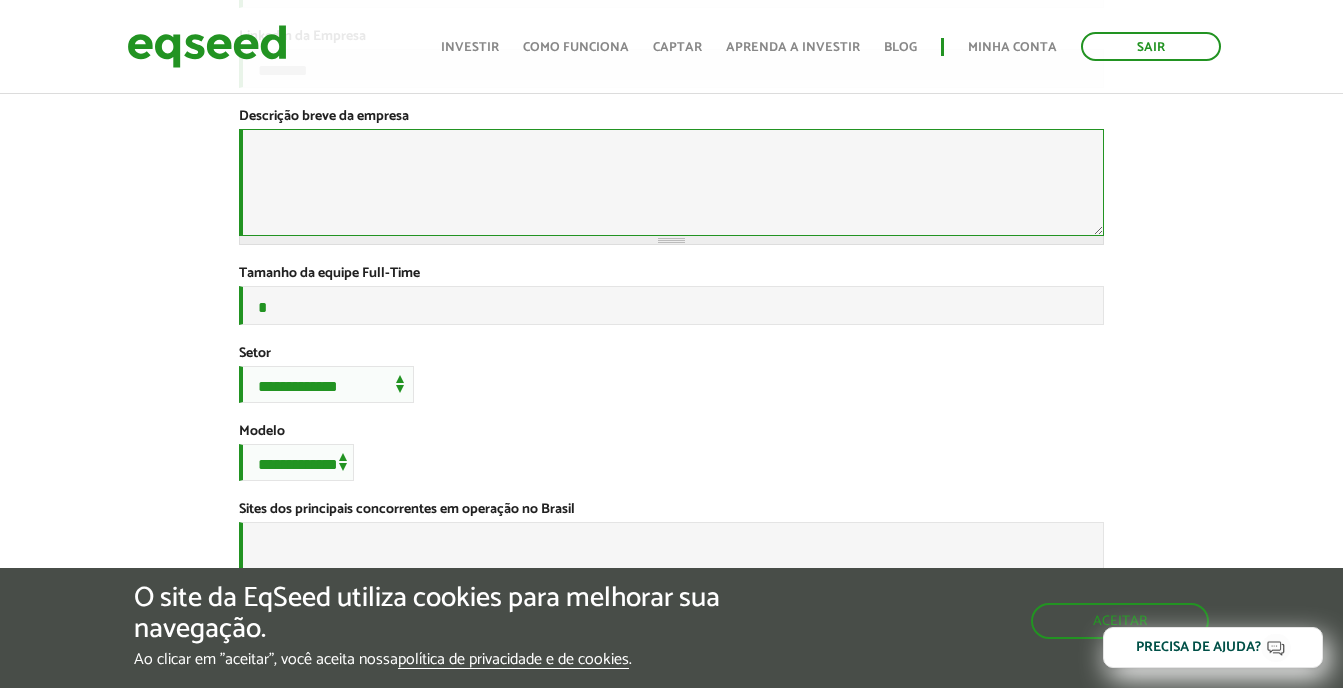 scroll, scrollTop: 725, scrollLeft: 0, axis: vertical 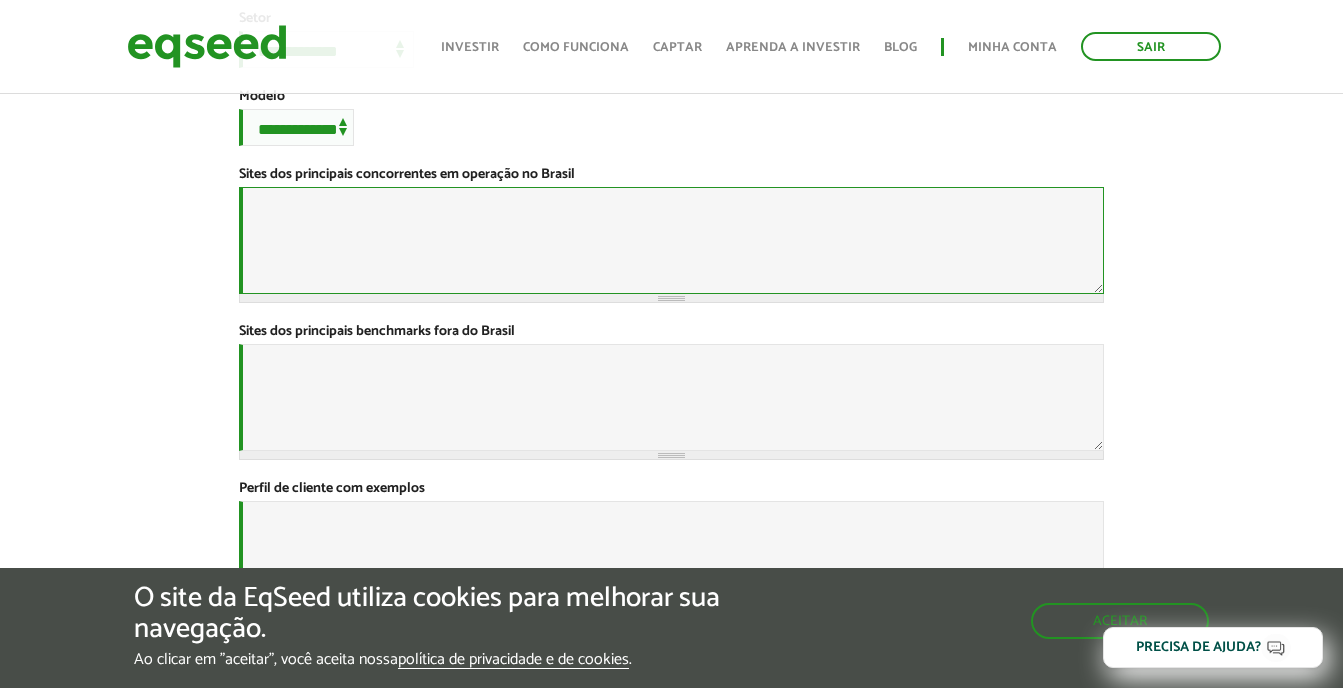 click on "Sites dos principais concorrentes em operação no Brasil  *" at bounding box center [671, 240] 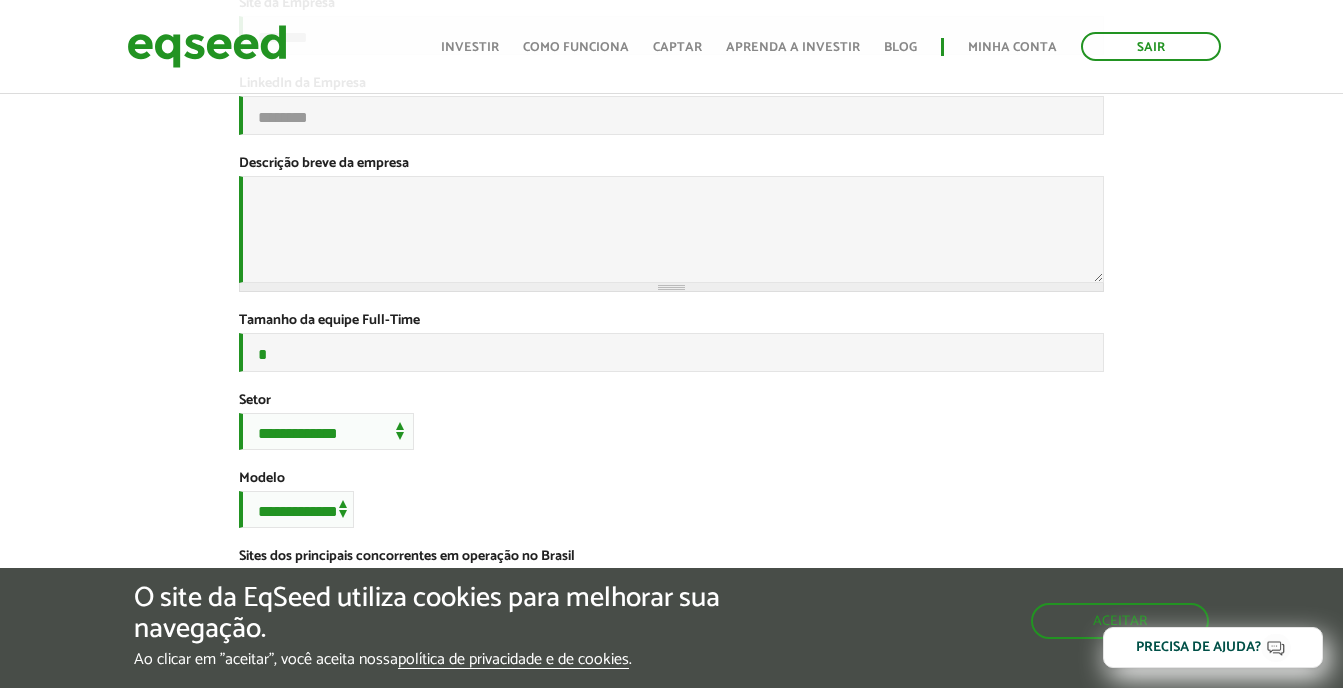 scroll, scrollTop: 284, scrollLeft: 0, axis: vertical 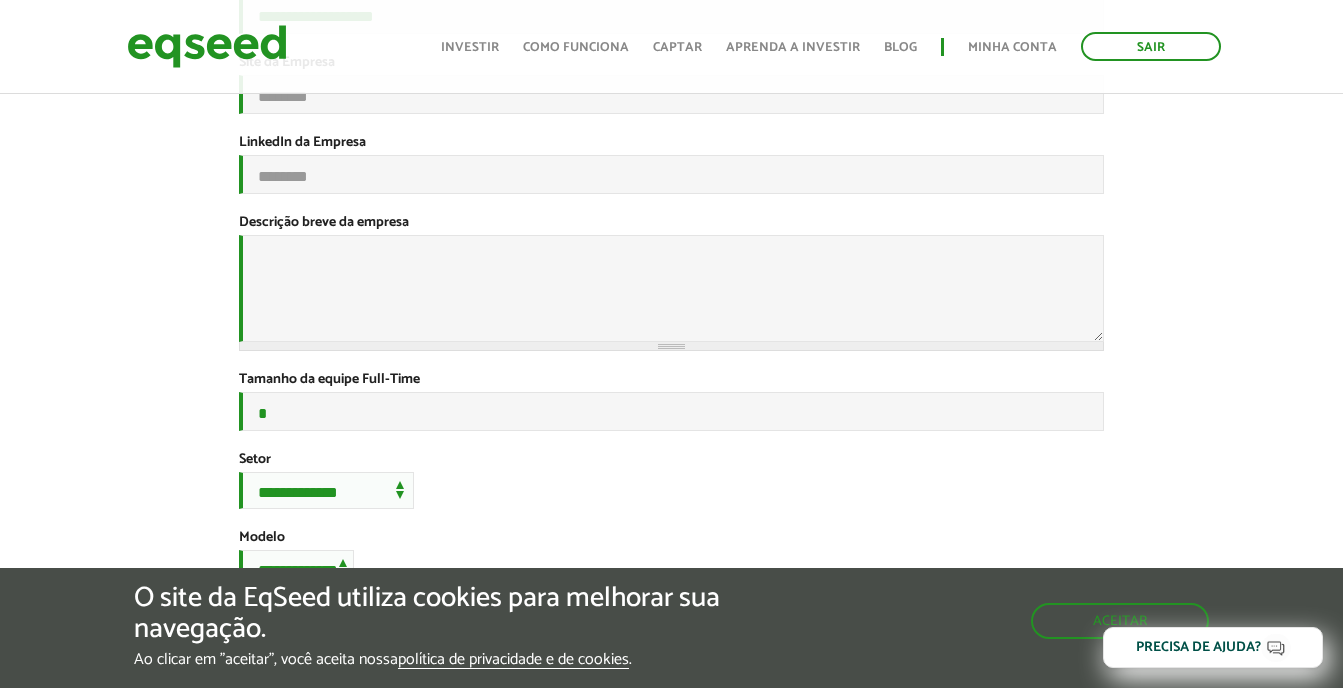 type on "**********" 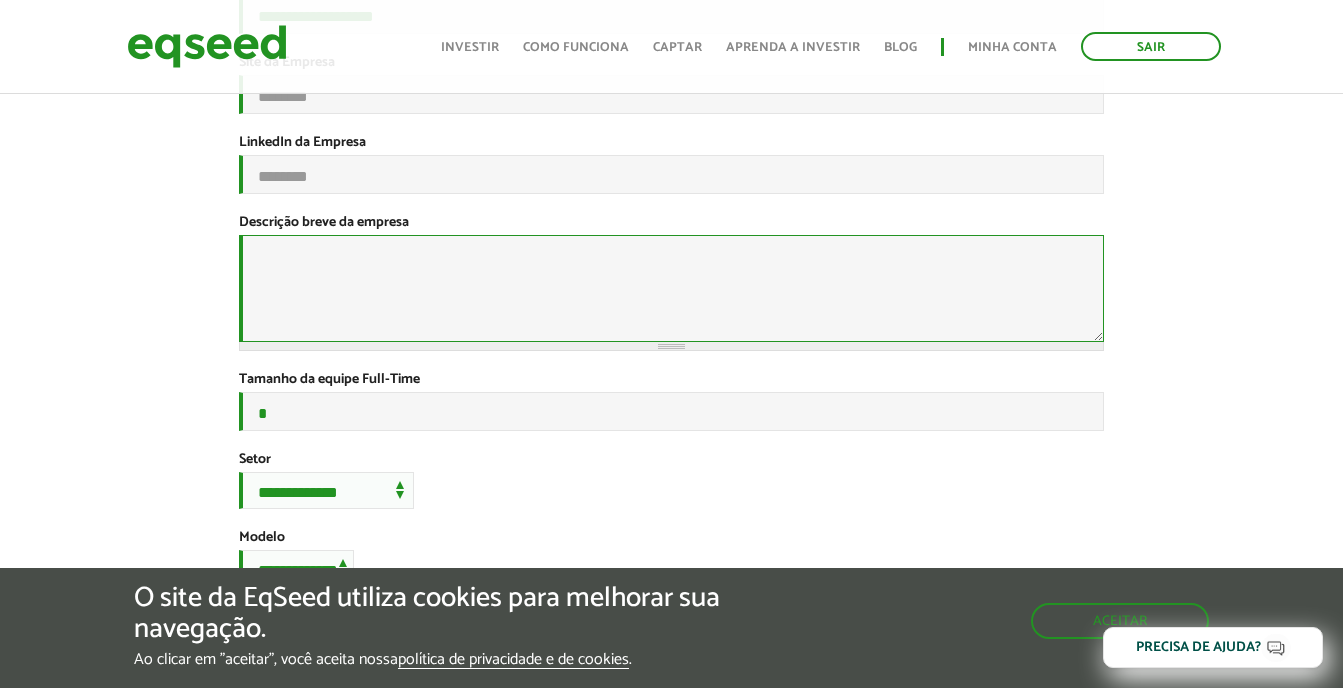 click on "Descrição breve da empresa  *" at bounding box center (671, 288) 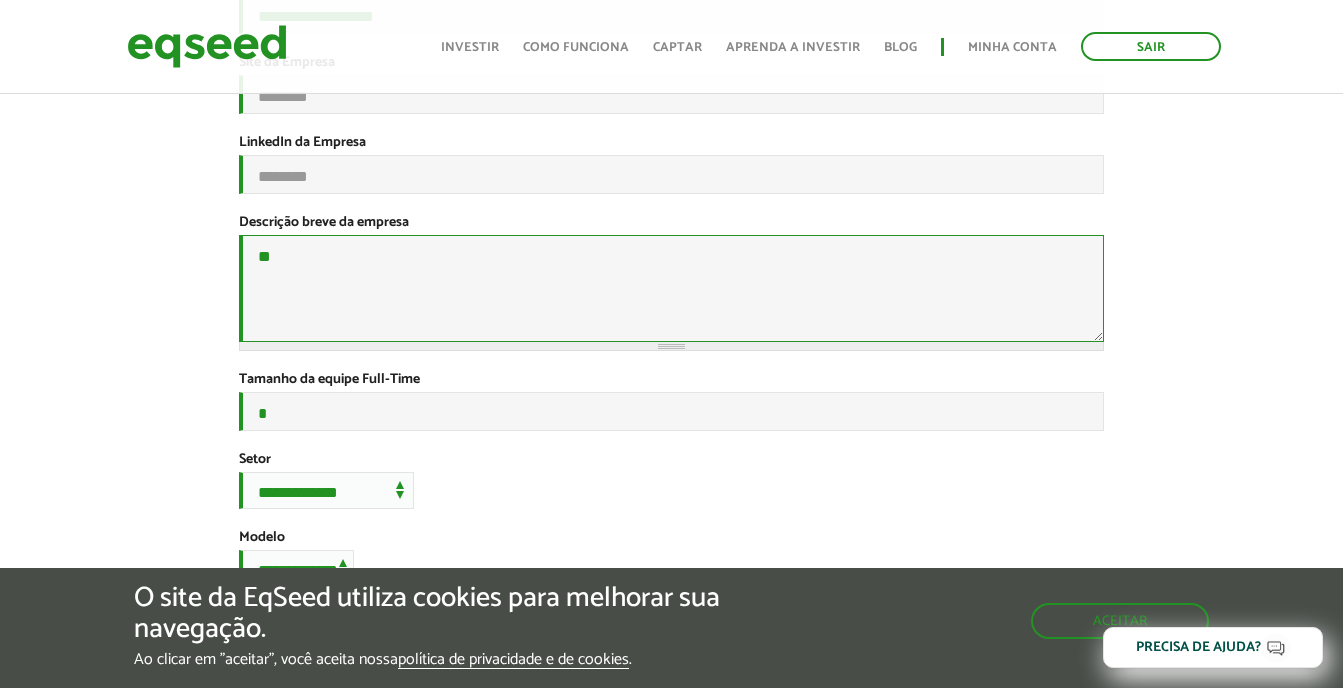 type on "*" 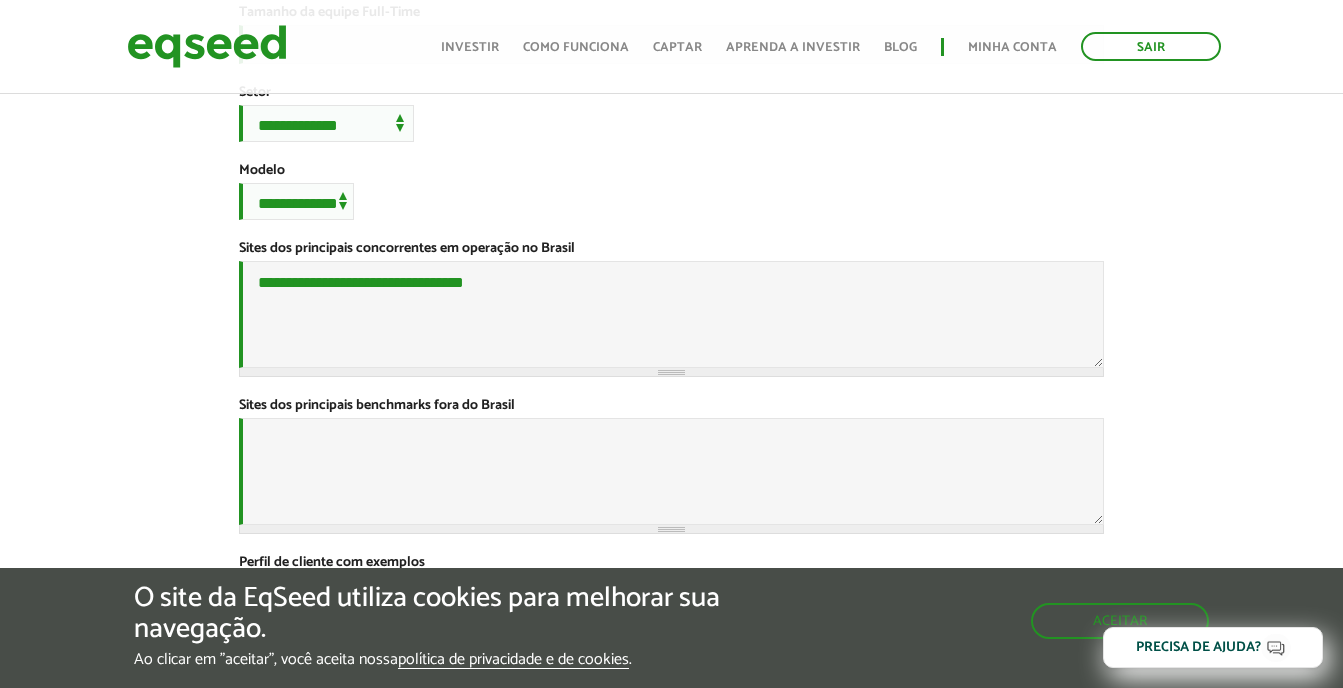 scroll, scrollTop: 659, scrollLeft: 0, axis: vertical 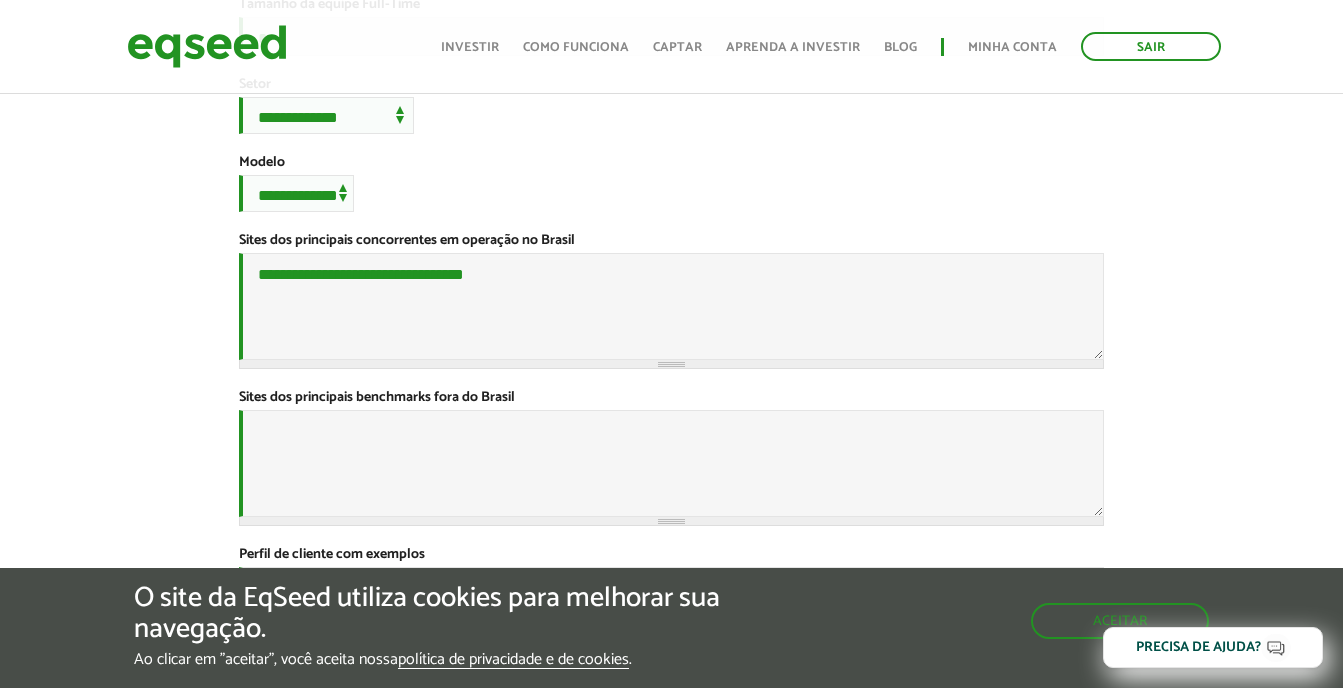 type on "**********" 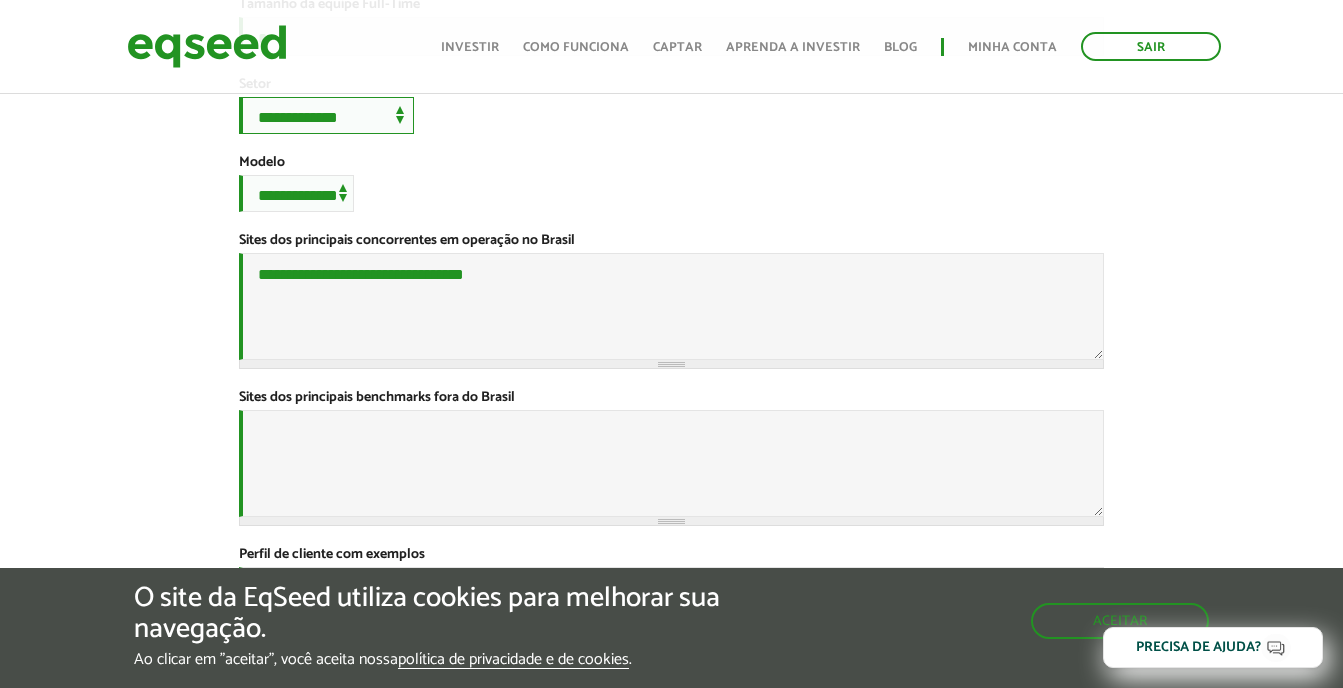 click on "**********" at bounding box center [326, 115] 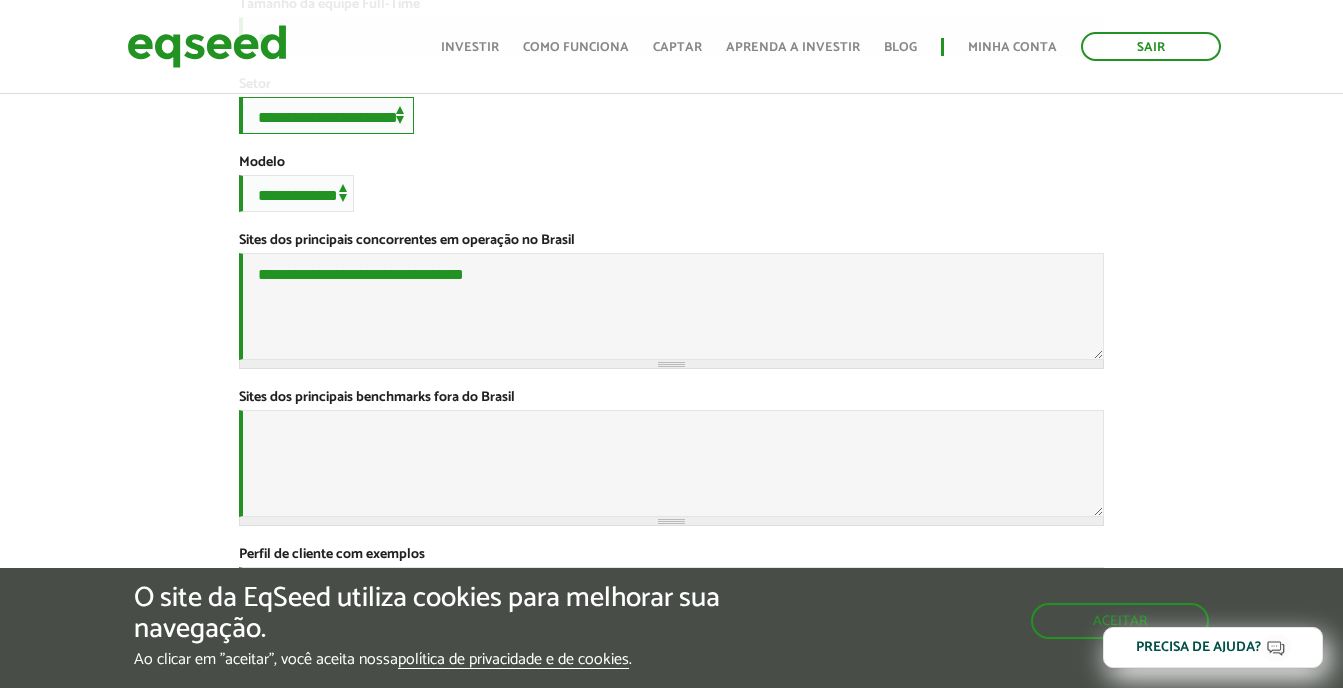 click on "**********" at bounding box center [326, 115] 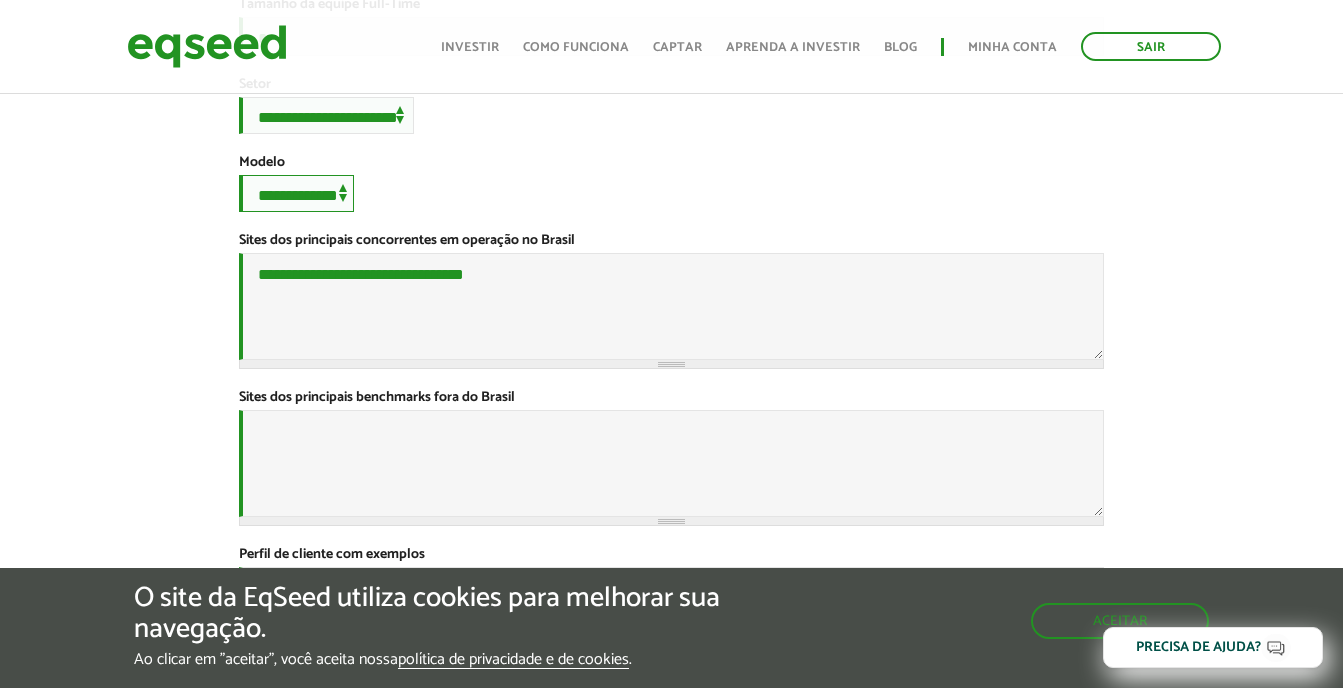 click on "**********" at bounding box center [296, 193] 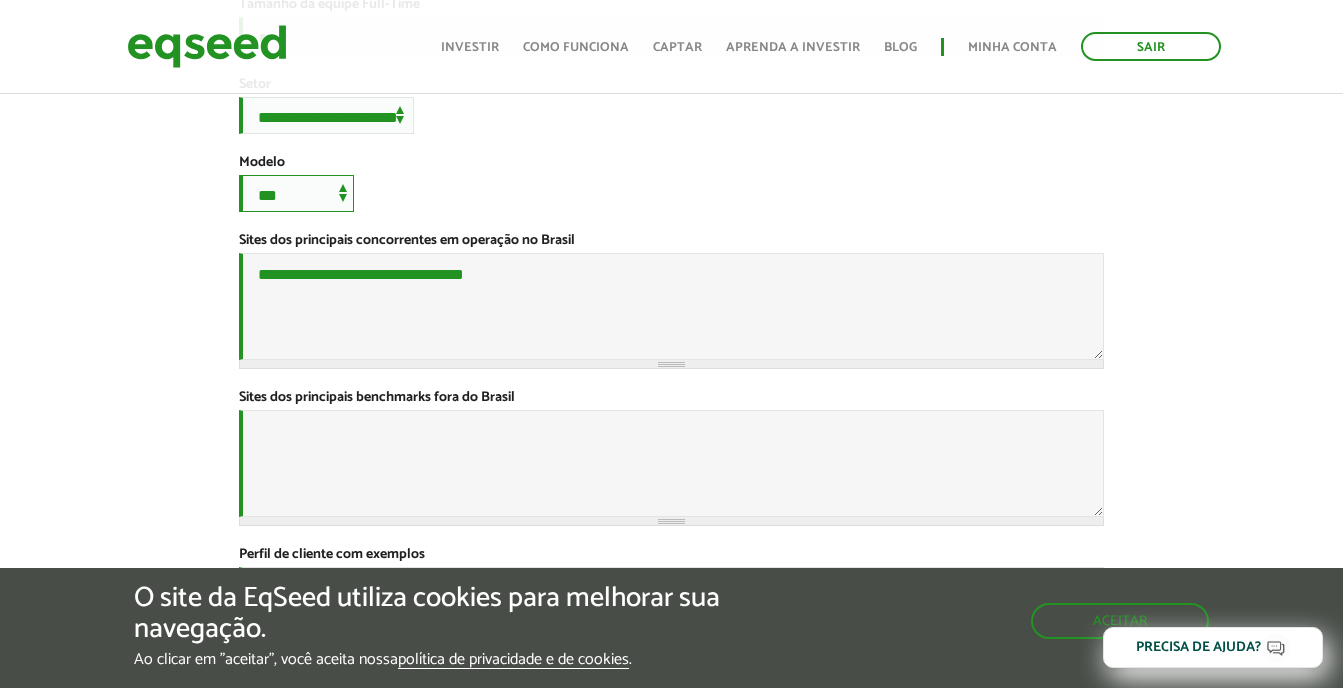 click on "**********" at bounding box center [296, 193] 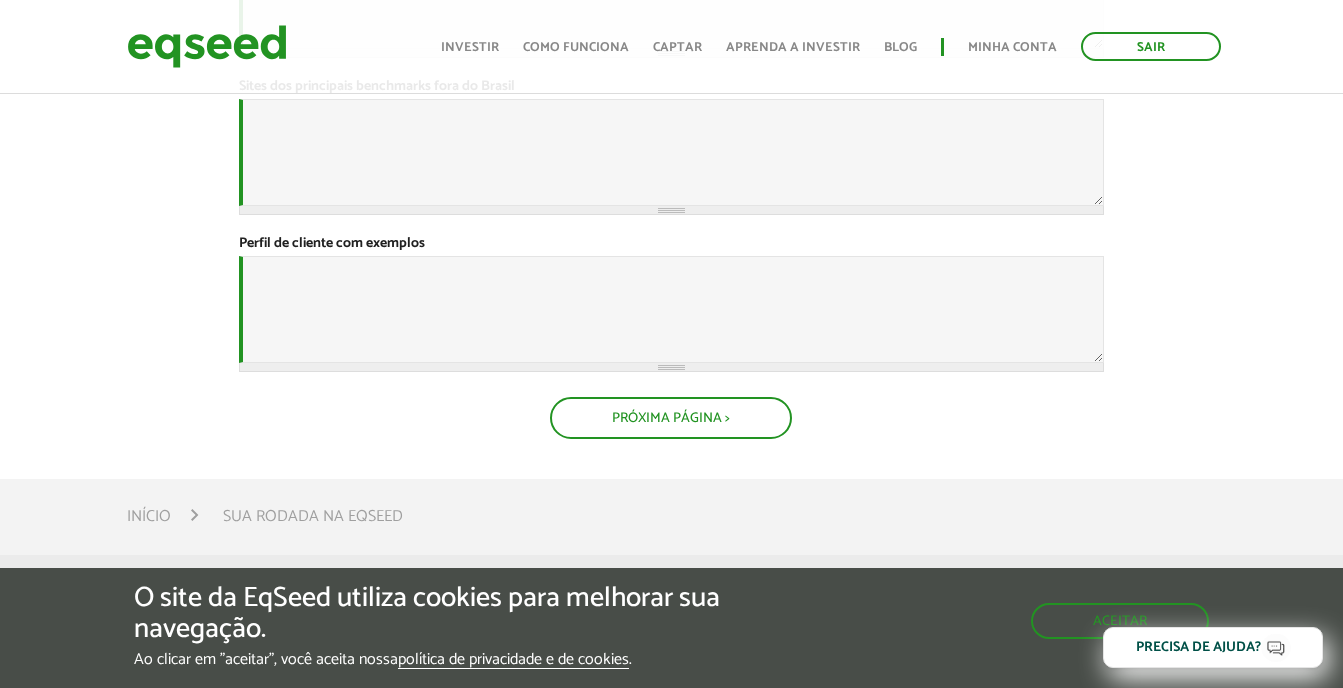 scroll, scrollTop: 990, scrollLeft: 0, axis: vertical 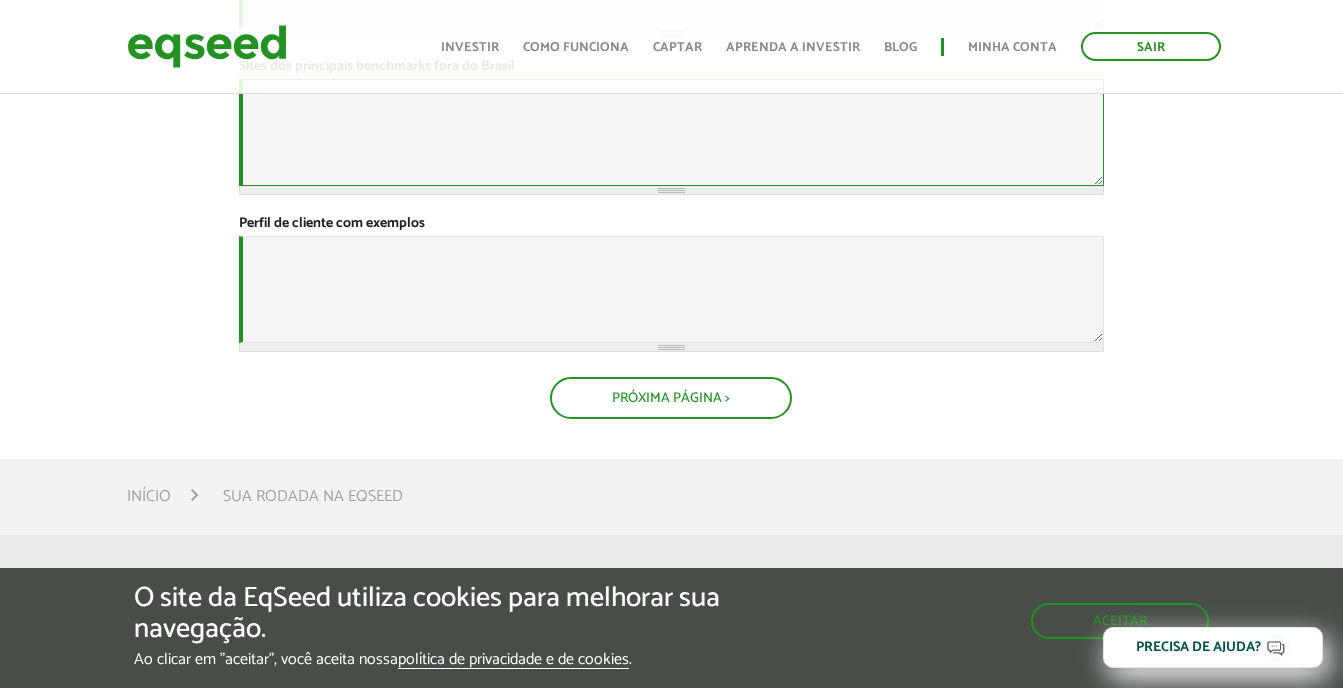 click on "Sites dos principais benchmarks fora do Brasil  *" at bounding box center [671, 132] 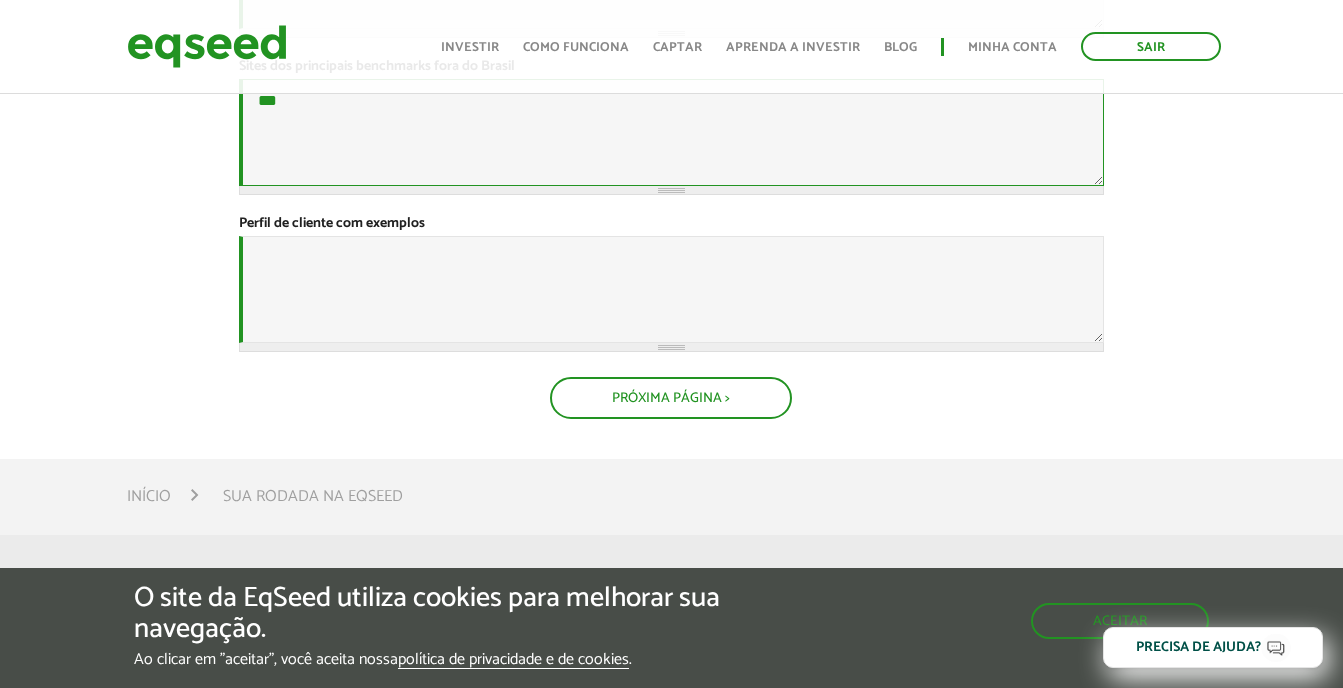 type on "***" 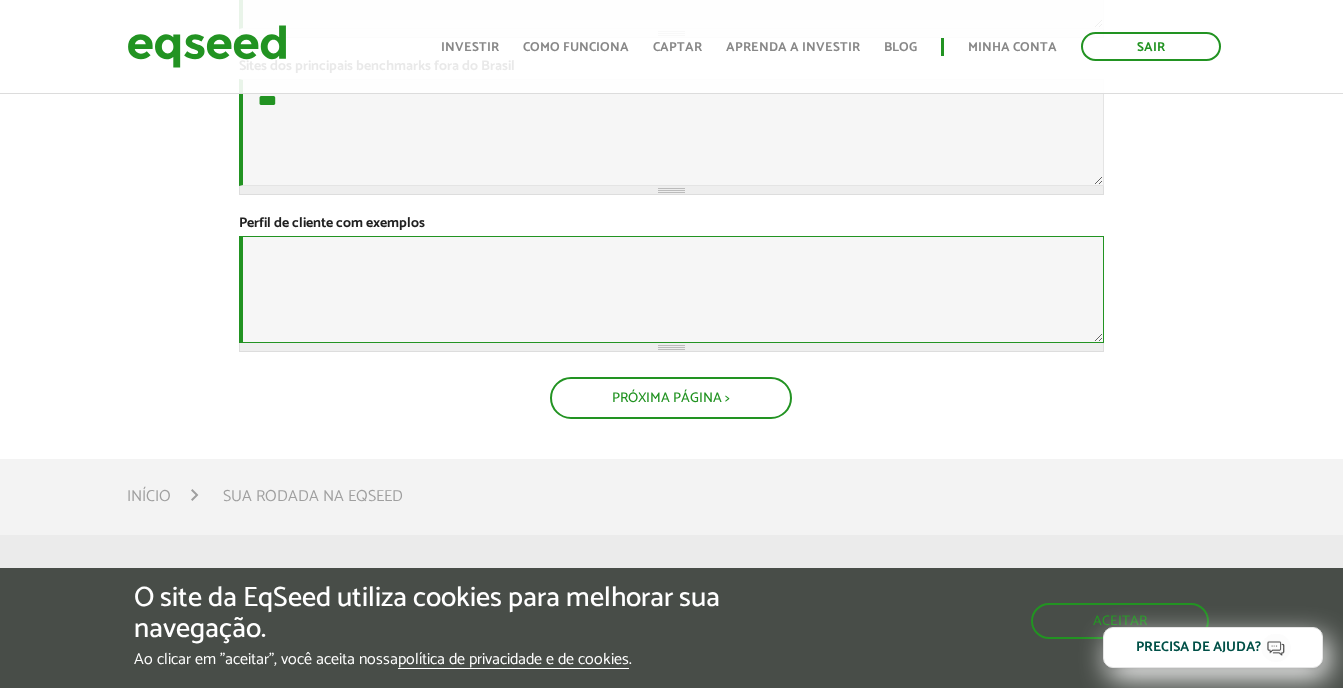 click on "Perfil de cliente com exemplos  *" at bounding box center [671, 289] 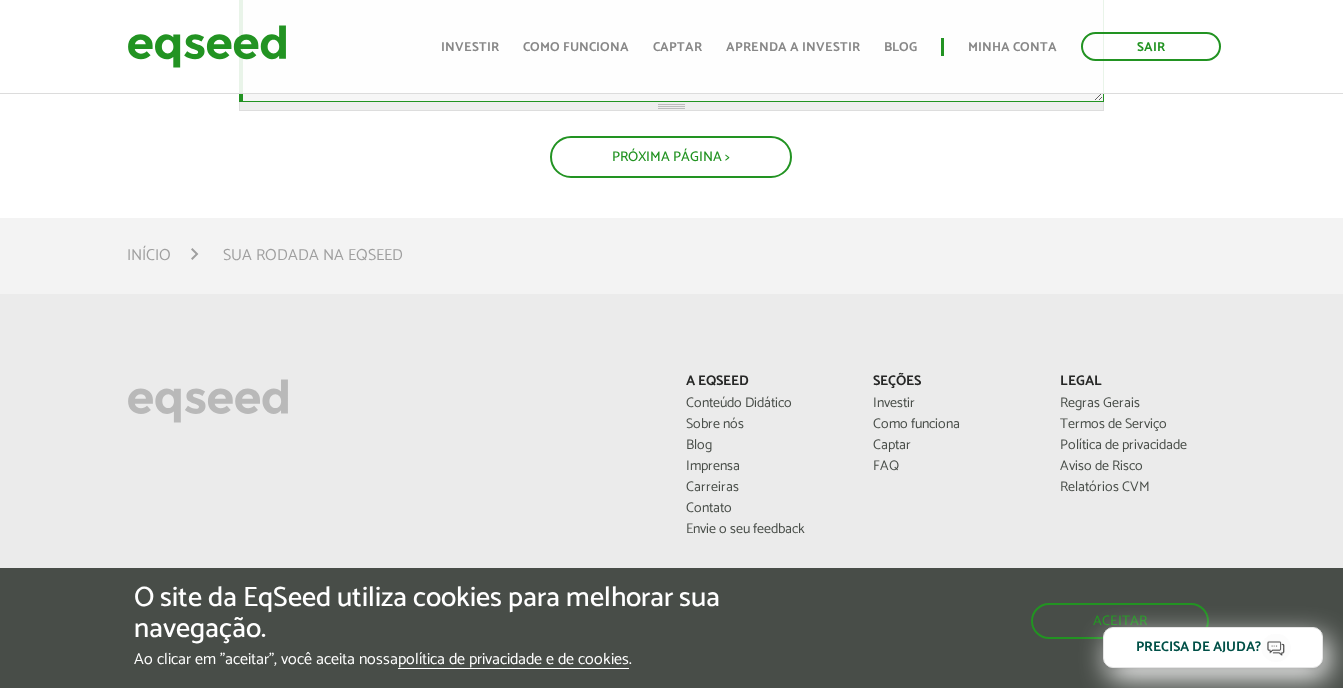 scroll, scrollTop: 1305, scrollLeft: 0, axis: vertical 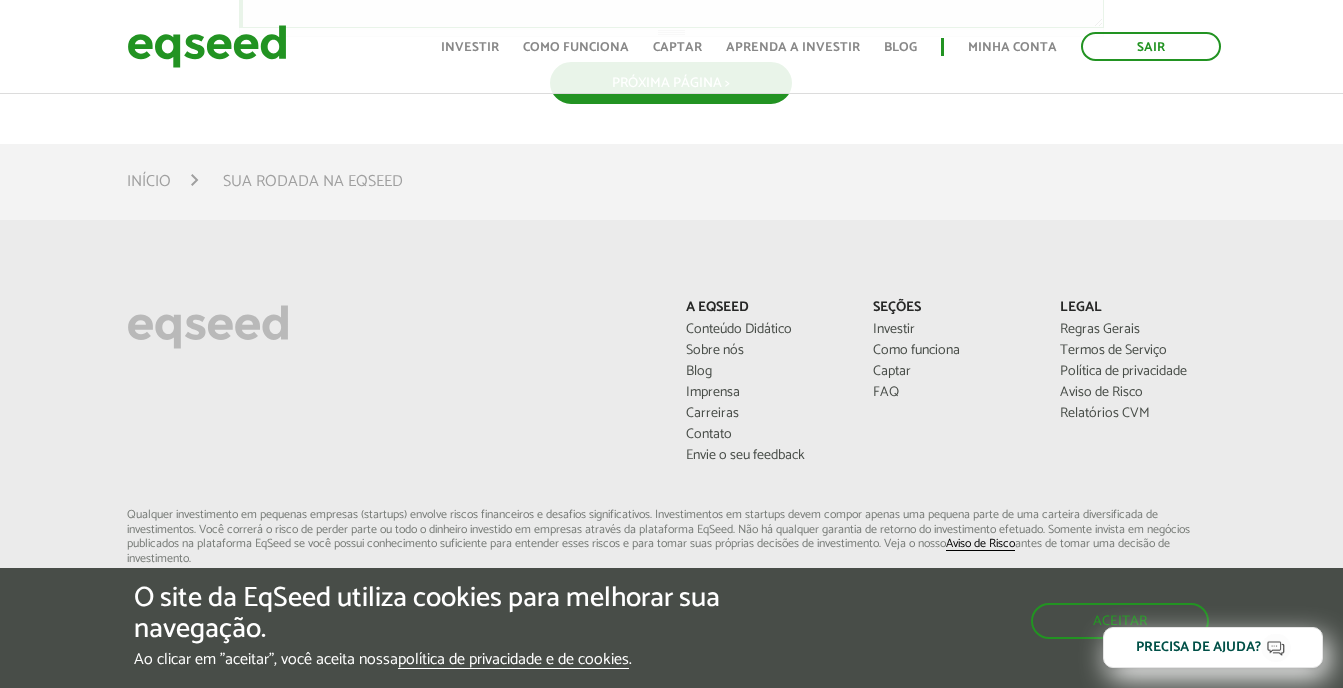 type on "**********" 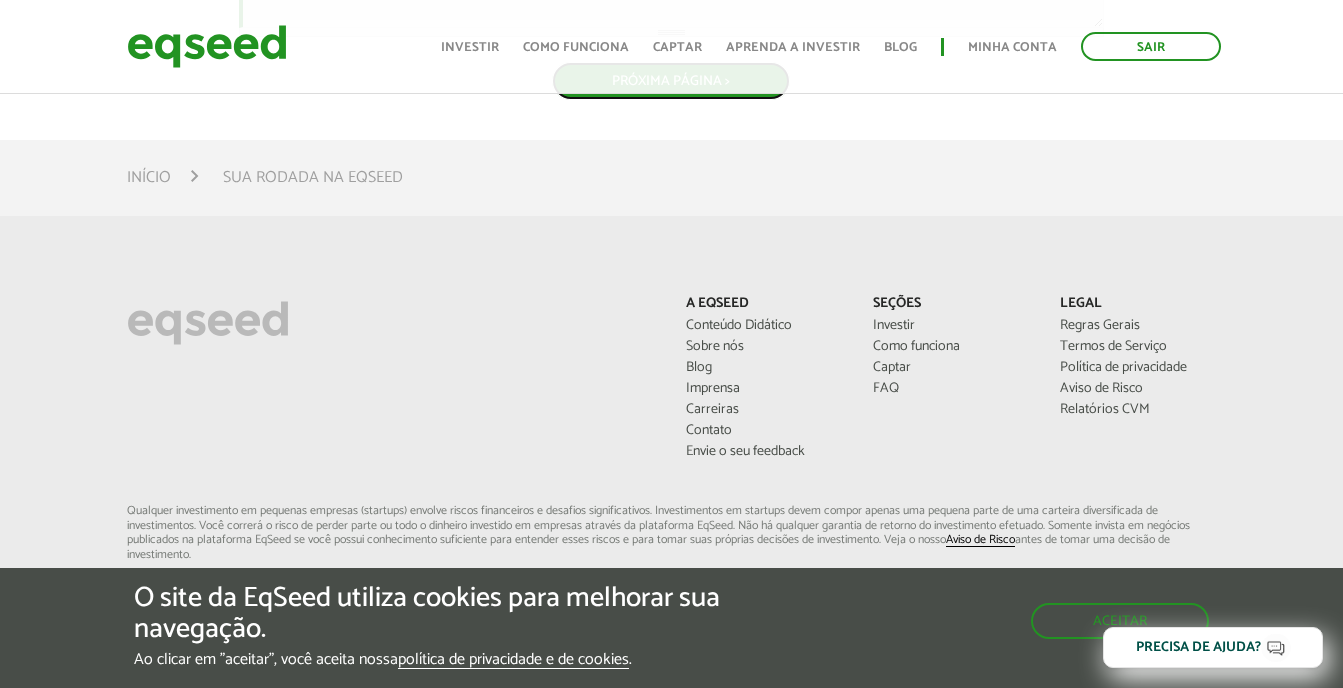 click on "Próxima Página >" at bounding box center [671, 81] 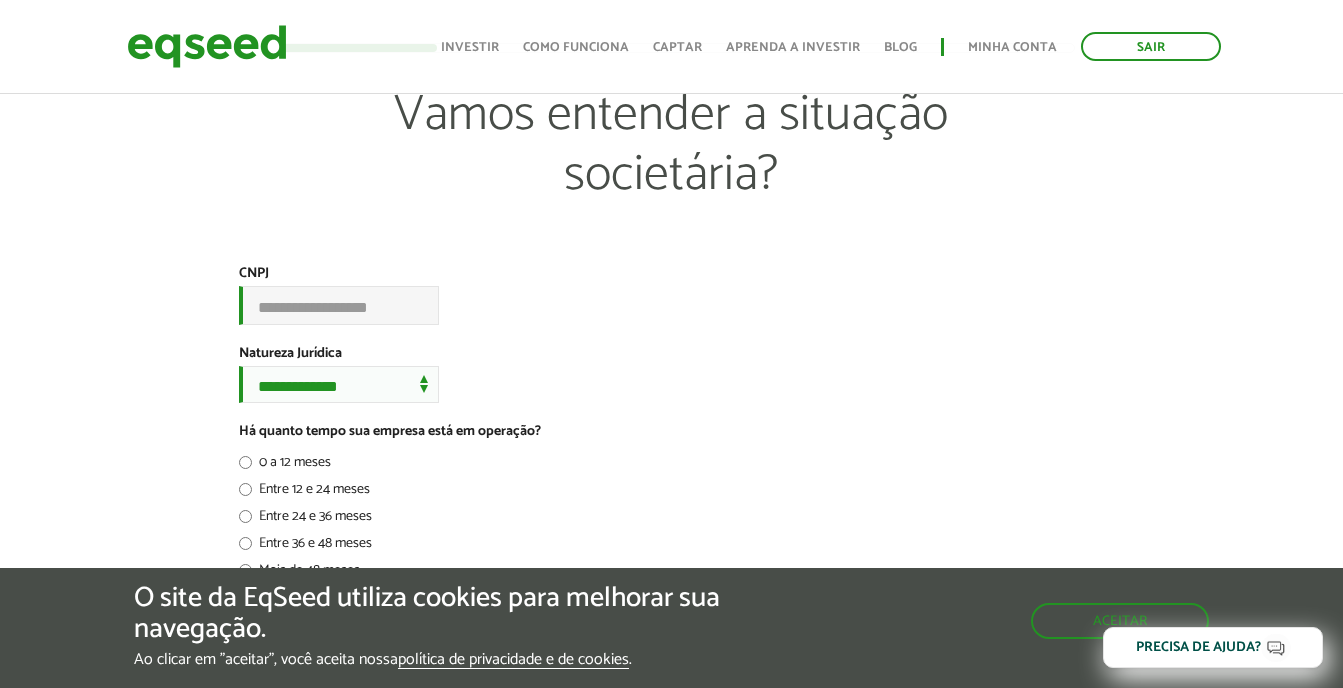 scroll, scrollTop: 59, scrollLeft: 0, axis: vertical 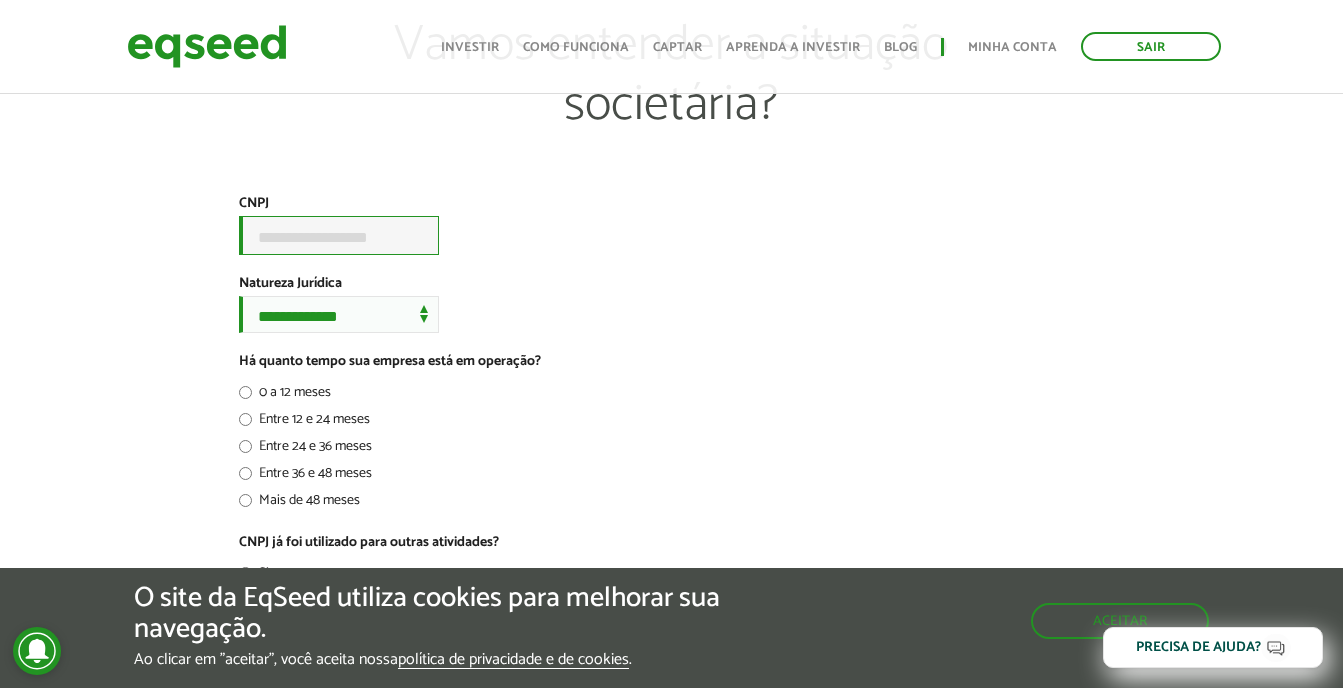 click on "CNPJ  *" at bounding box center (339, 235) 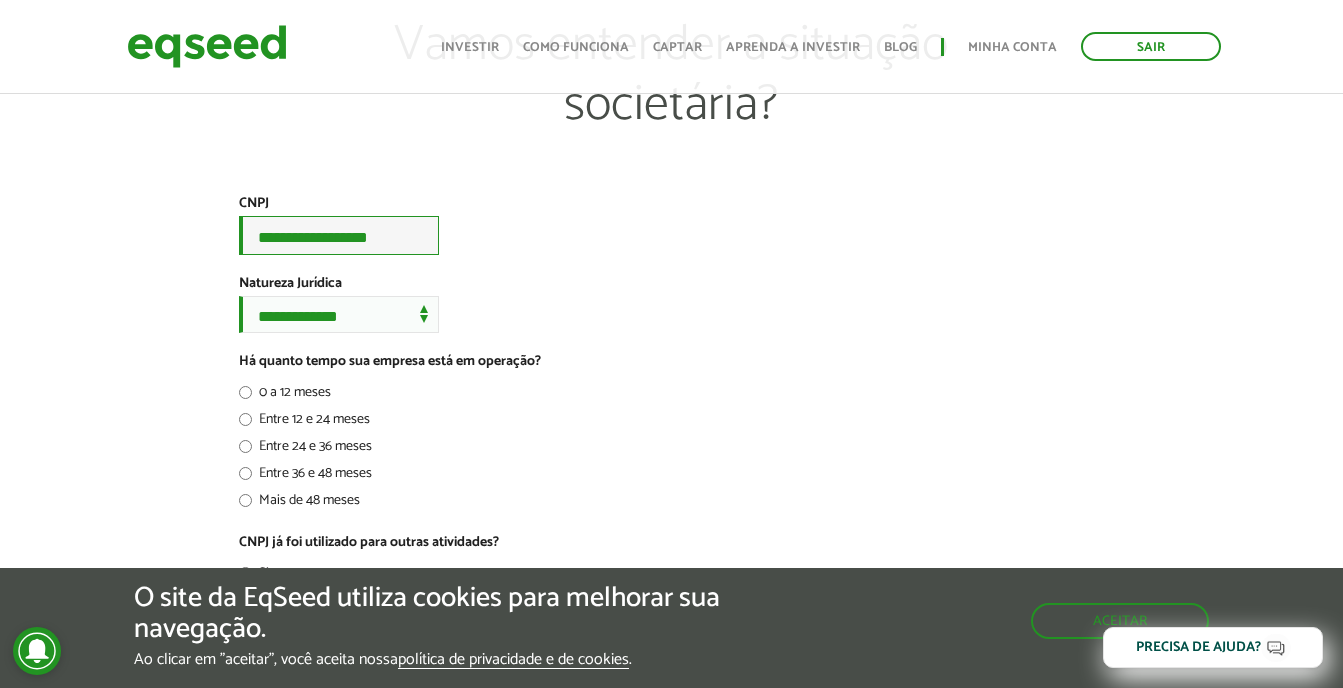 type on "**********" 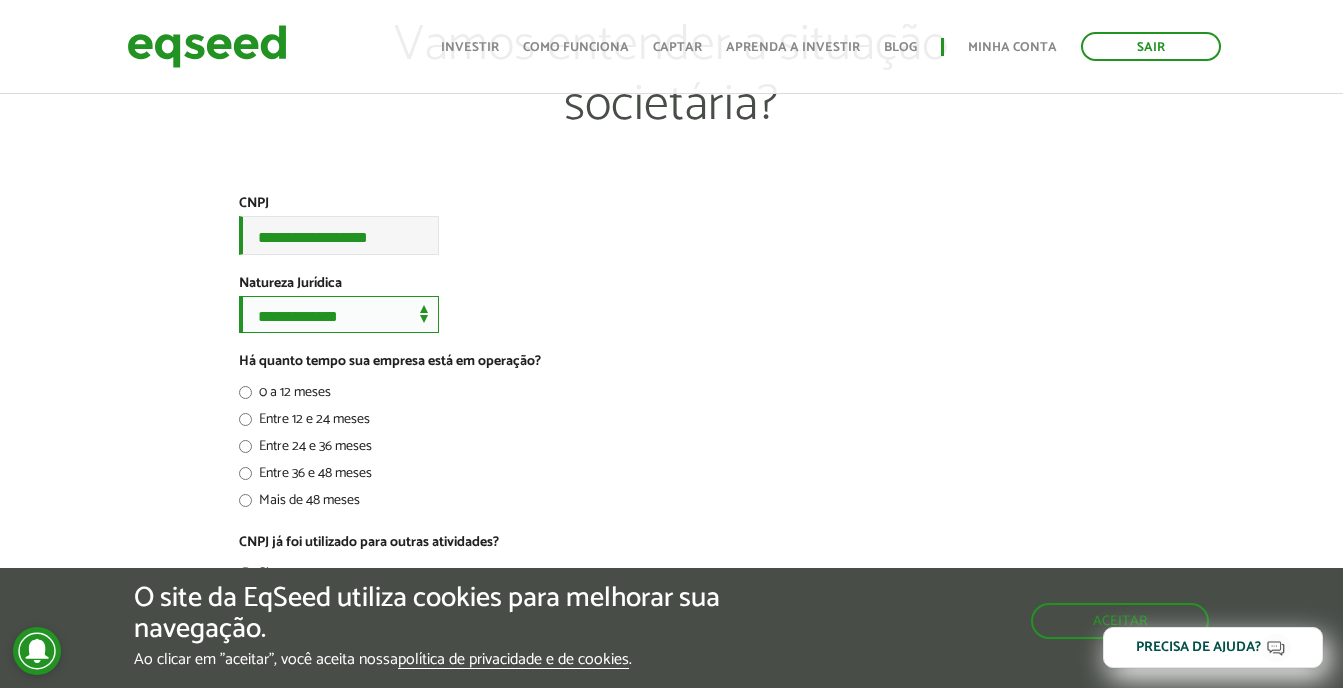 click on "**********" at bounding box center [339, 314] 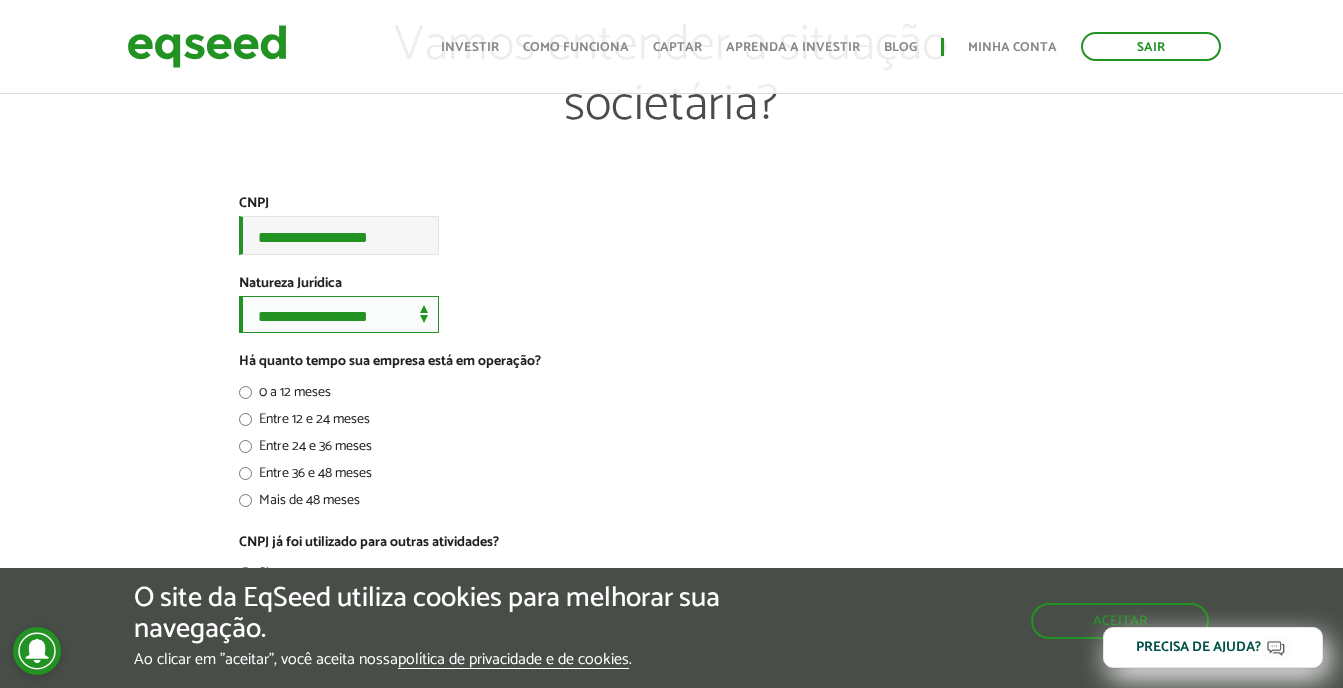 click on "**********" at bounding box center [339, 314] 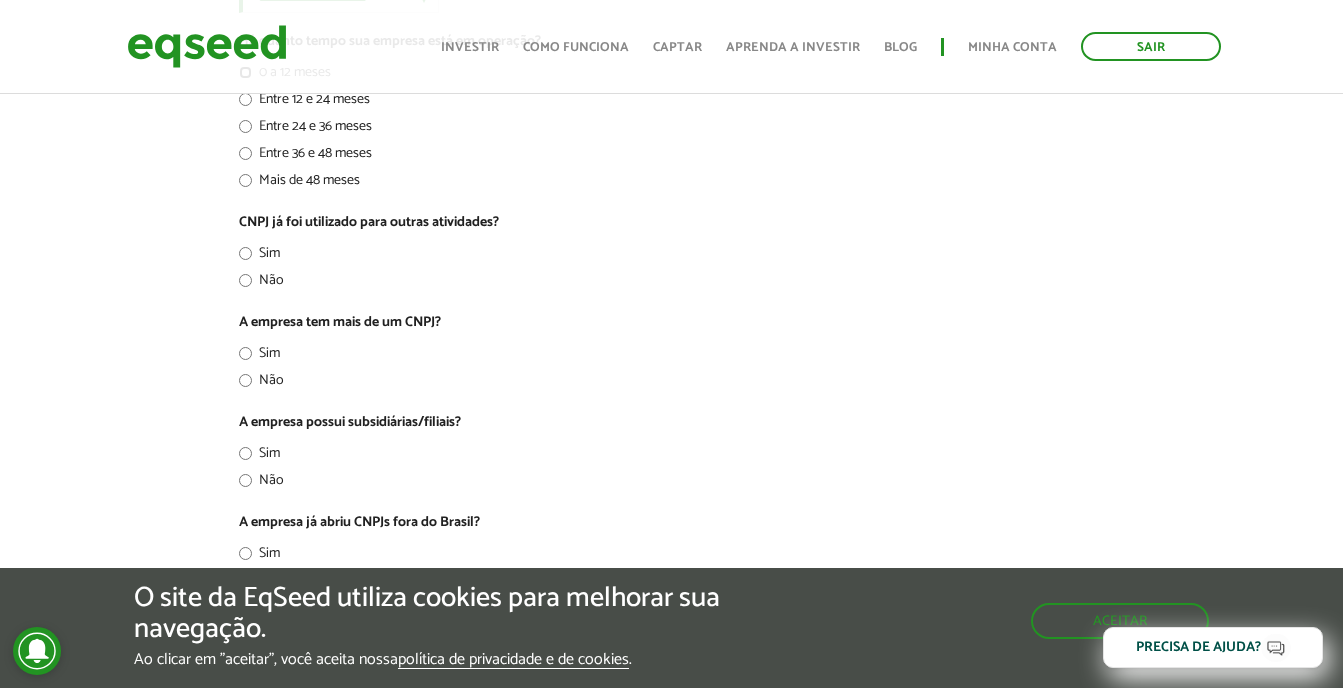 scroll, scrollTop: 459, scrollLeft: 0, axis: vertical 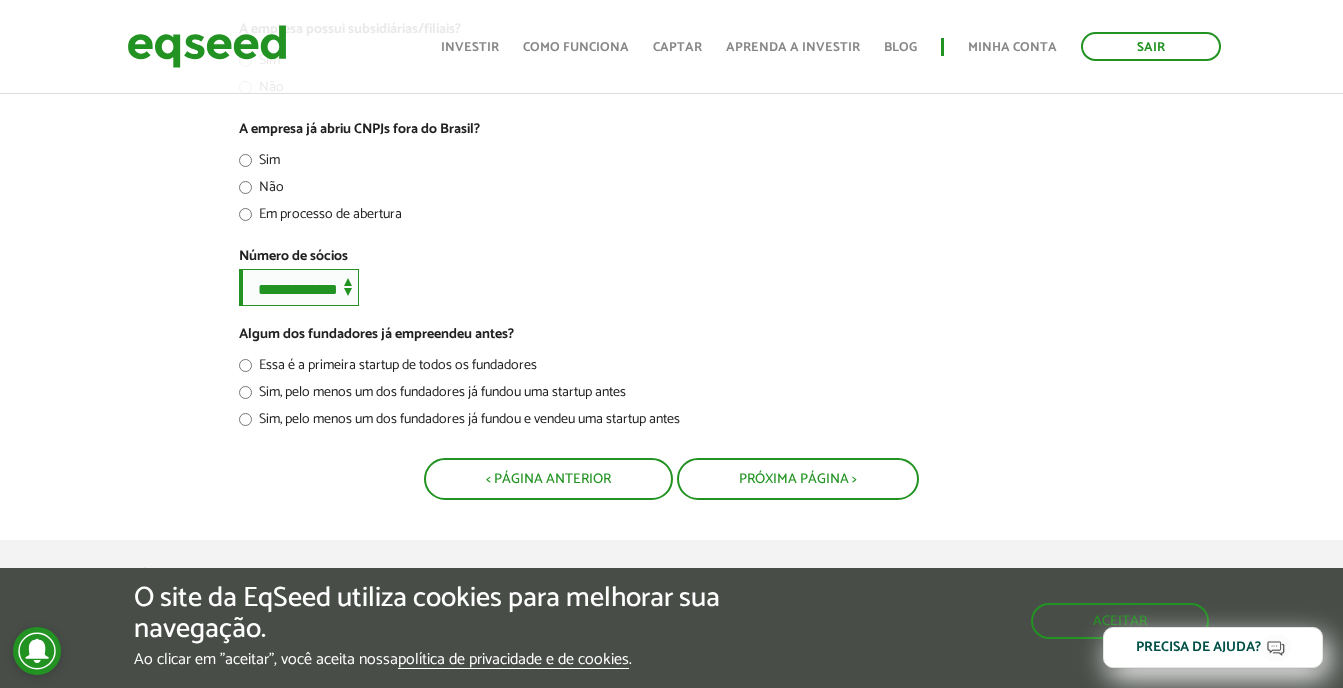 click on "**********" at bounding box center [299, 287] 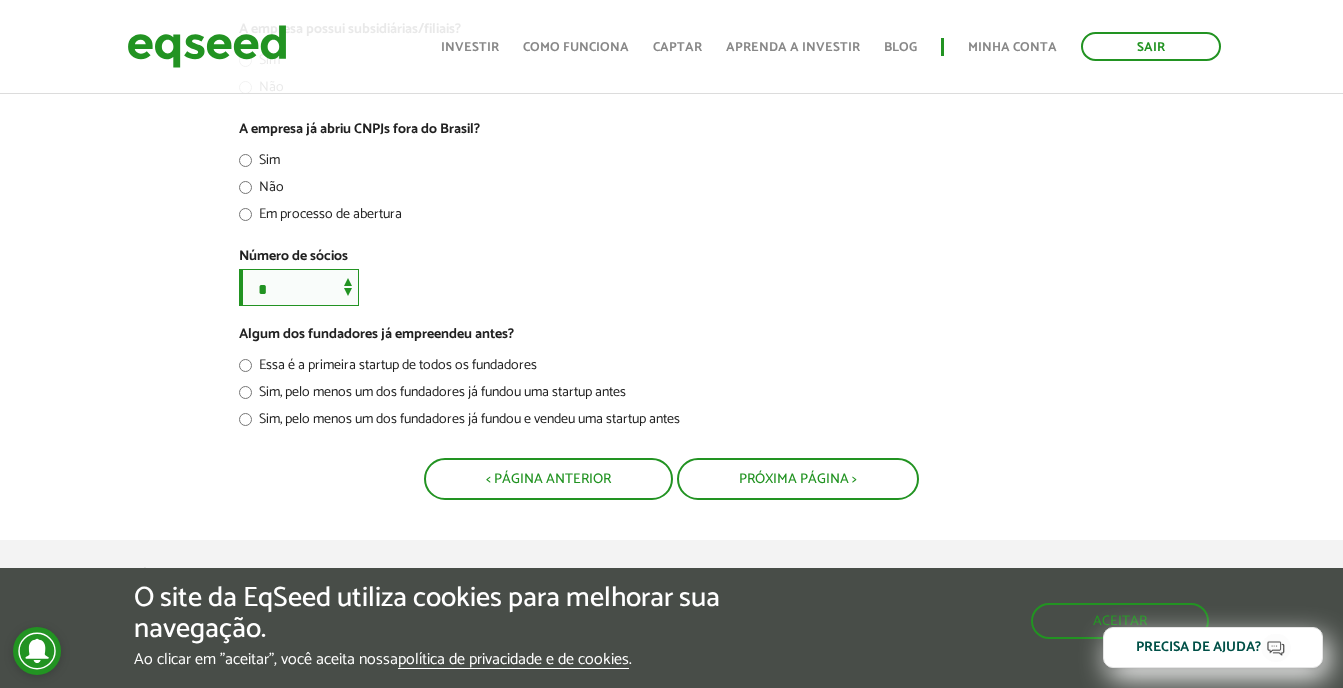 click on "**********" at bounding box center (299, 287) 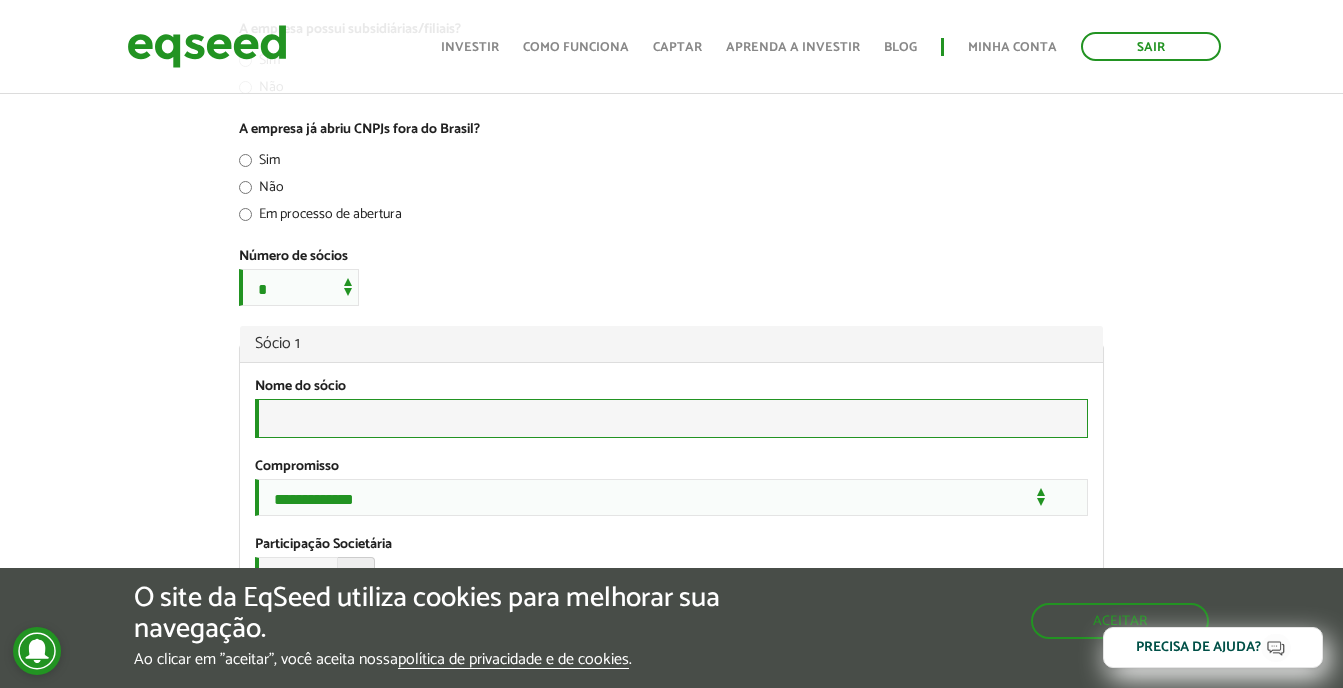 click on "Nome do sócio  *" at bounding box center [671, 418] 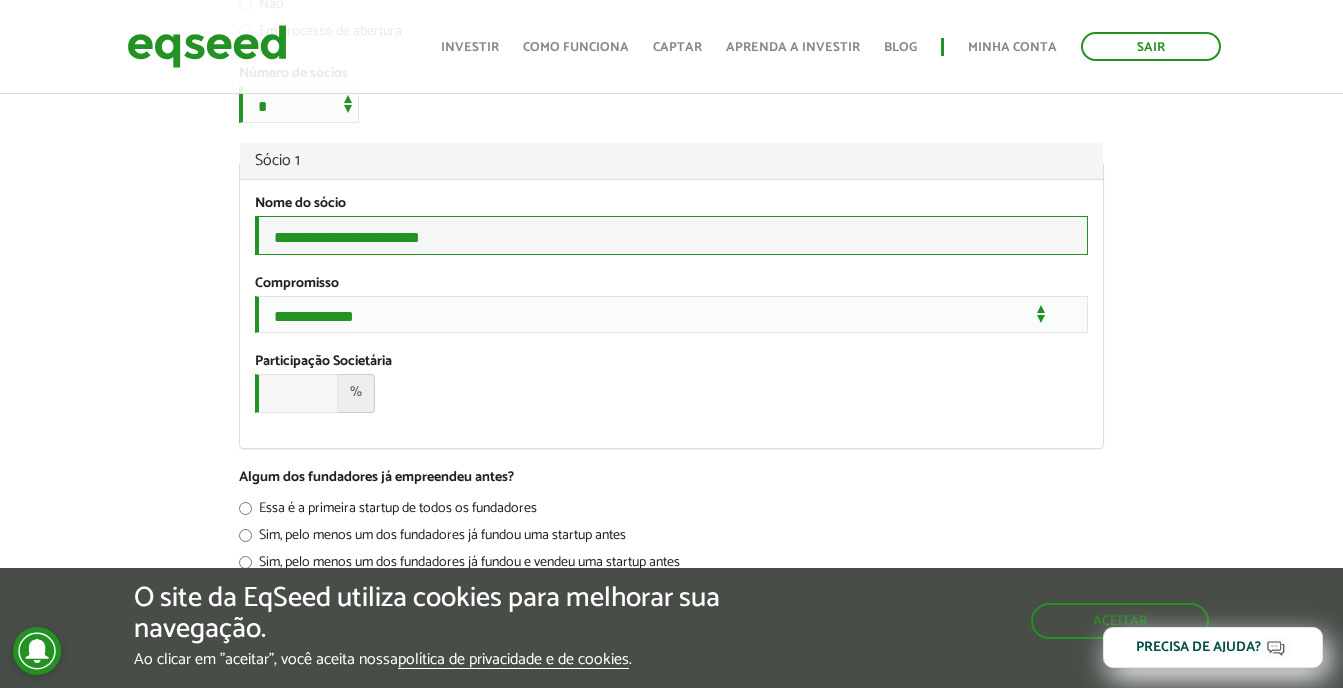 scroll, scrollTop: 1105, scrollLeft: 0, axis: vertical 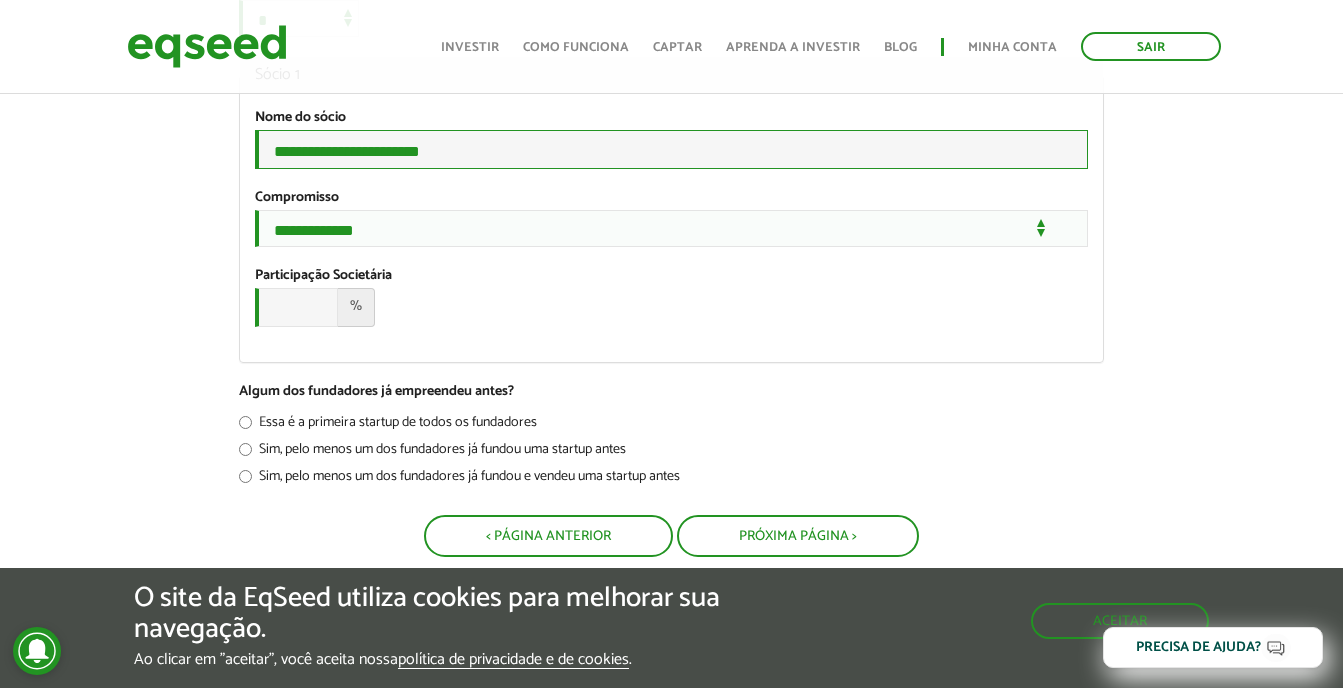 type on "**********" 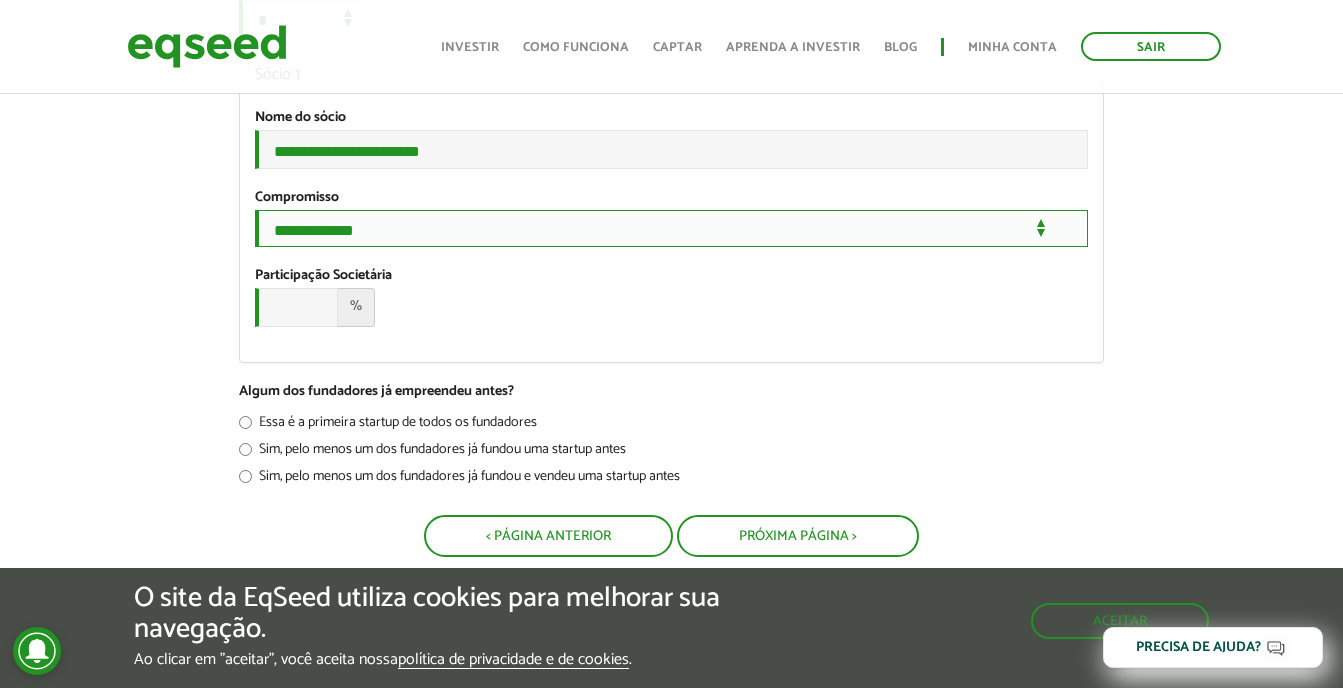 click on "**********" at bounding box center [671, 228] 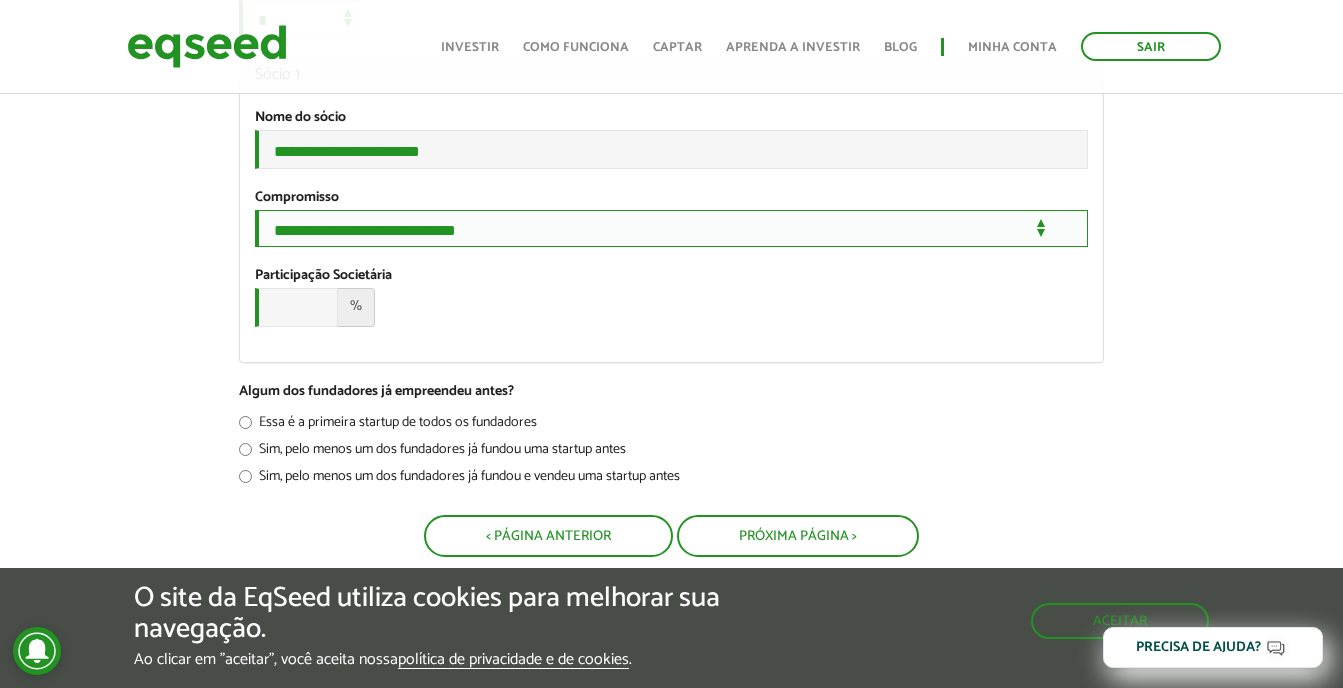 click on "**********" at bounding box center (671, 228) 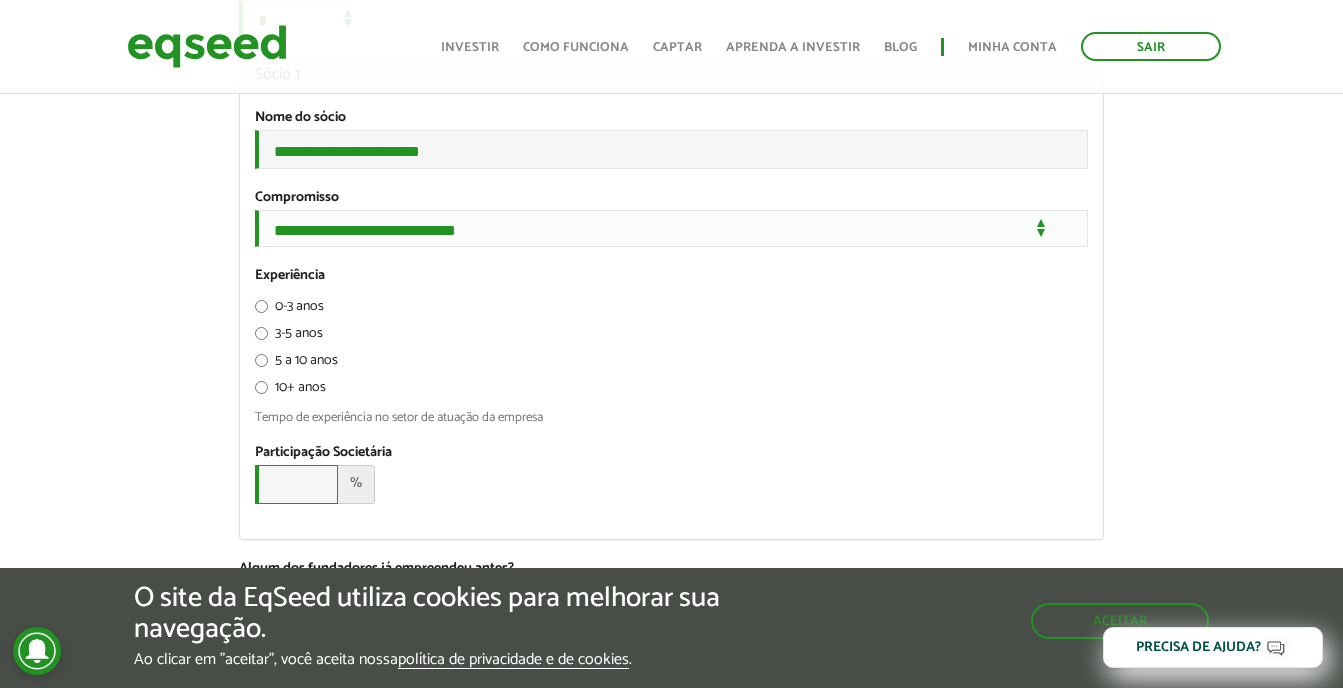 click on "Participação Societária  *" at bounding box center (296, 484) 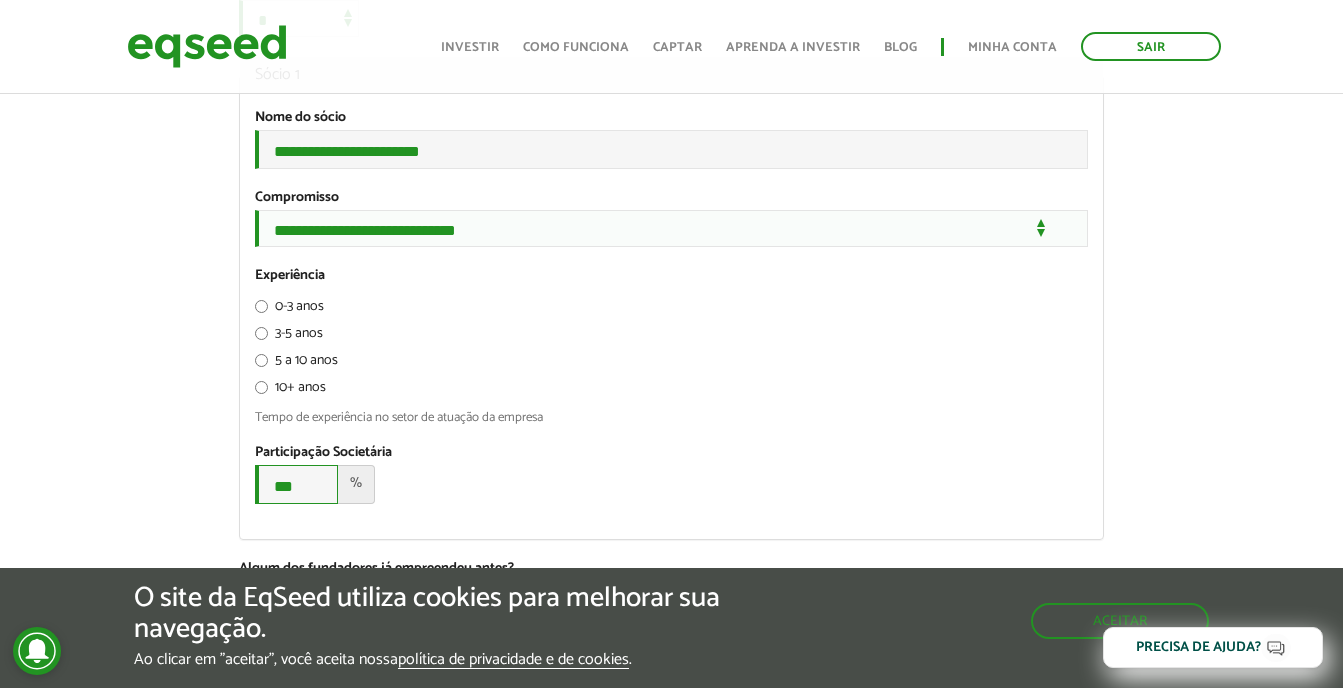scroll, scrollTop: 1496, scrollLeft: 0, axis: vertical 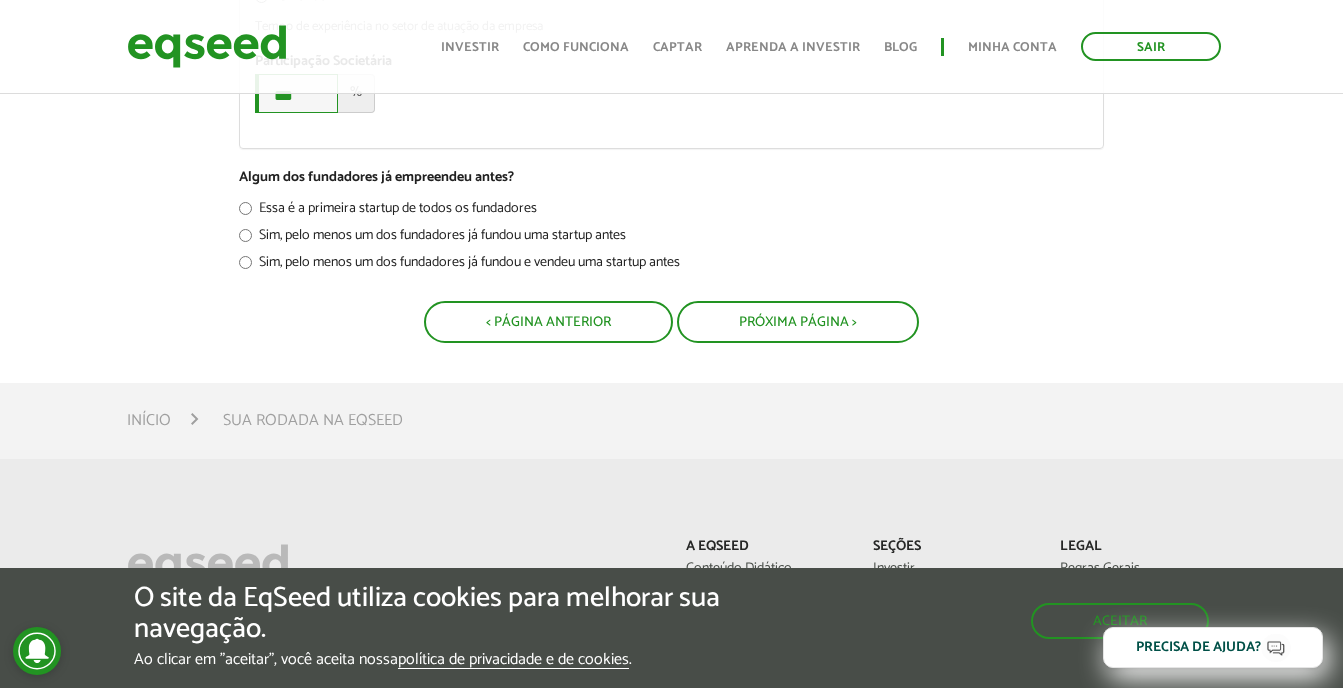 type on "***" 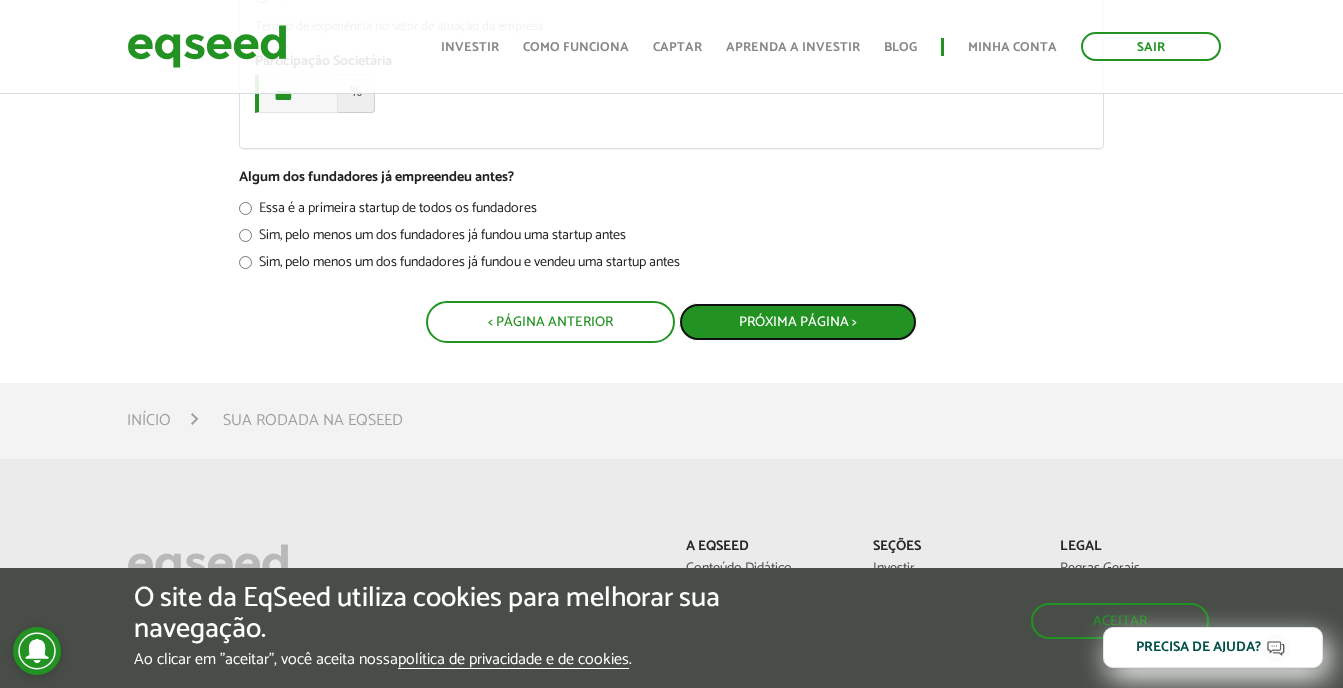 click on "Próxima Página >" at bounding box center (798, 322) 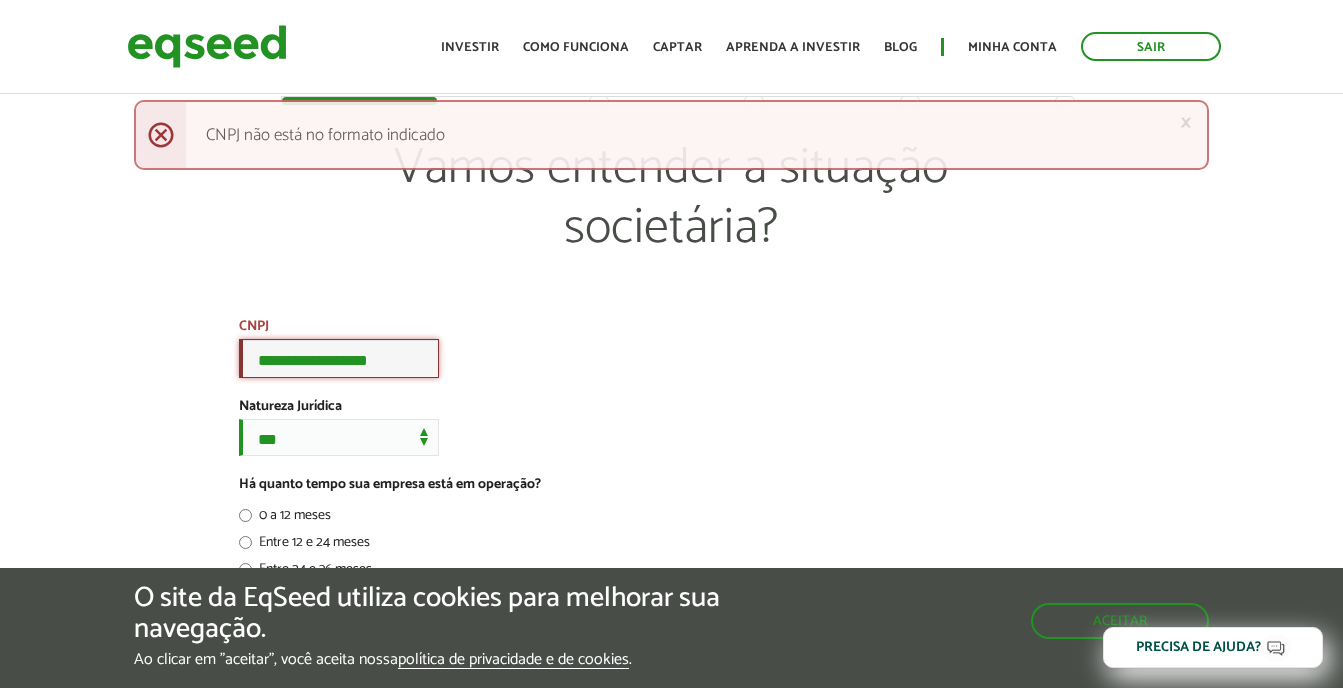 scroll, scrollTop: 0, scrollLeft: 0, axis: both 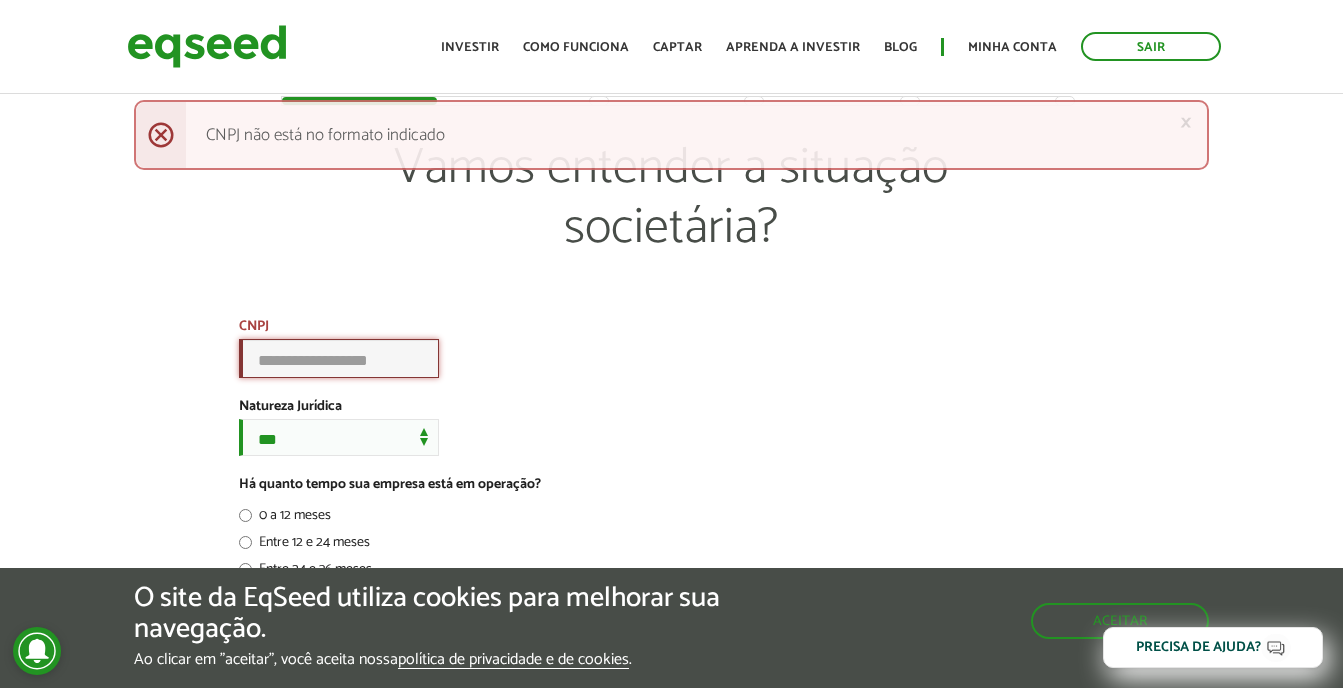 paste on "**********" 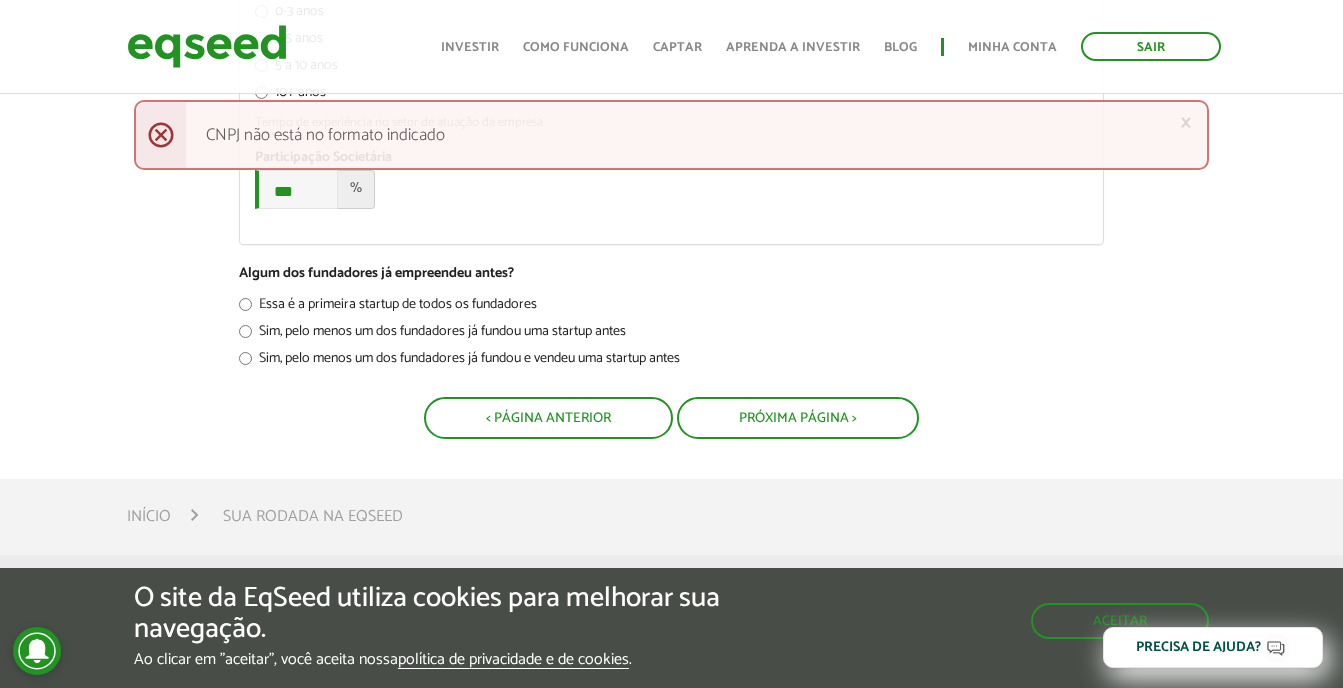 scroll, scrollTop: 1496, scrollLeft: 0, axis: vertical 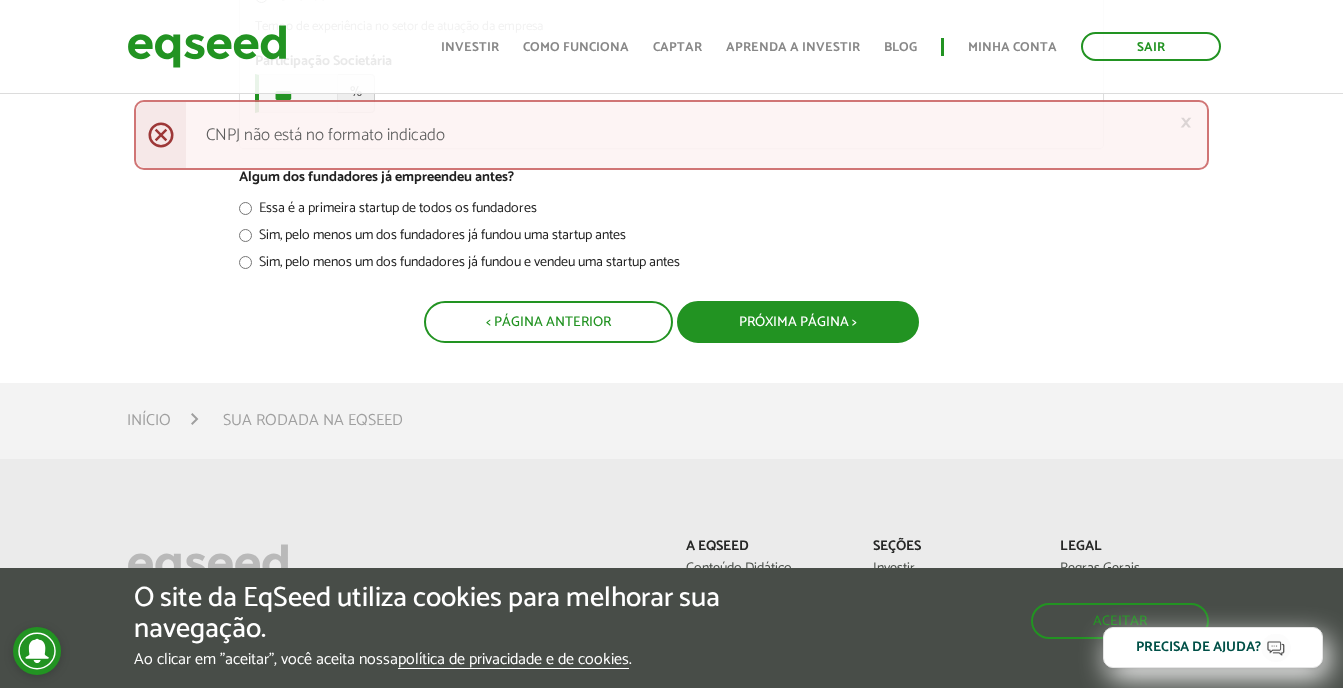 type on "**********" 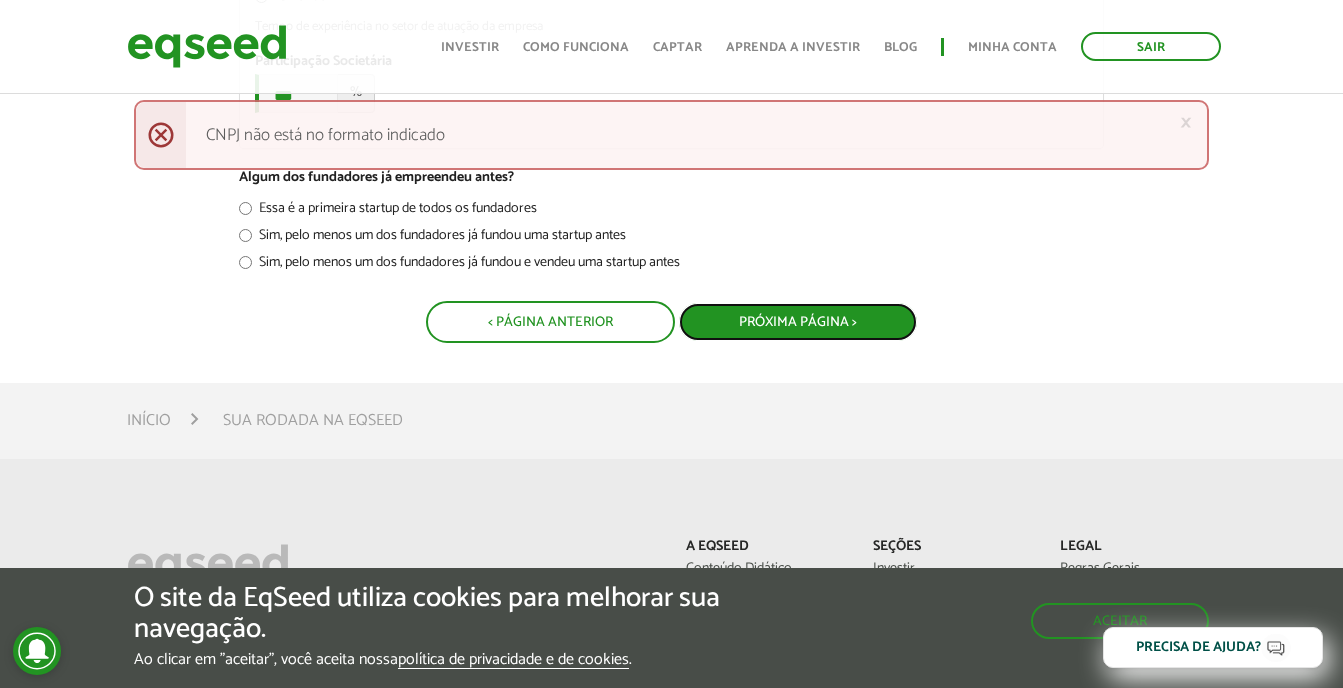 click on "Próxima Página >" at bounding box center [798, 322] 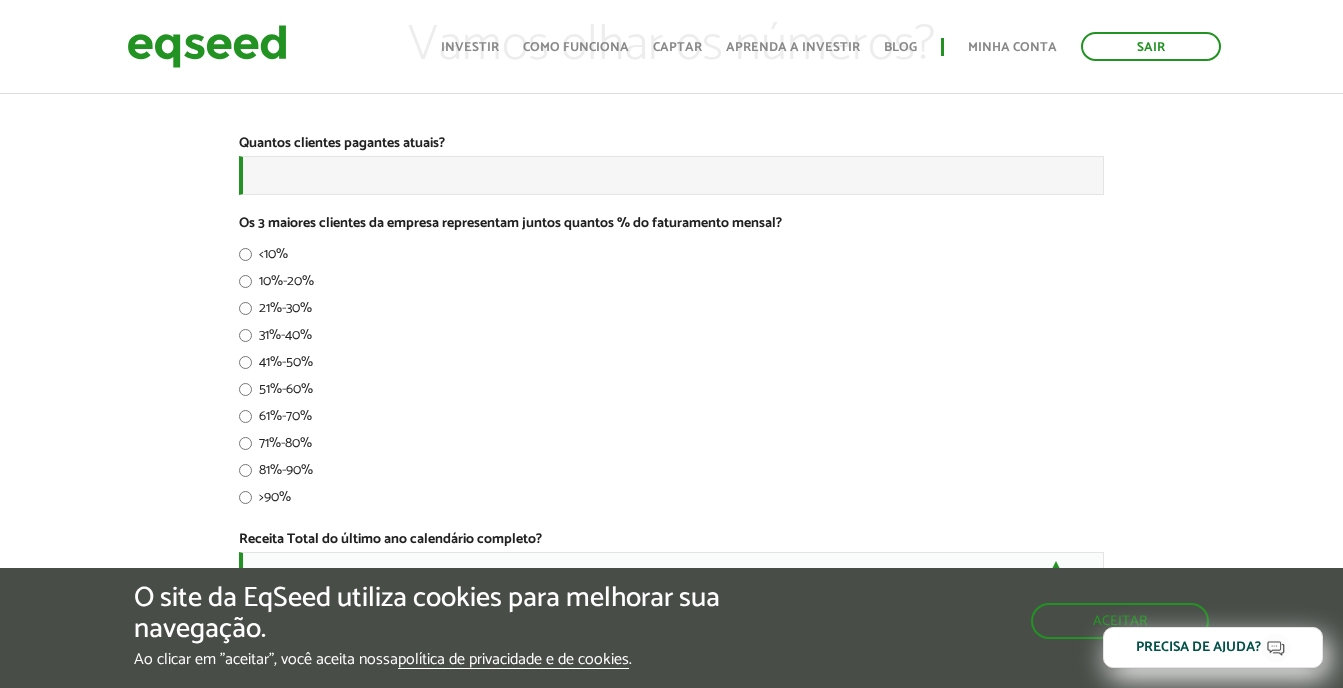 scroll, scrollTop: 123, scrollLeft: 0, axis: vertical 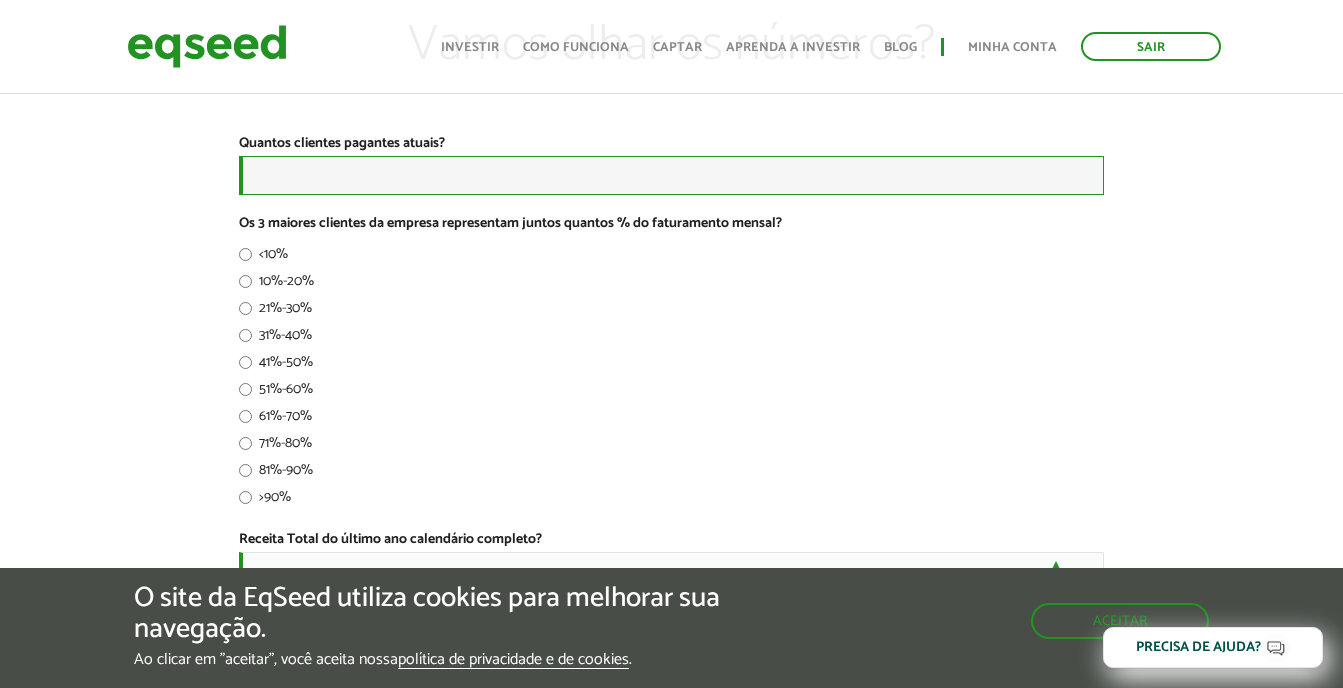click on "Quantos clientes pagantes atuais?  *" at bounding box center (671, 175) 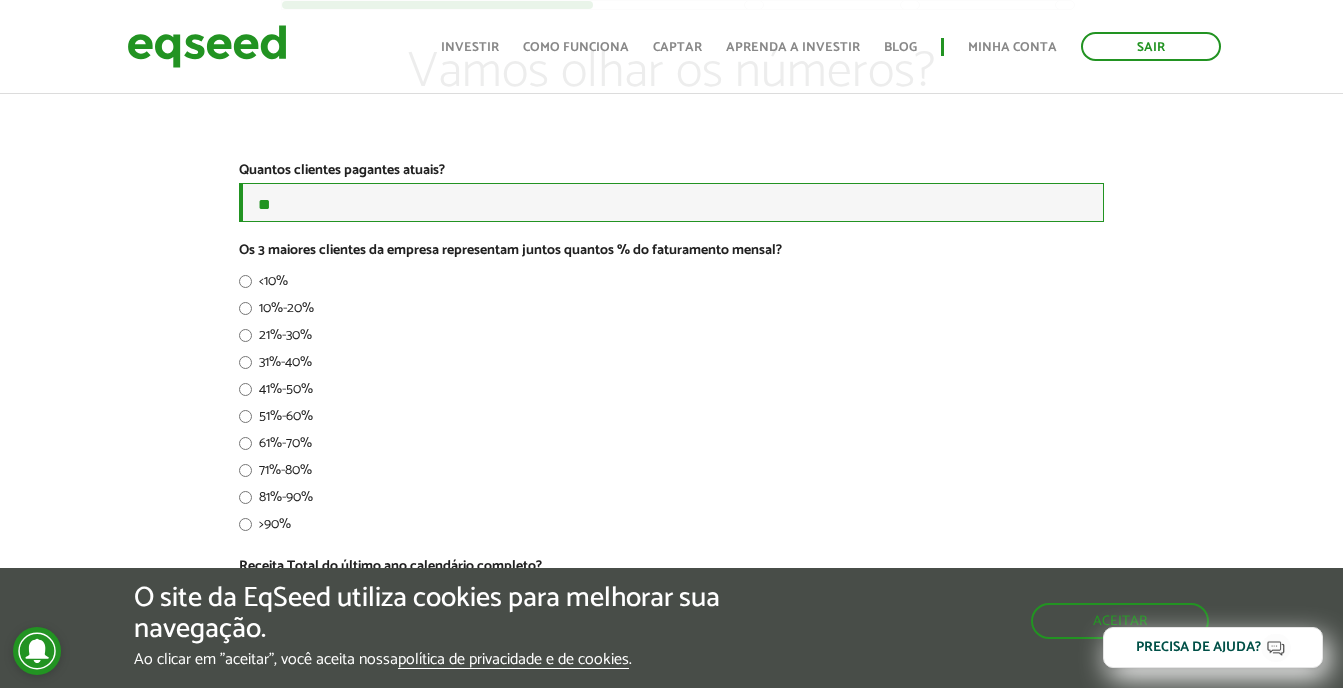 scroll, scrollTop: 88, scrollLeft: 0, axis: vertical 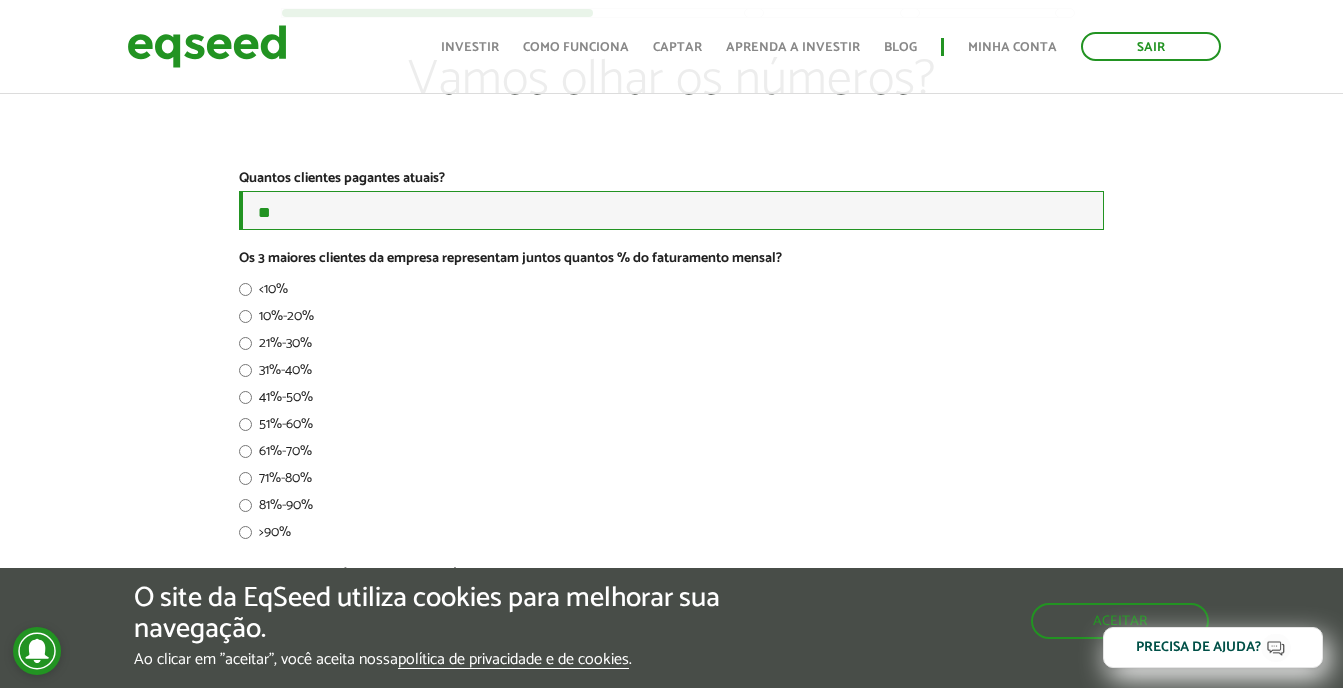 drag, startPoint x: 290, startPoint y: 224, endPoint x: 246, endPoint y: 224, distance: 44 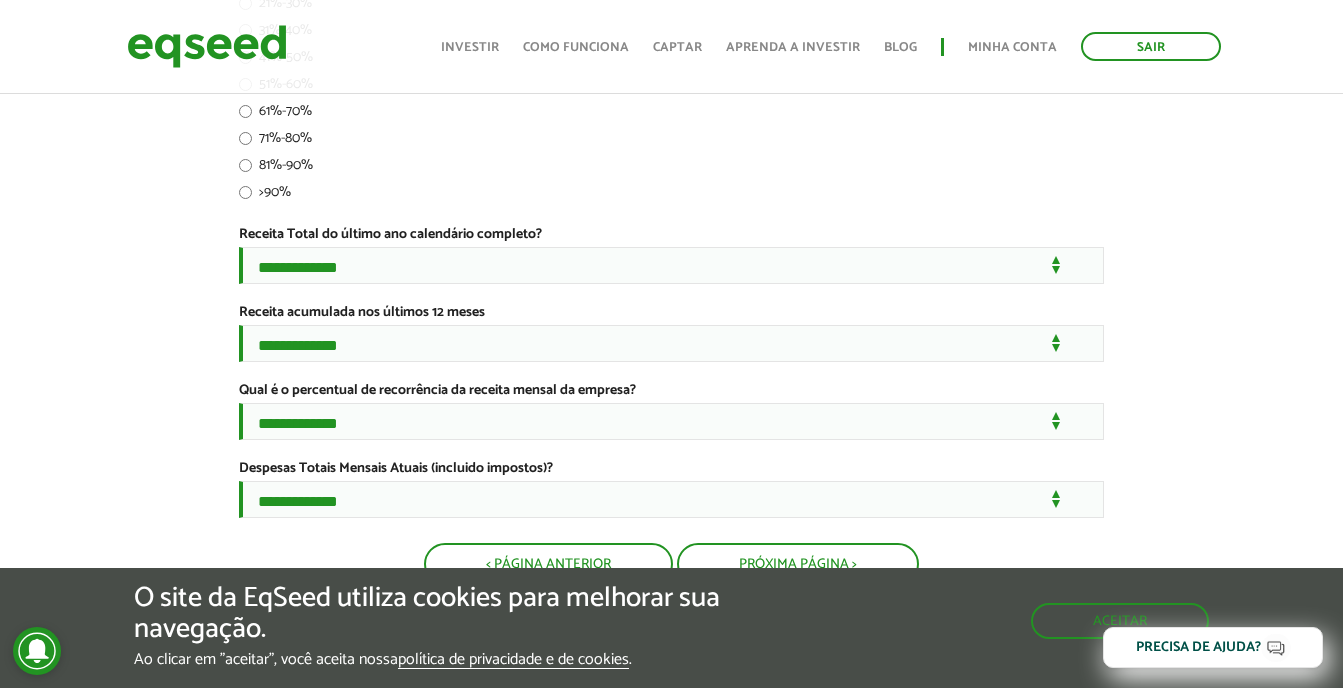 scroll, scrollTop: 443, scrollLeft: 0, axis: vertical 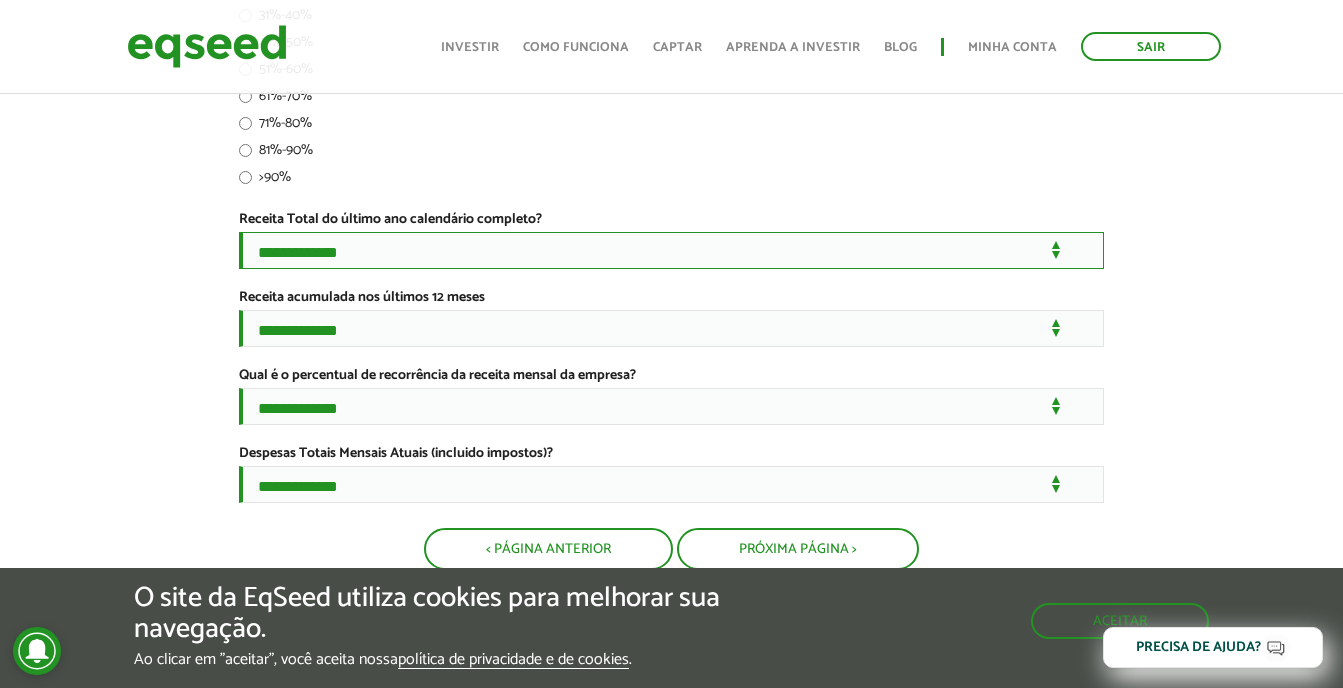 click on "**********" at bounding box center [671, 250] 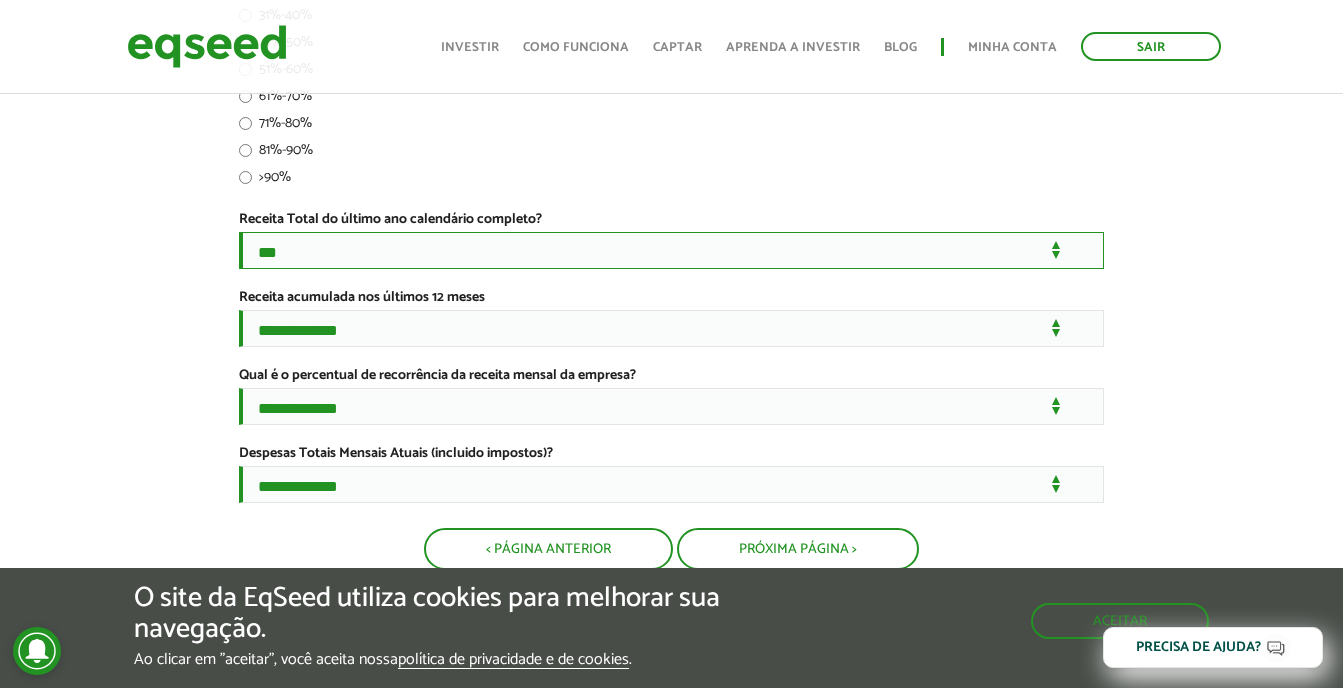 click on "**********" at bounding box center [671, 250] 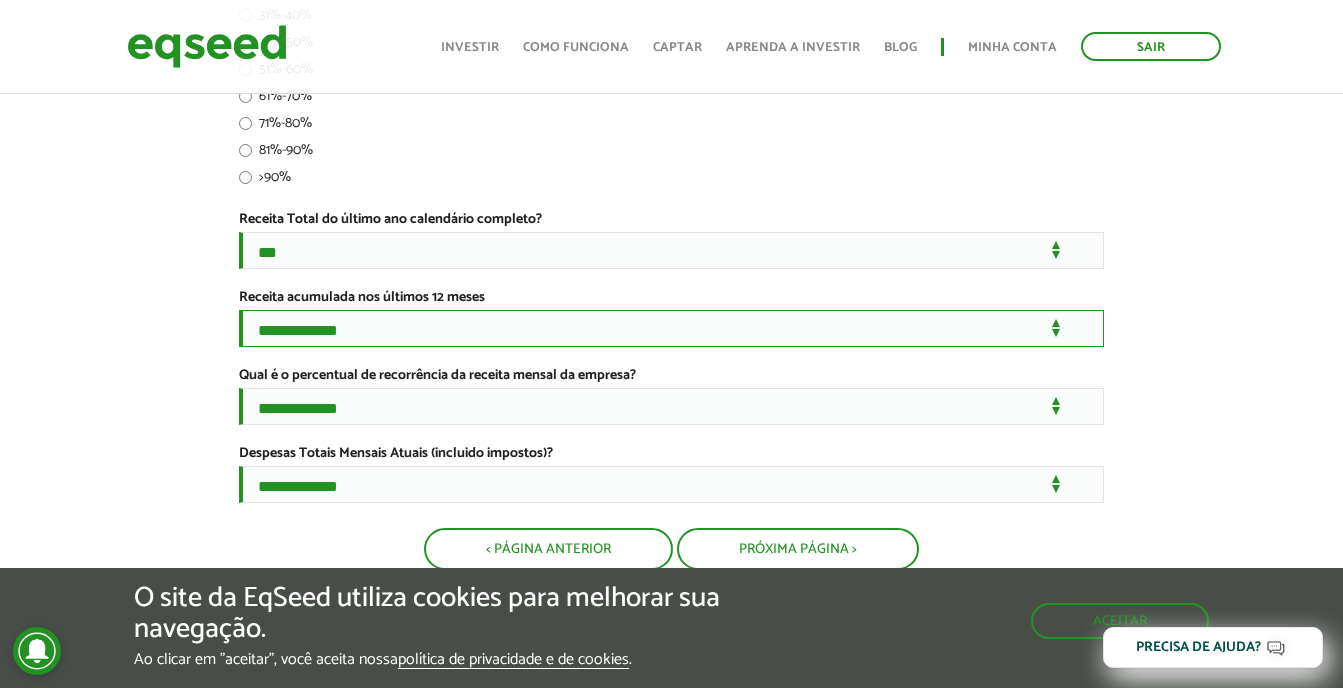 click on "**********" at bounding box center [671, 328] 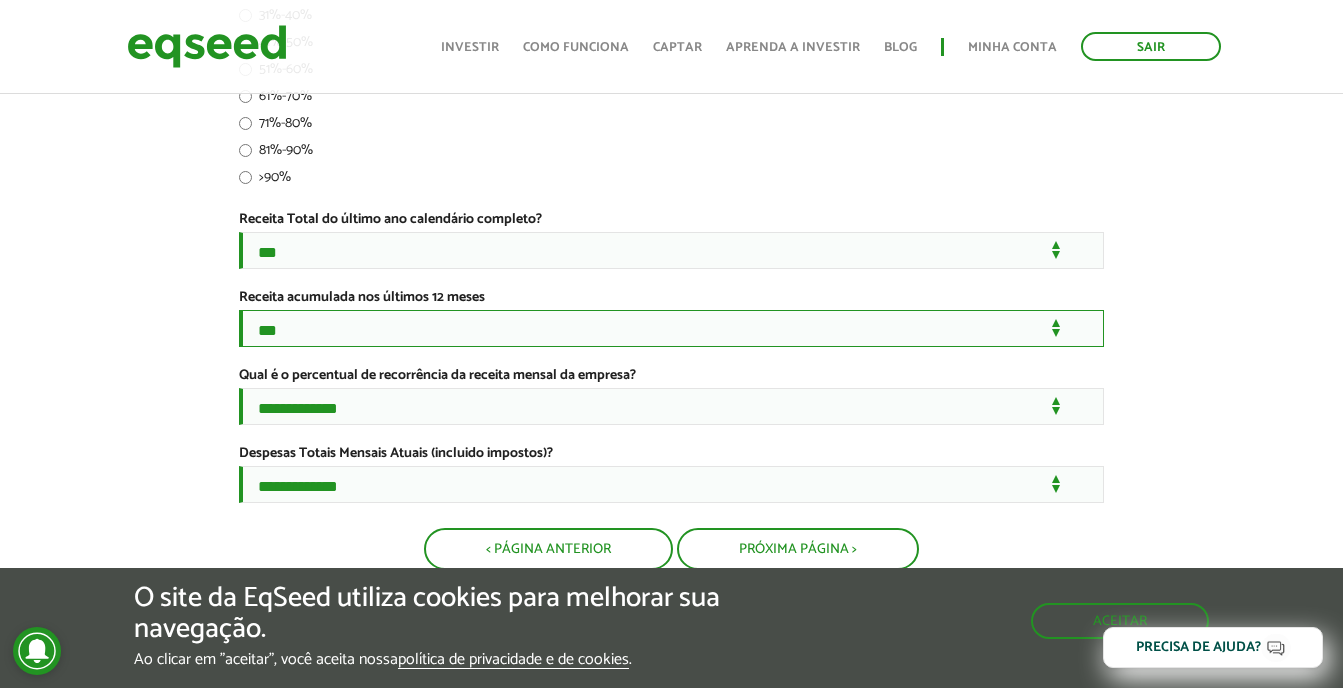 click on "**********" at bounding box center (671, 328) 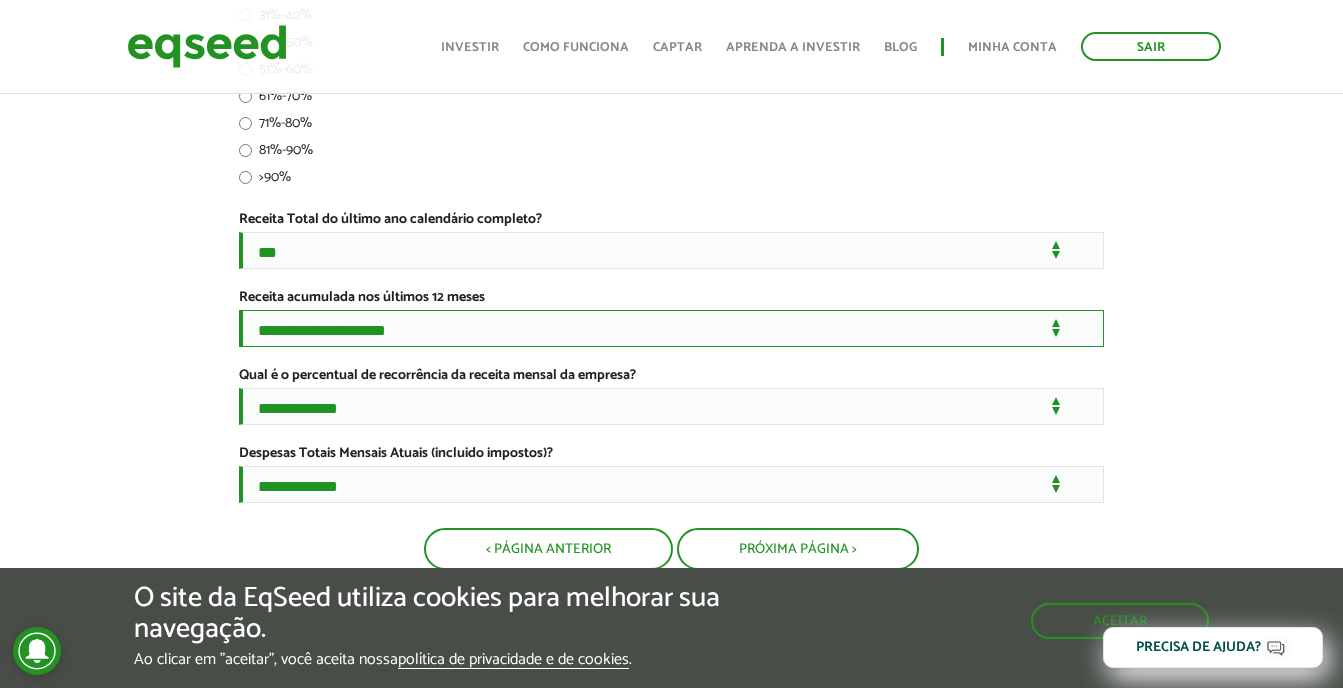 click on "**********" at bounding box center (671, 328) 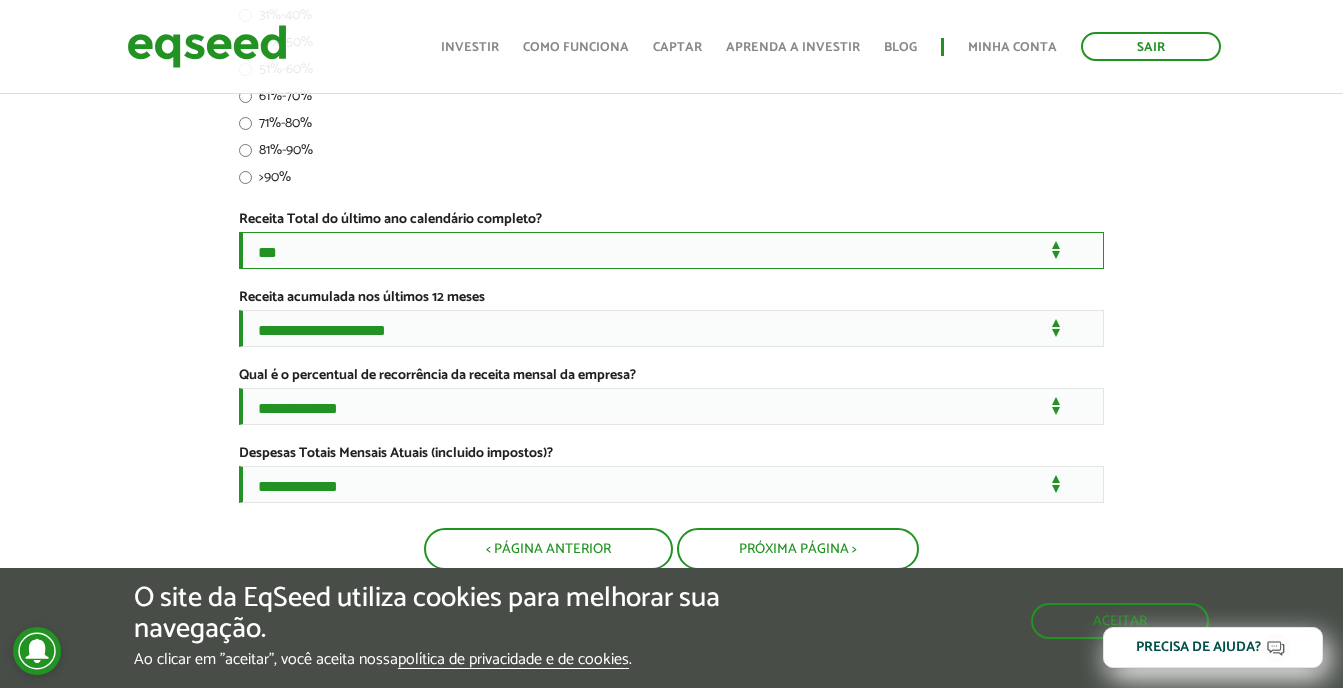 click on "**********" at bounding box center [671, 250] 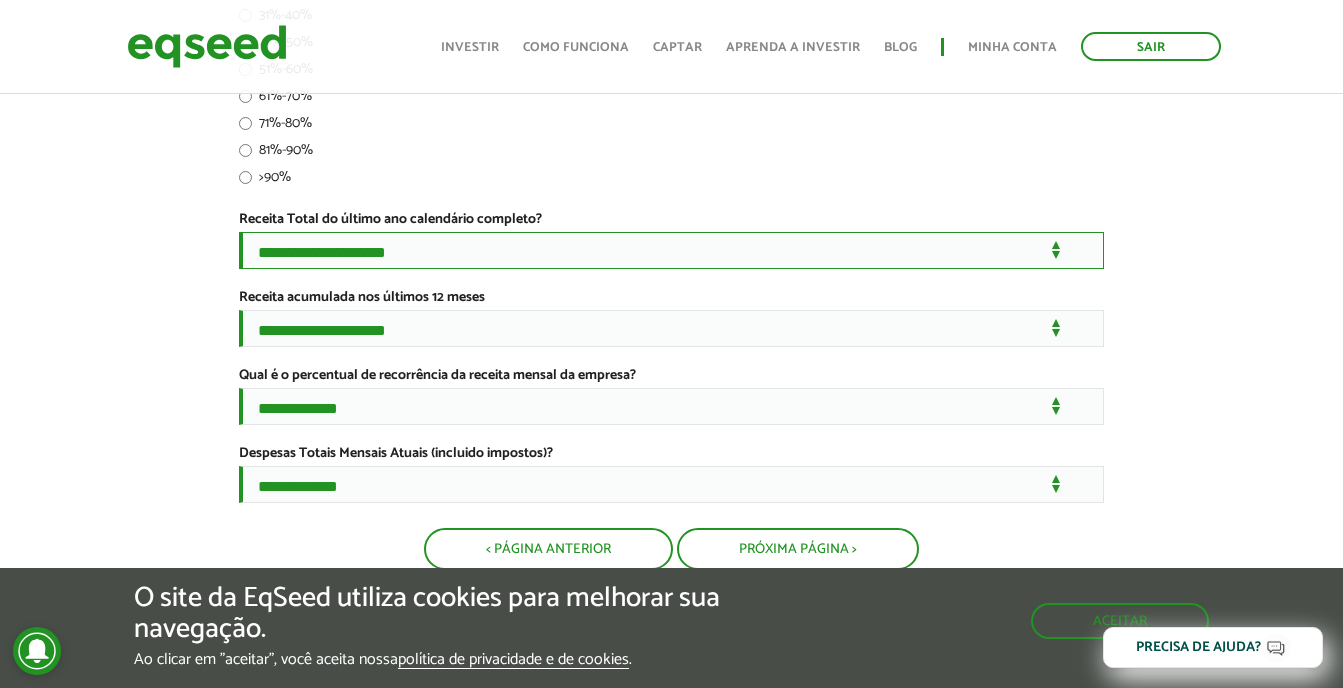click on "**********" at bounding box center [671, 250] 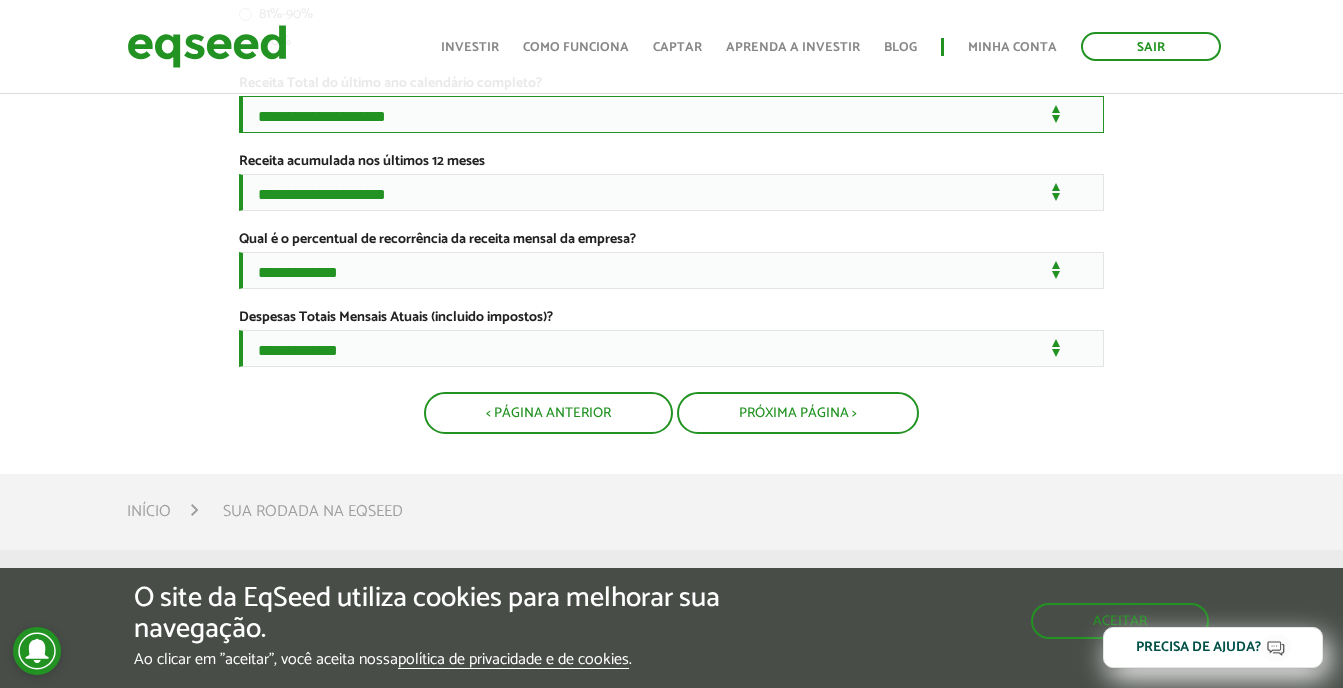 scroll, scrollTop: 594, scrollLeft: 0, axis: vertical 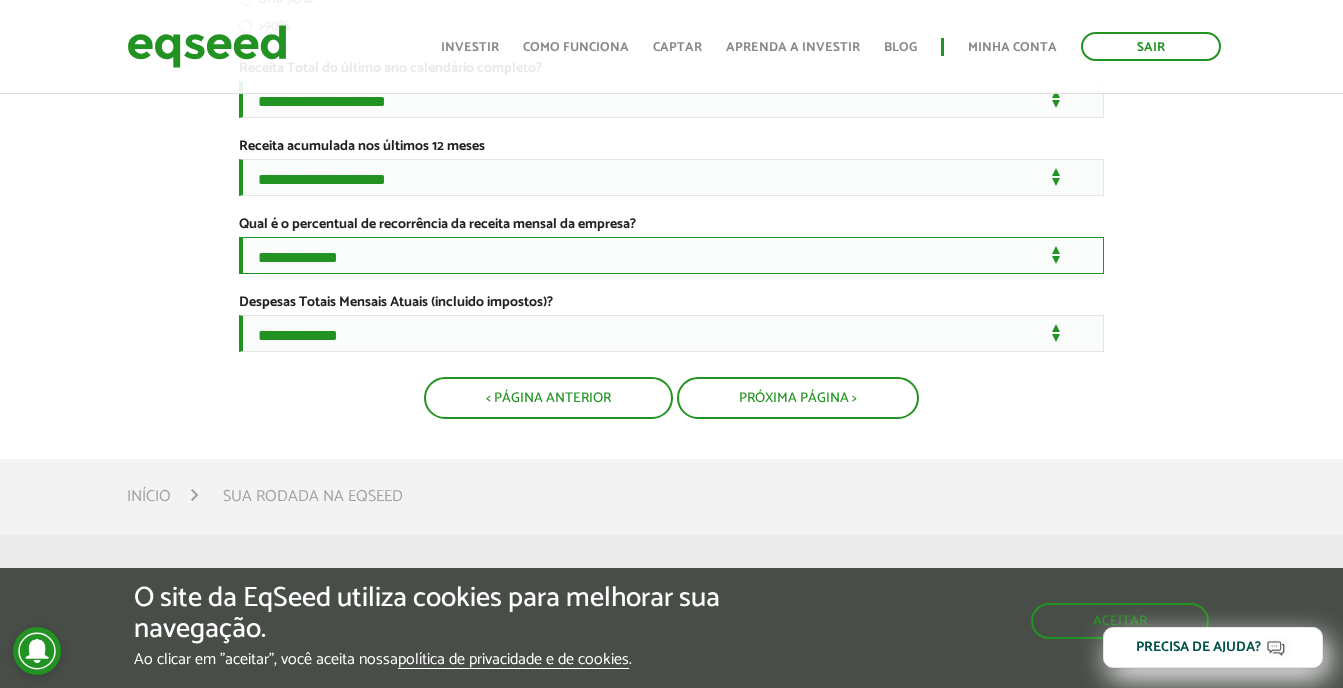 click on "**********" at bounding box center (671, 255) 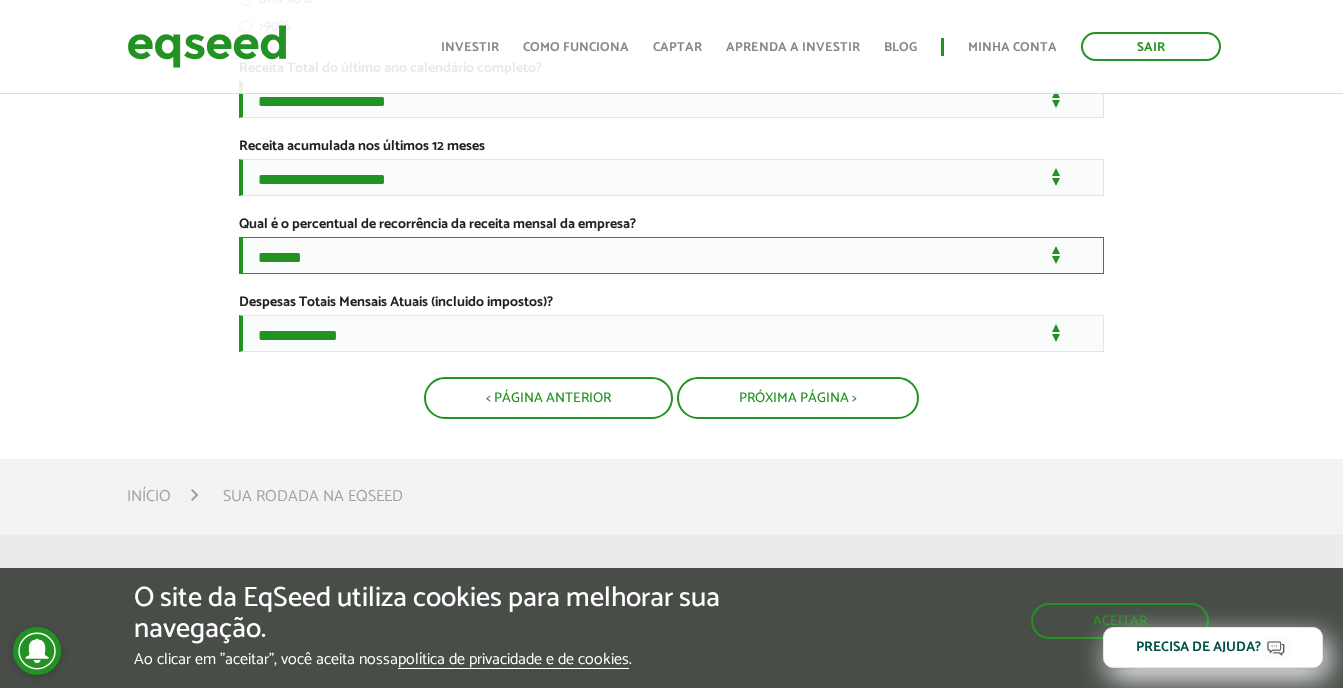 click on "**********" at bounding box center (671, 255) 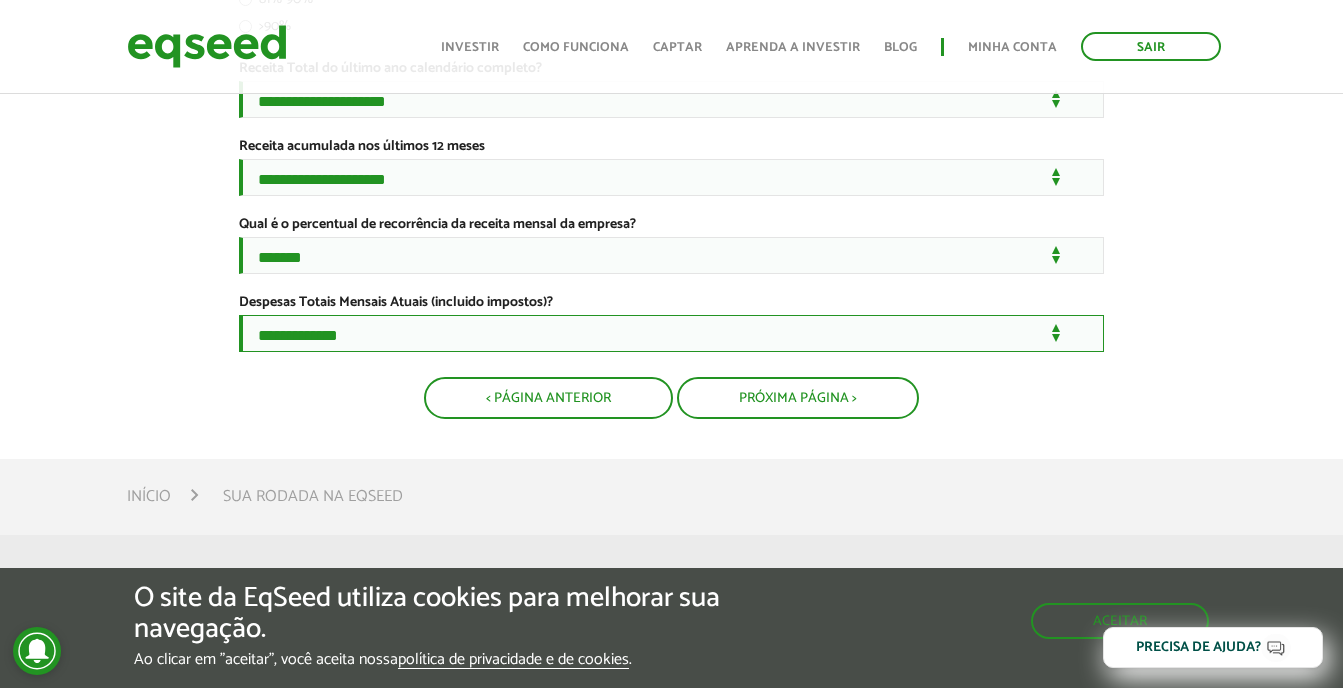 click on "**********" at bounding box center (671, 333) 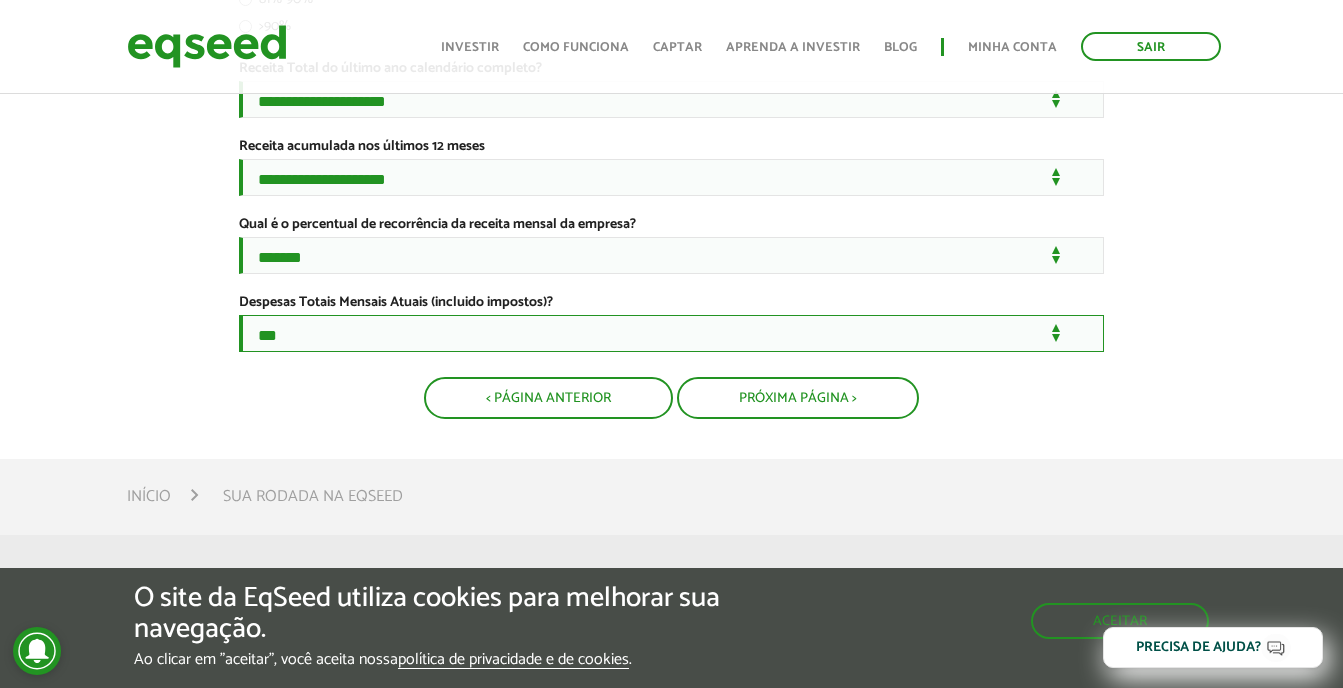 click on "**********" at bounding box center [671, 333] 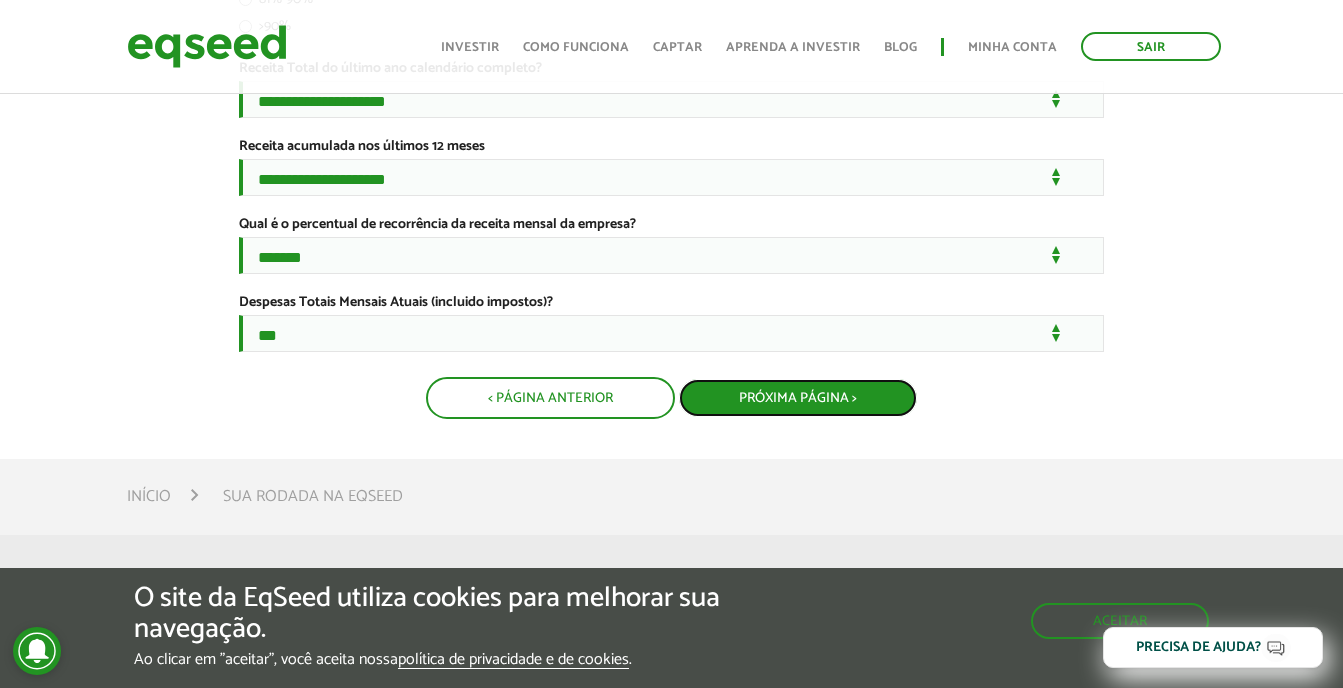 click on "Próxima Página >" at bounding box center [798, 398] 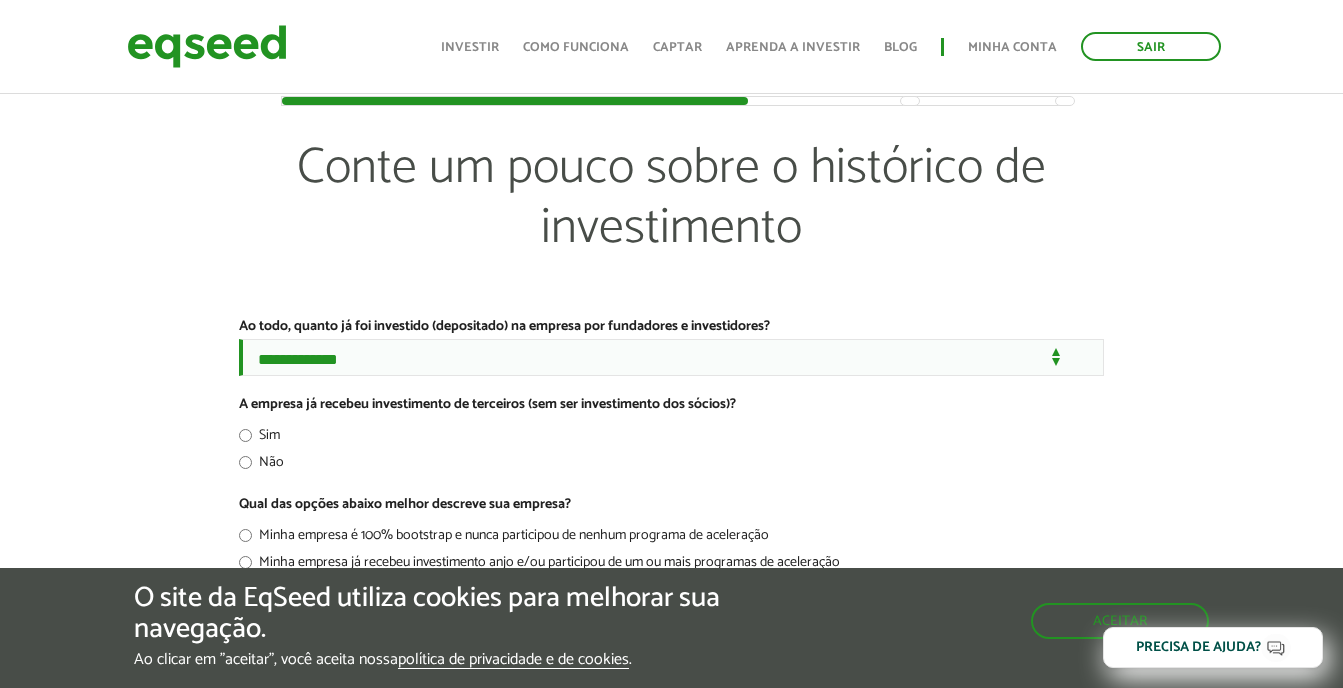 scroll, scrollTop: 141, scrollLeft: 0, axis: vertical 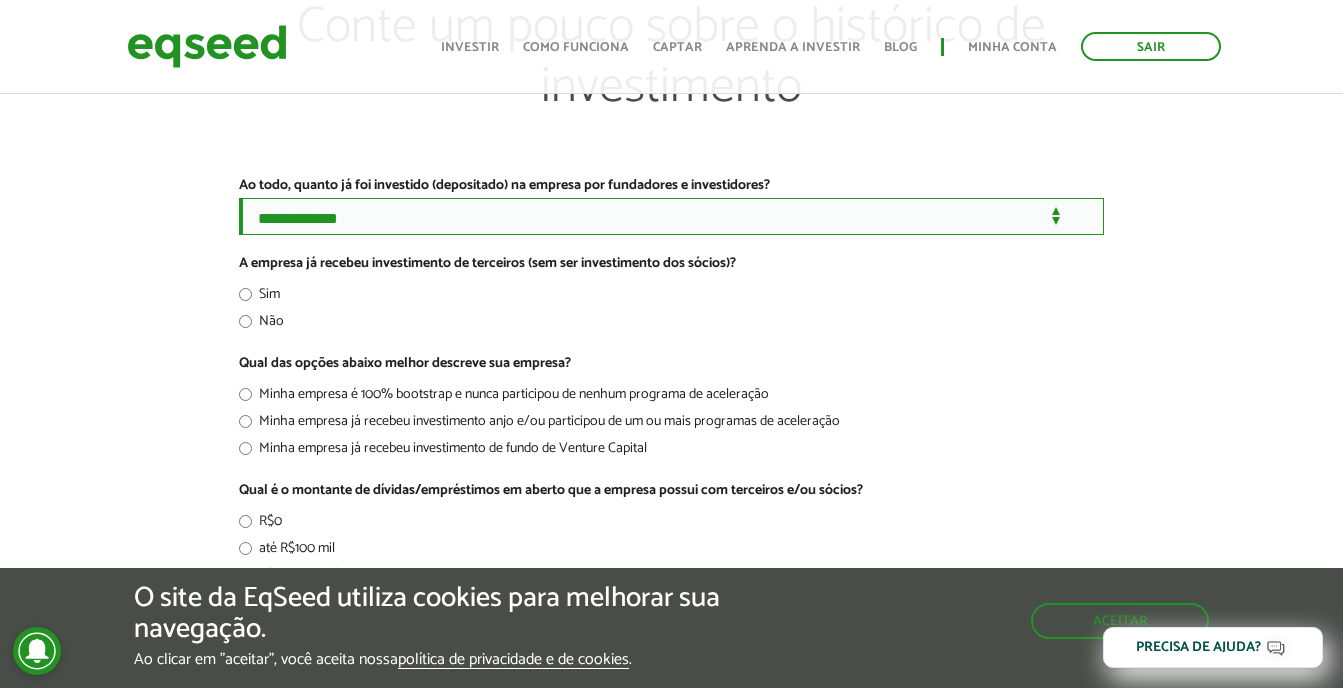drag, startPoint x: 0, startPoint y: 0, endPoint x: 443, endPoint y: 221, distance: 495.06564 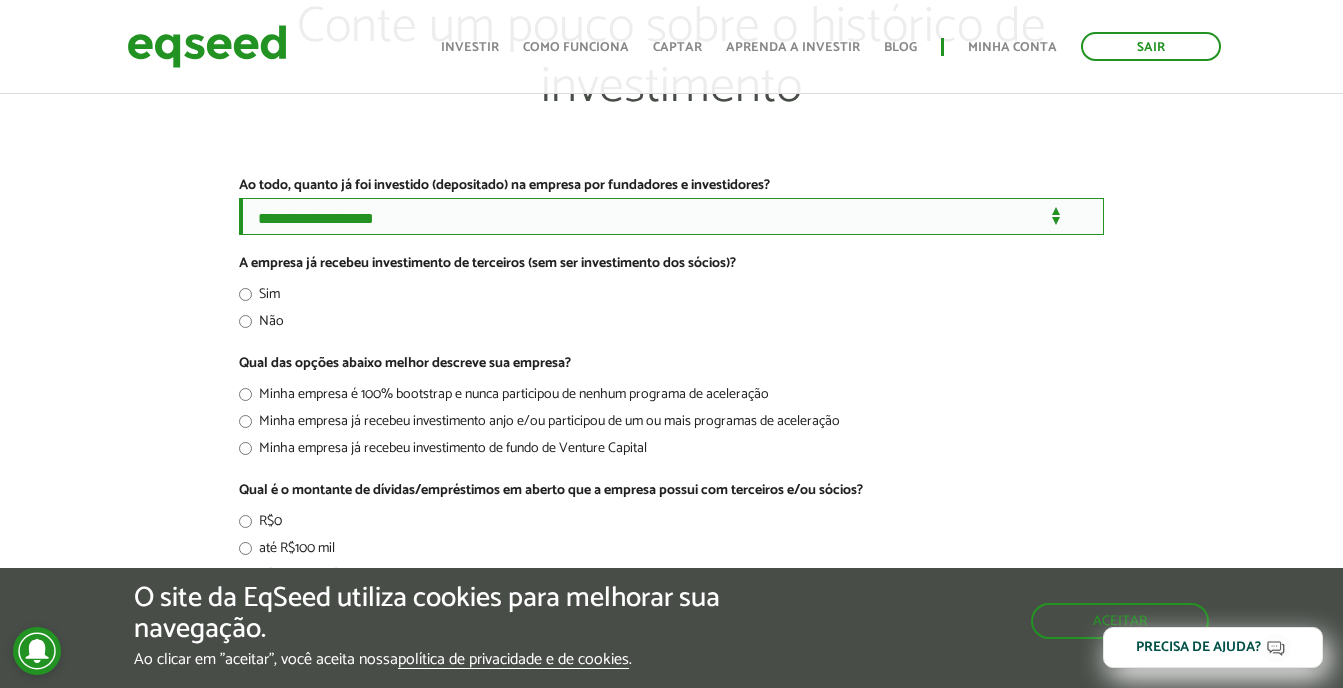 click on "**********" at bounding box center (671, 216) 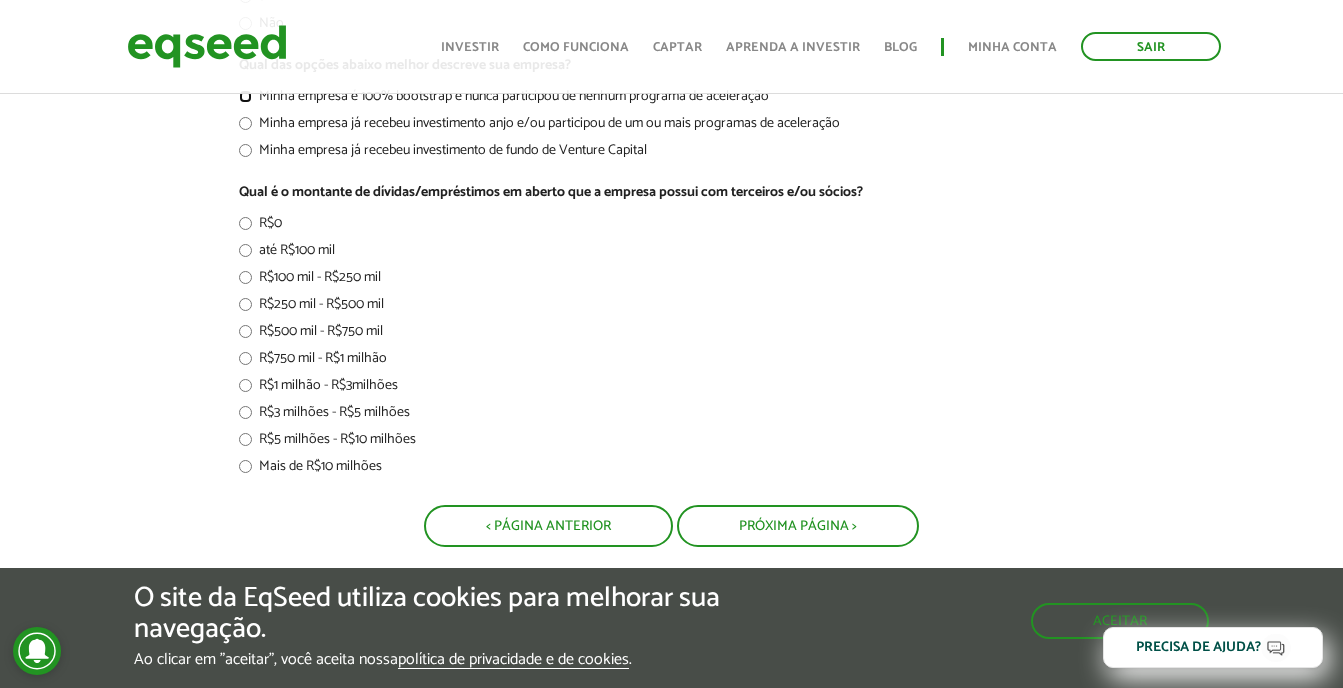 scroll, scrollTop: 465, scrollLeft: 0, axis: vertical 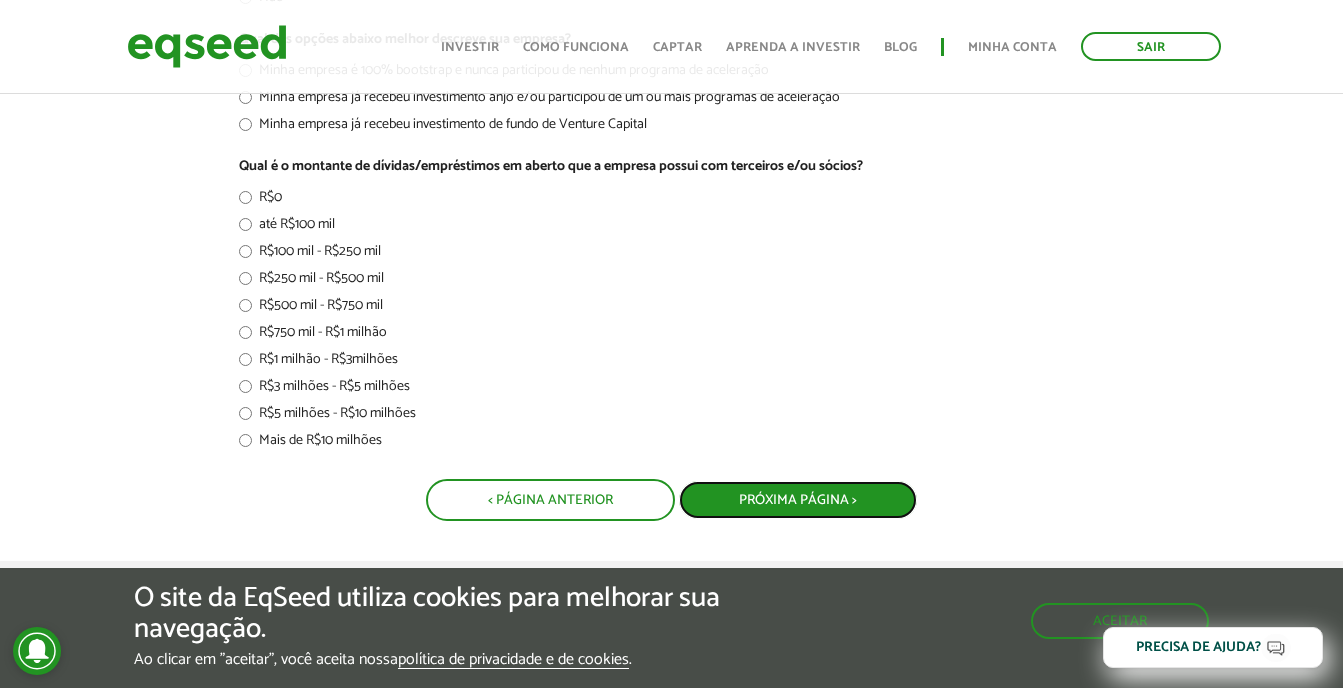 click on "Próxima Página >" at bounding box center (798, 500) 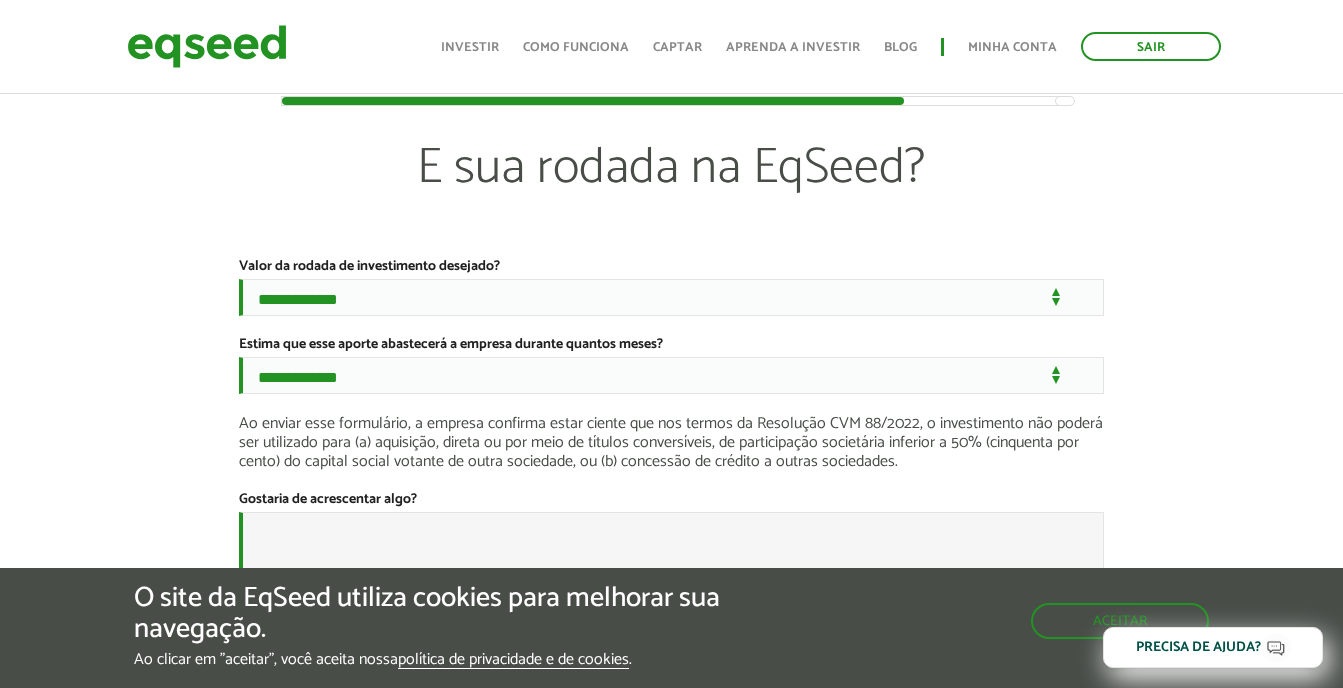 scroll, scrollTop: 123, scrollLeft: 0, axis: vertical 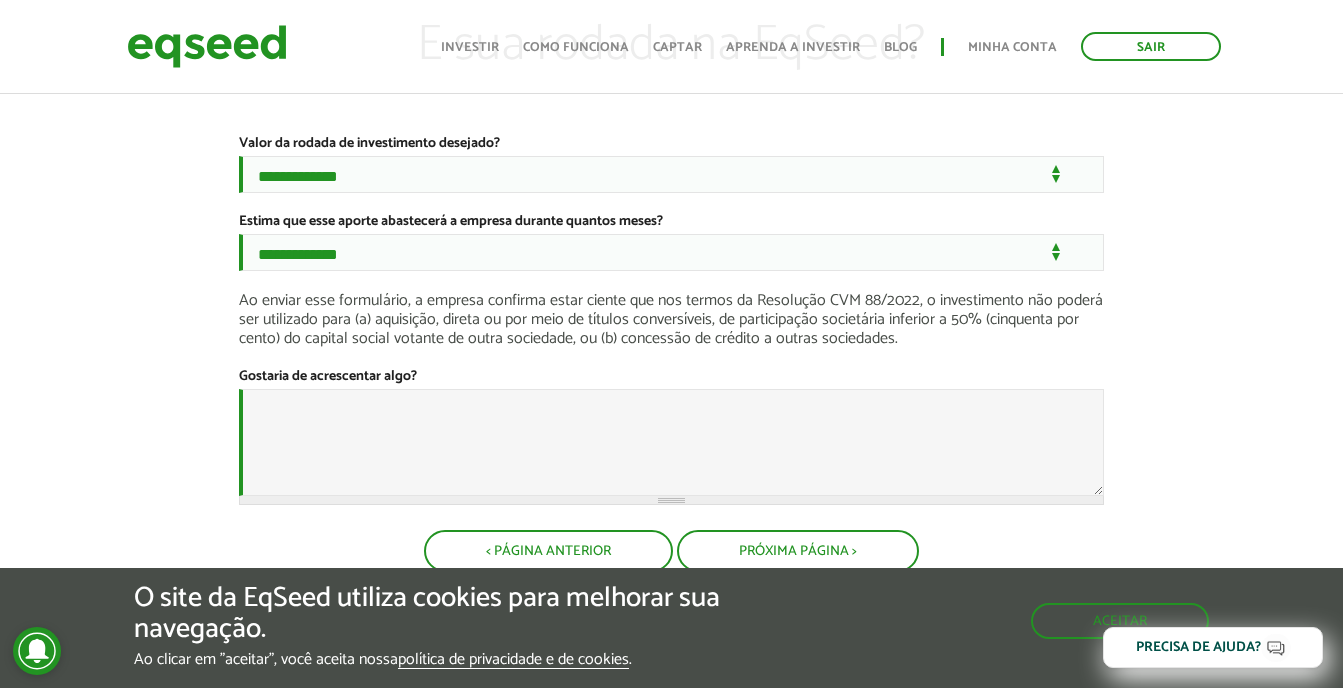 select on "*" 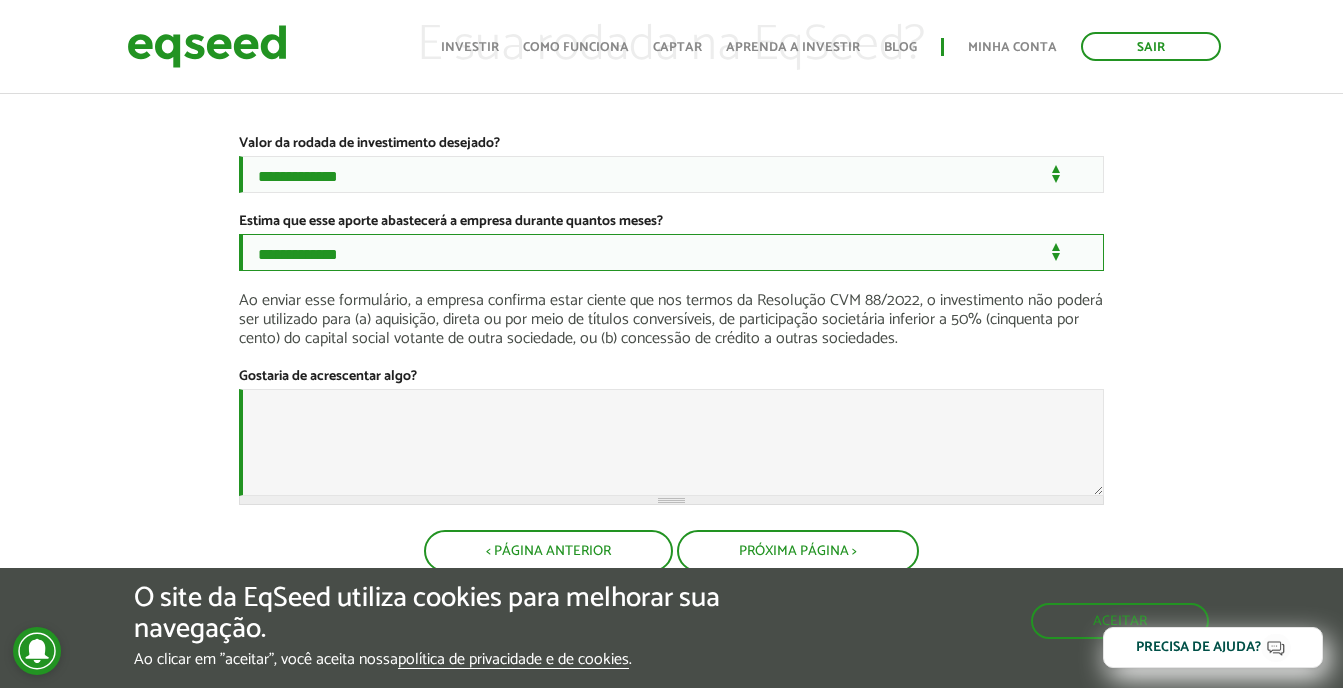 click on "**********" at bounding box center [671, 252] 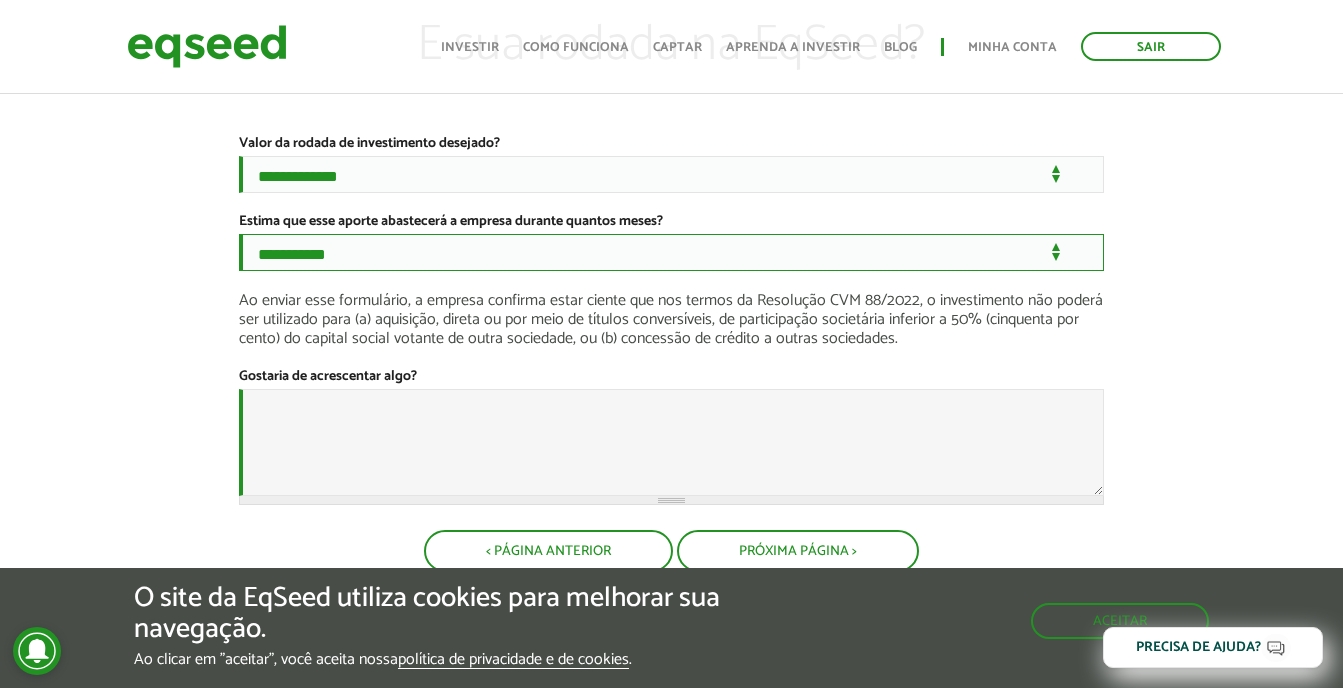 click on "**********" at bounding box center (671, 252) 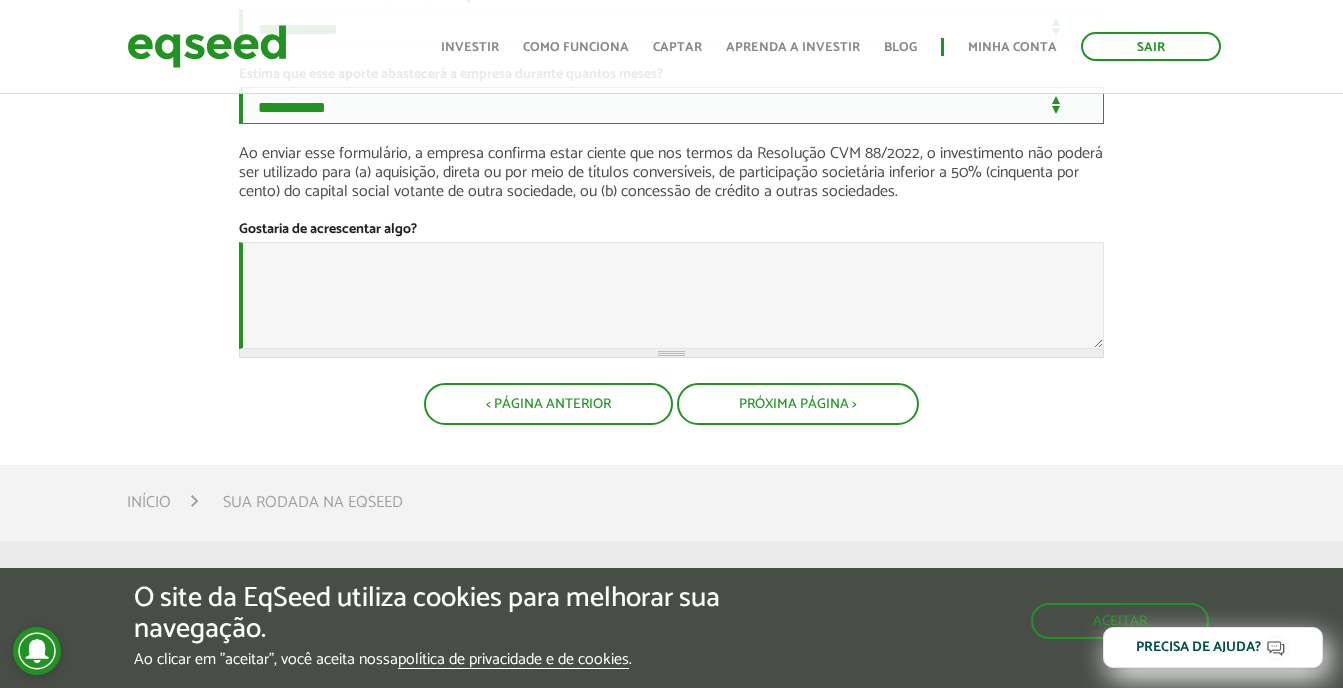 scroll, scrollTop: 335, scrollLeft: 0, axis: vertical 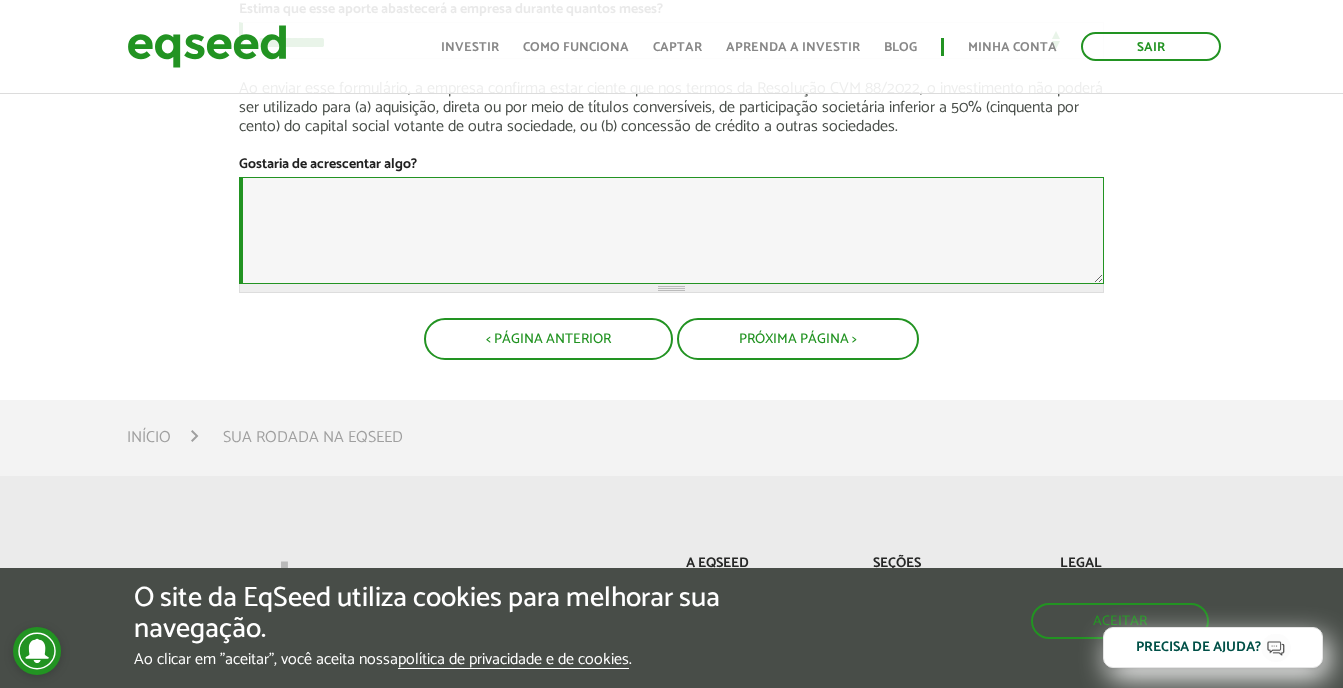 click on "Gostaria de acrescentar algo?" at bounding box center (671, 230) 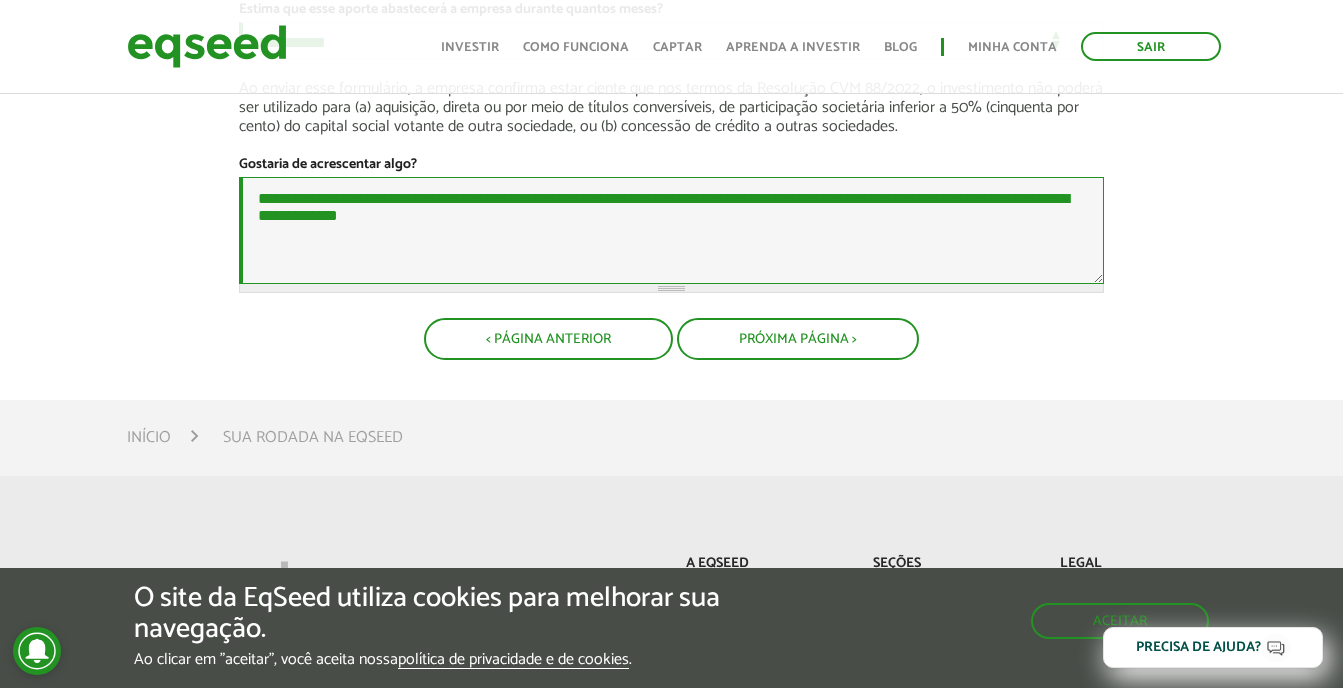 click on "**********" at bounding box center [671, 230] 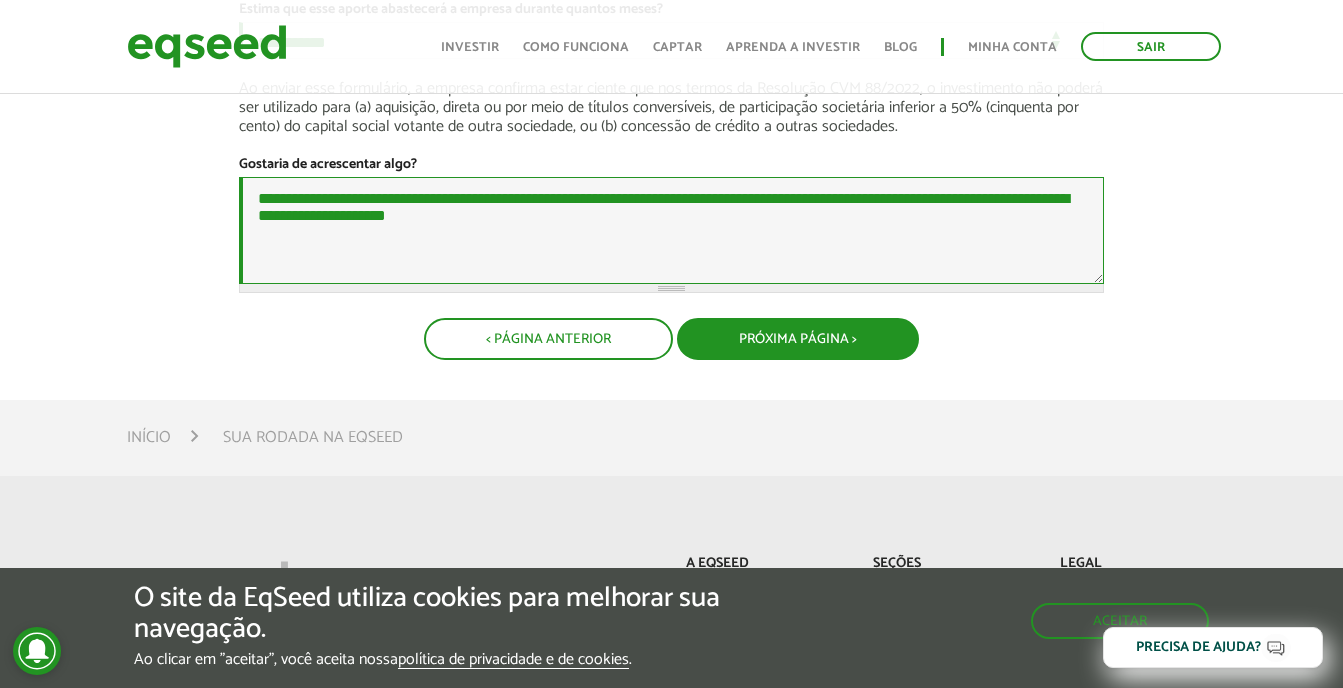 type on "**********" 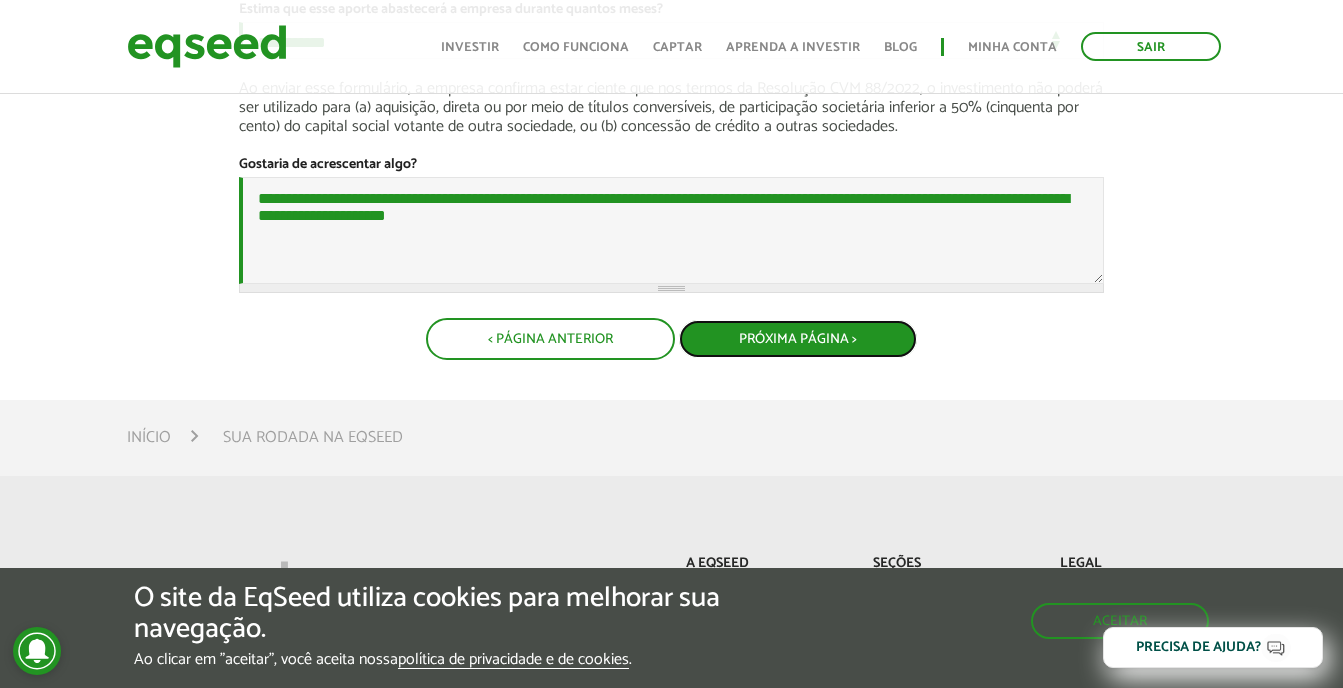 click on "Próxima Página >" at bounding box center [798, 339] 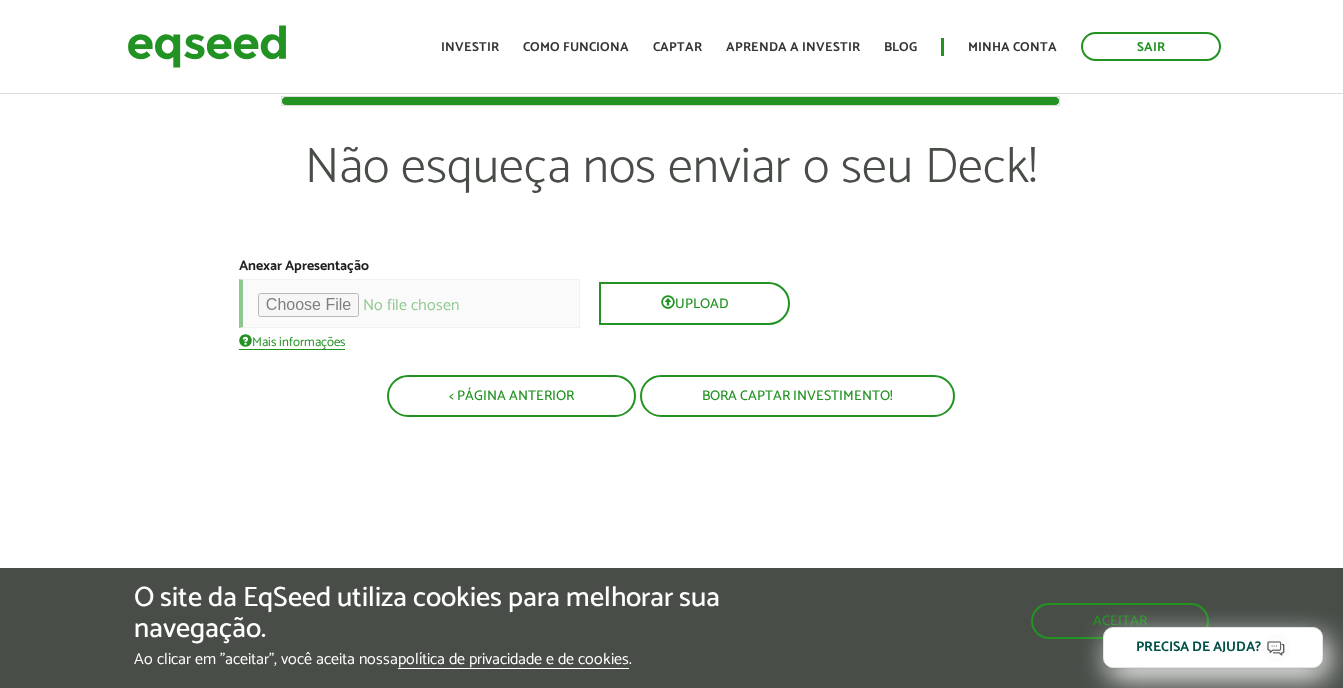 scroll, scrollTop: 0, scrollLeft: 0, axis: both 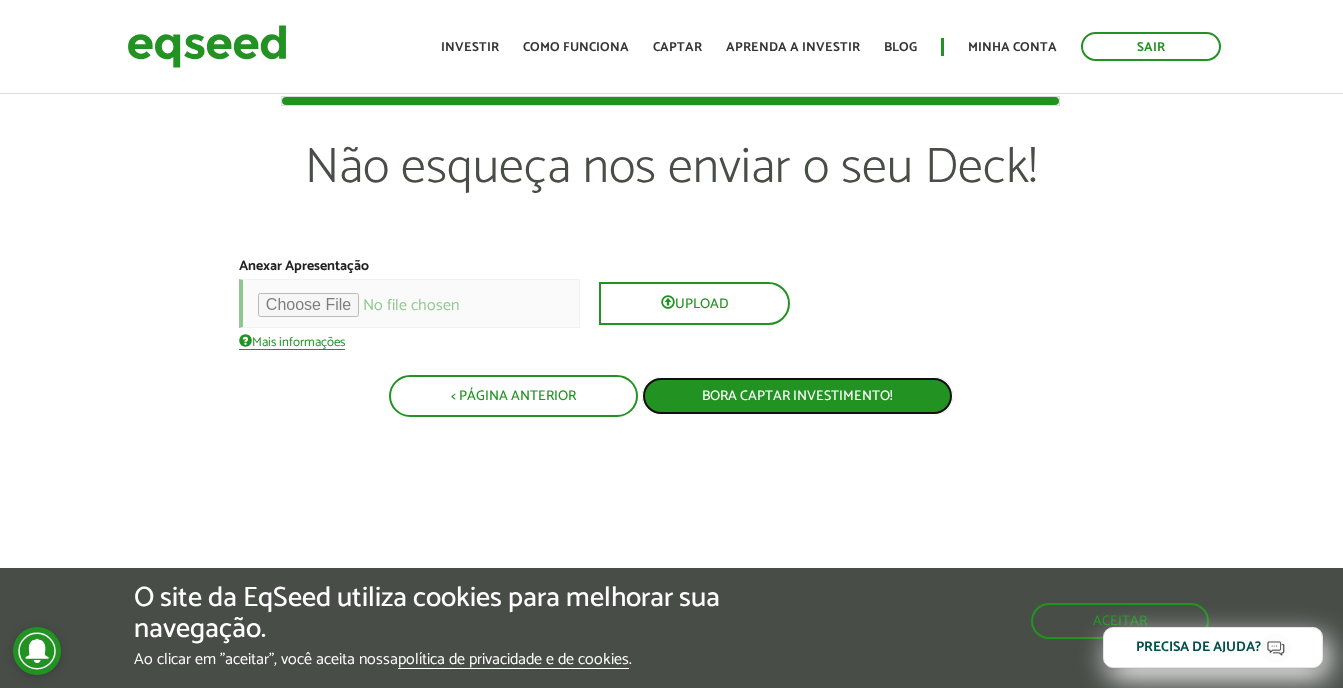 click on "Bora captar investimento!" at bounding box center (797, 396) 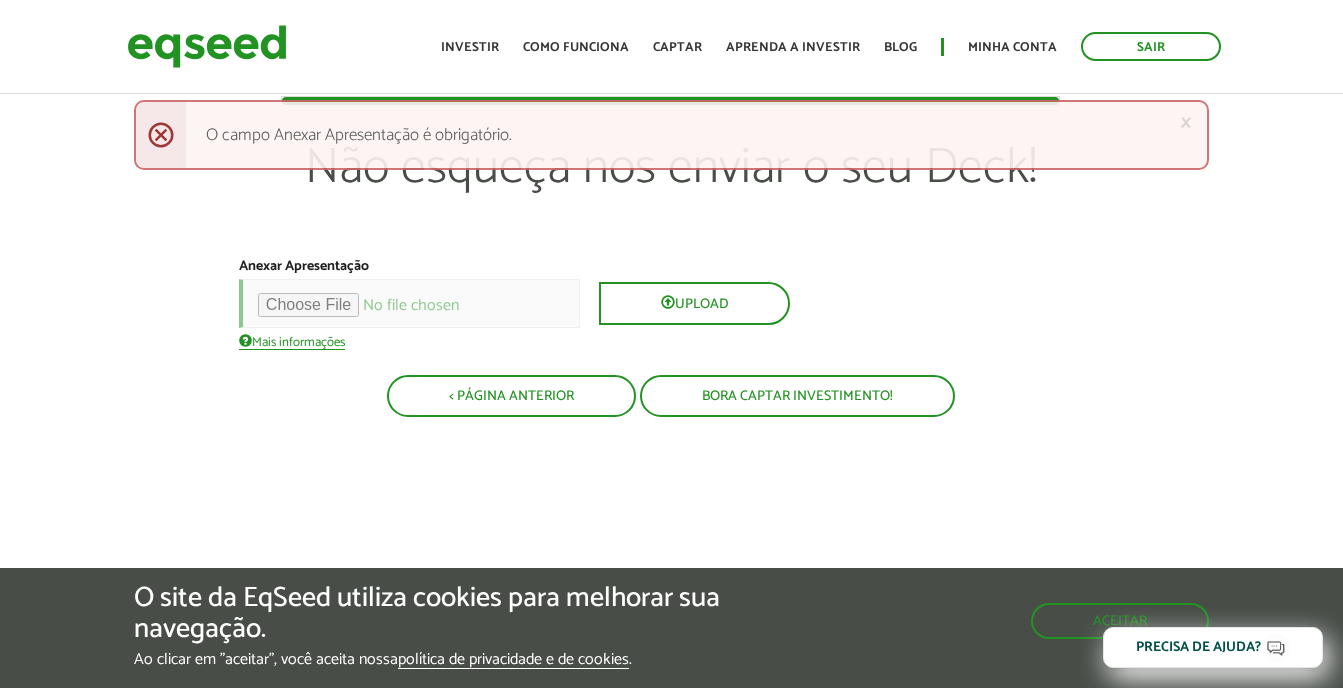 scroll, scrollTop: 0, scrollLeft: 0, axis: both 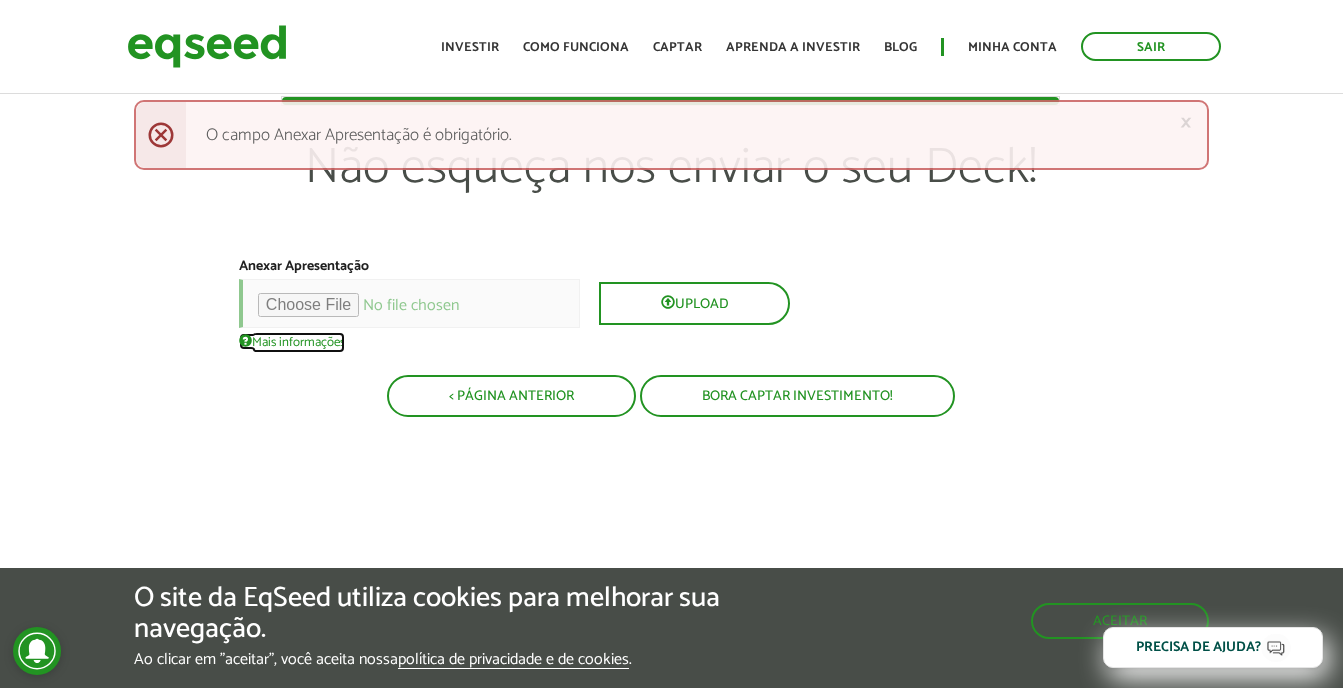 click on "Mais informações" at bounding box center [292, 341] 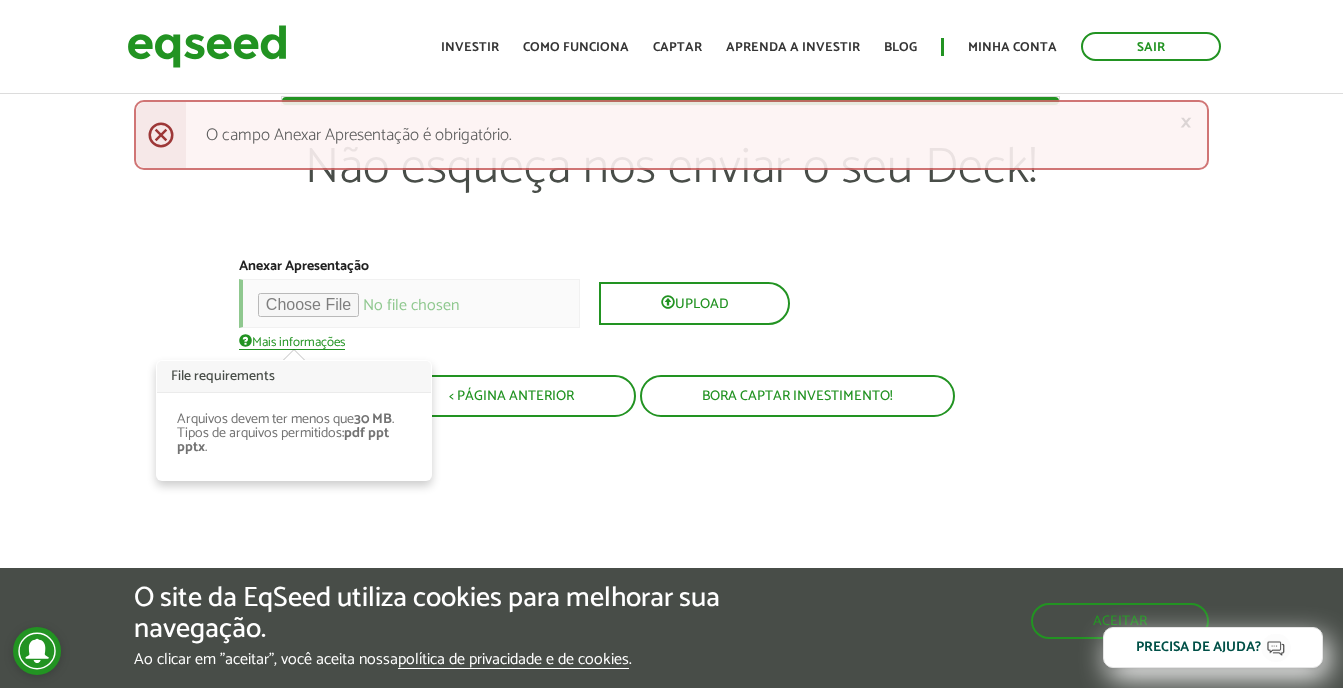 click on "Não esqueça nos enviar o seu Deck!" at bounding box center [671, 198] 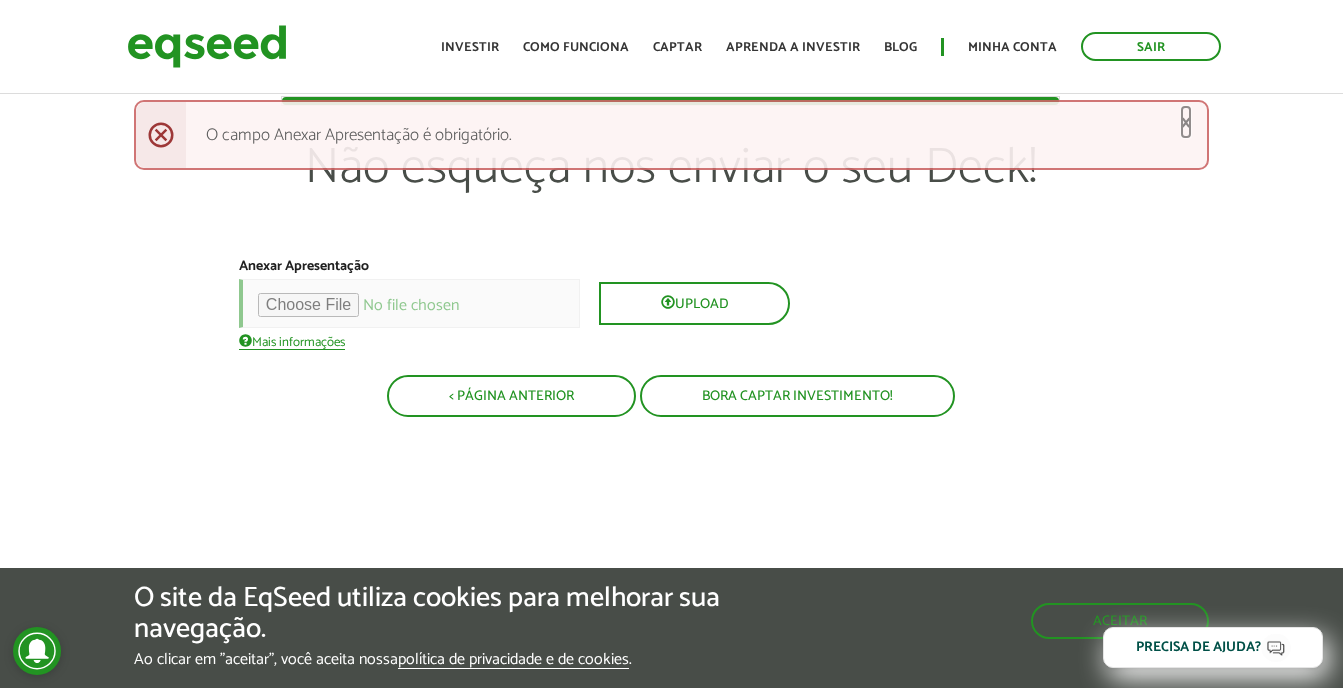 click on "×" at bounding box center [1186, 122] 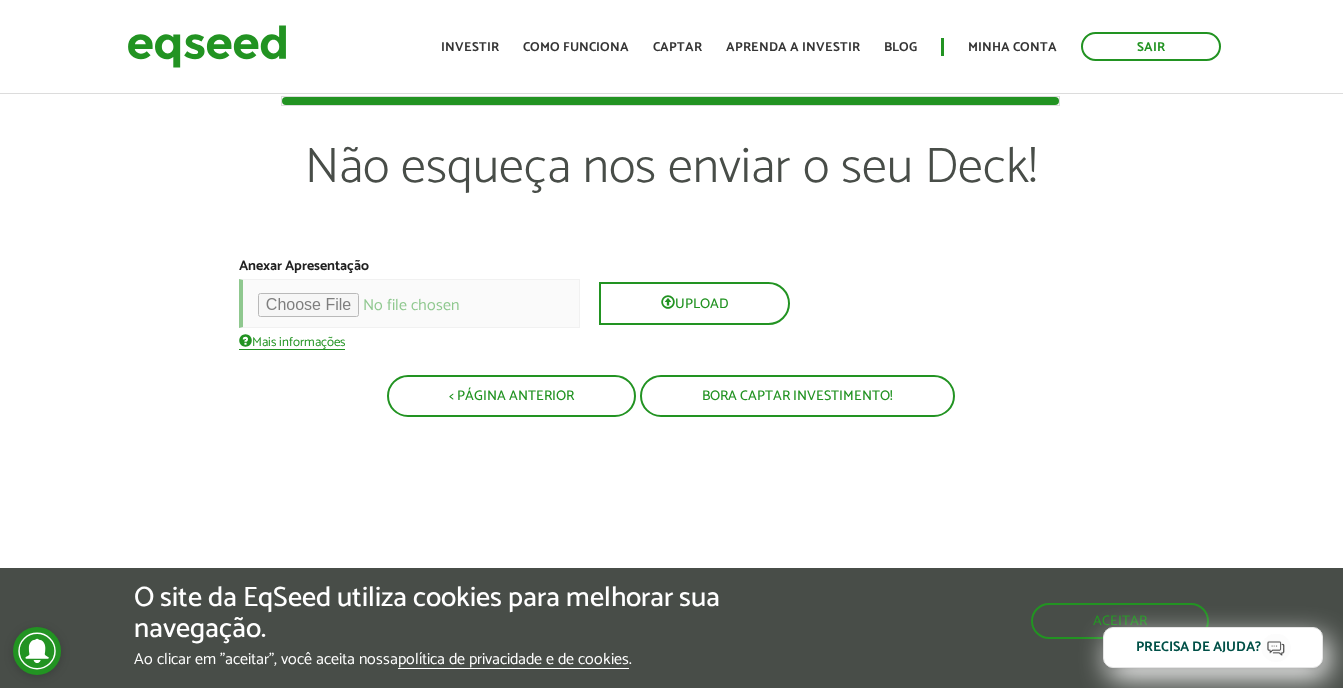 drag, startPoint x: 1341, startPoint y: 252, endPoint x: 1360, endPoint y: 192, distance: 62.936478 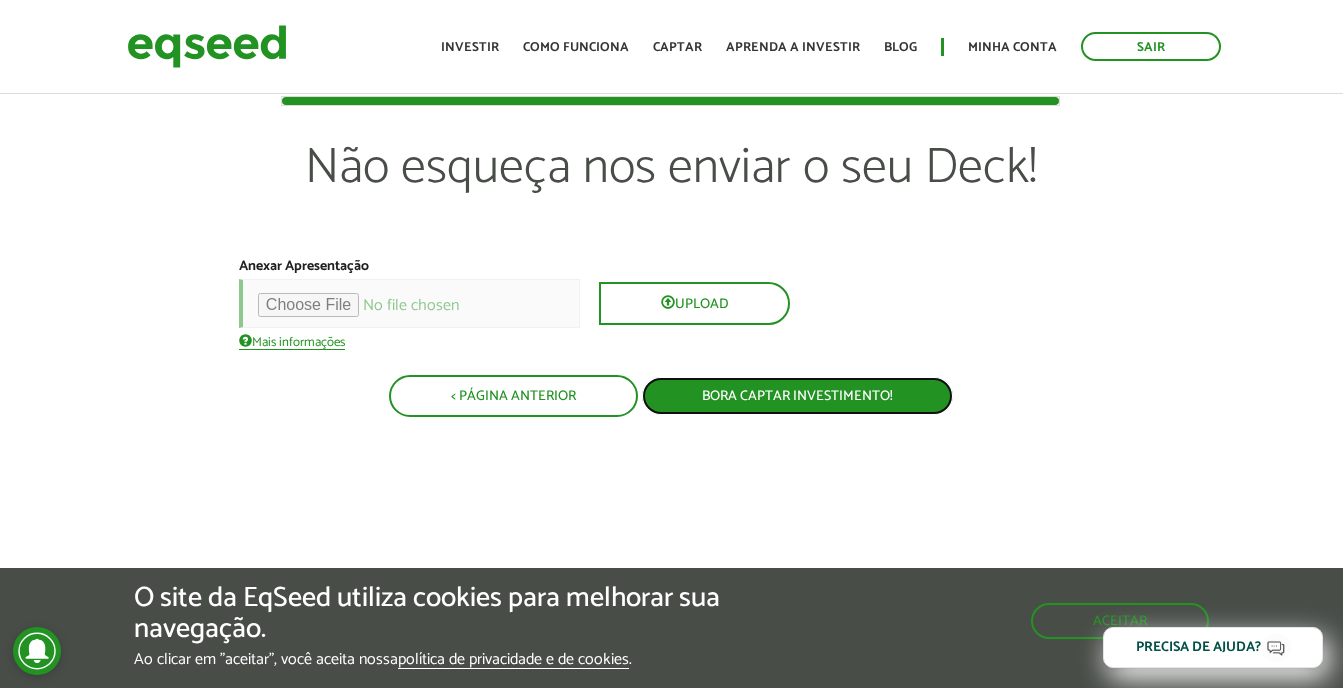 click on "Bora captar investimento!" at bounding box center [797, 396] 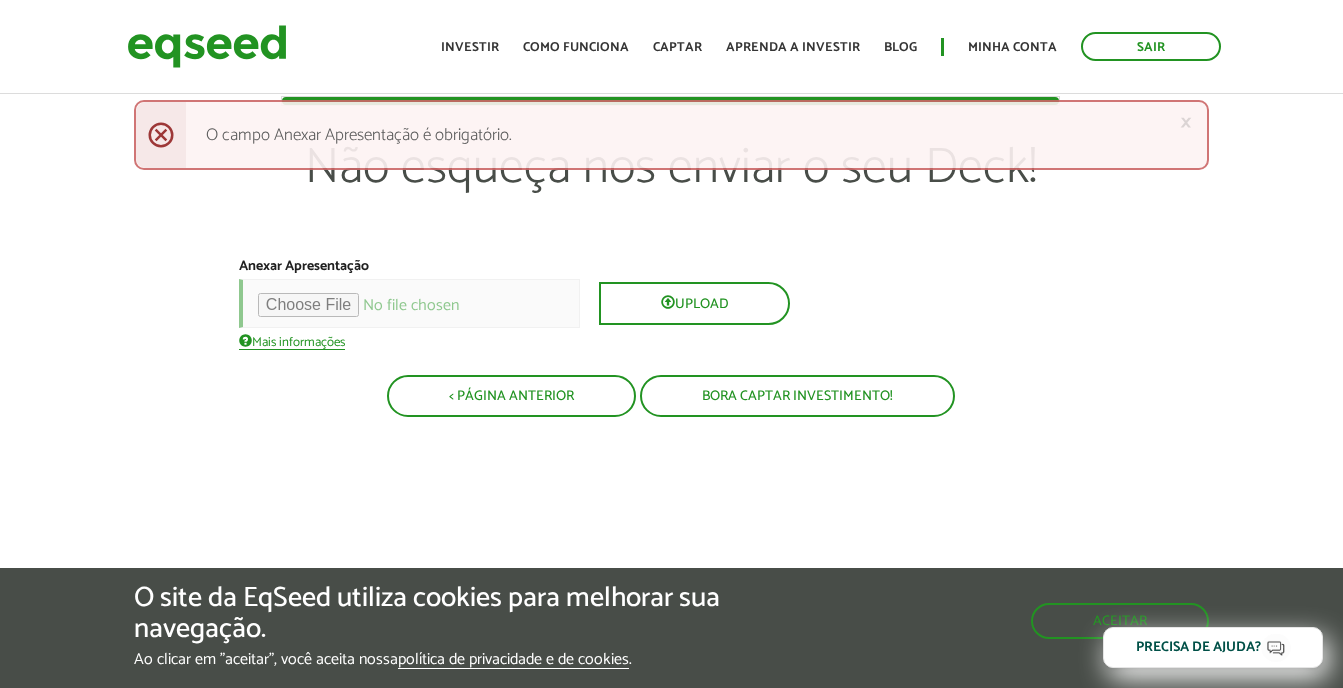 scroll, scrollTop: 0, scrollLeft: 0, axis: both 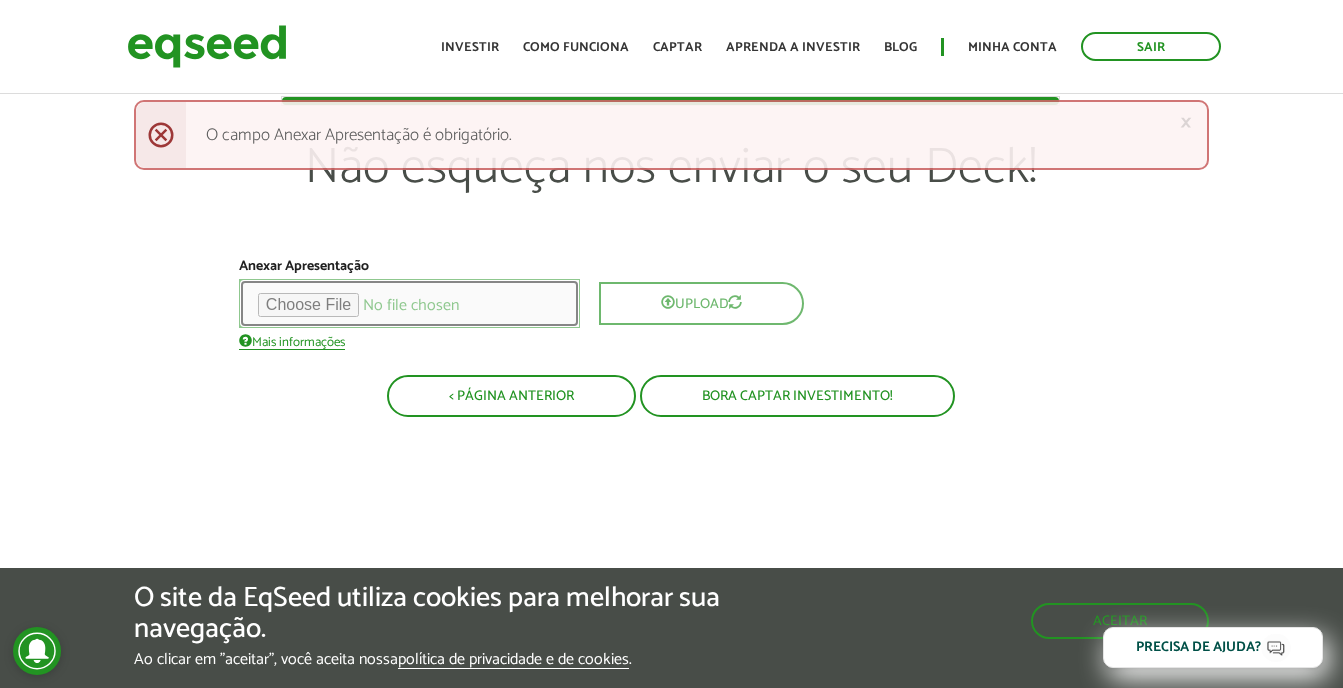 click at bounding box center [409, 303] 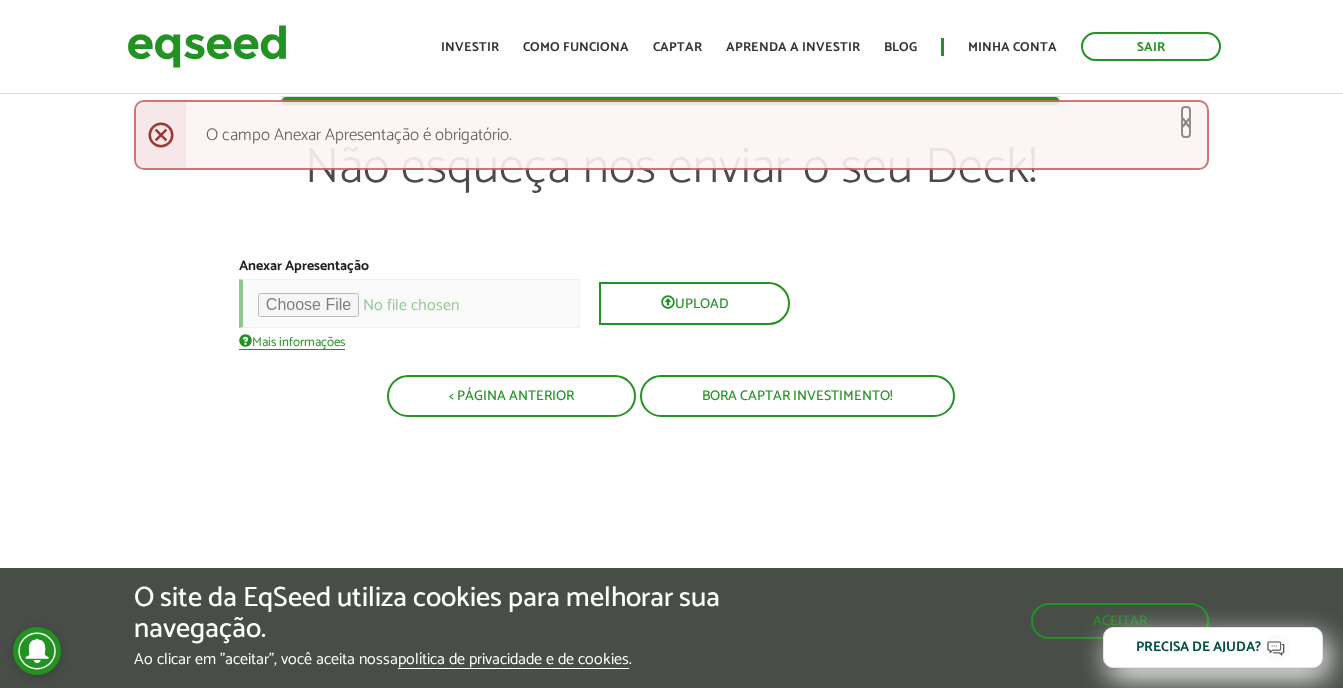 click on "×" at bounding box center [1186, 122] 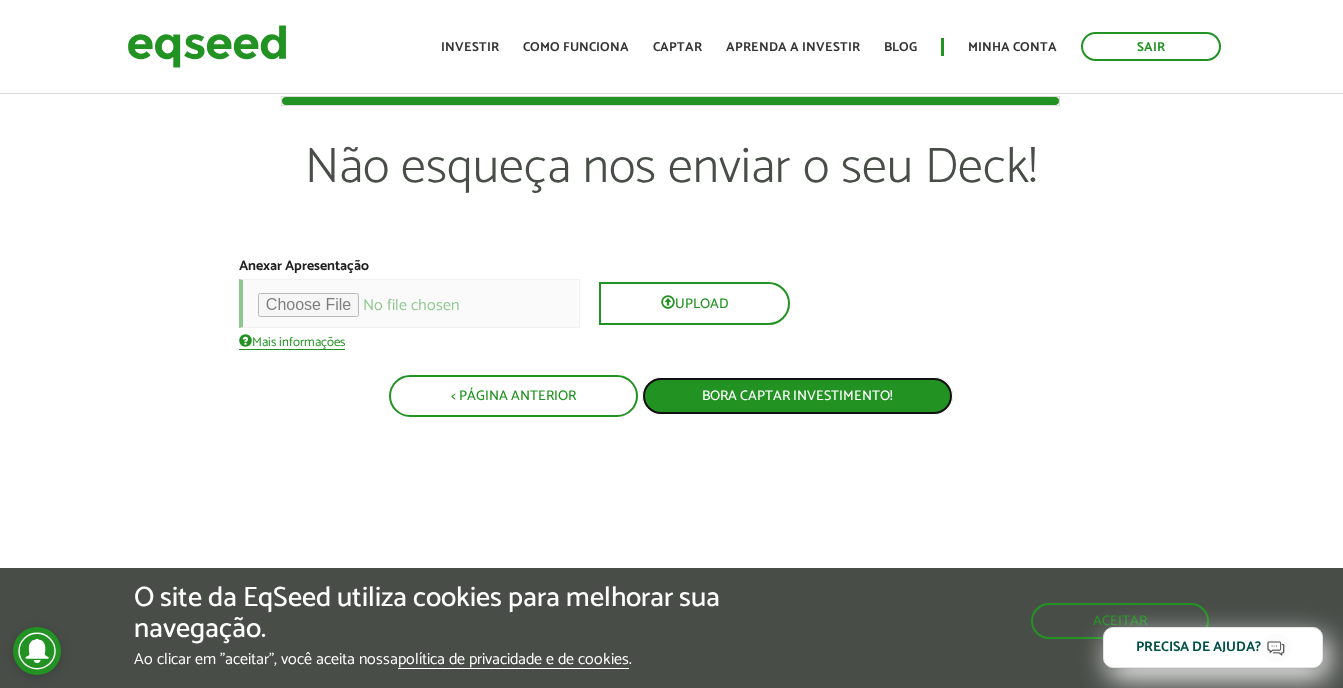 click on "Bora captar investimento!" at bounding box center (797, 396) 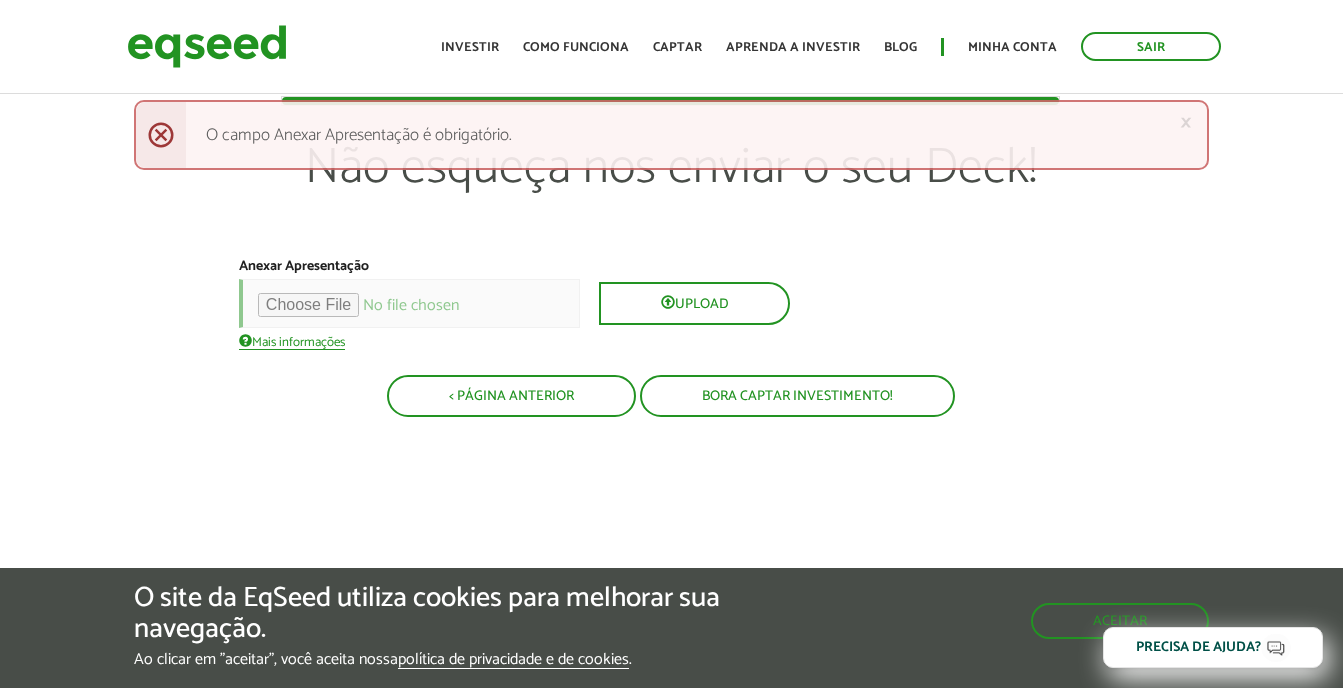 scroll, scrollTop: 0, scrollLeft: 0, axis: both 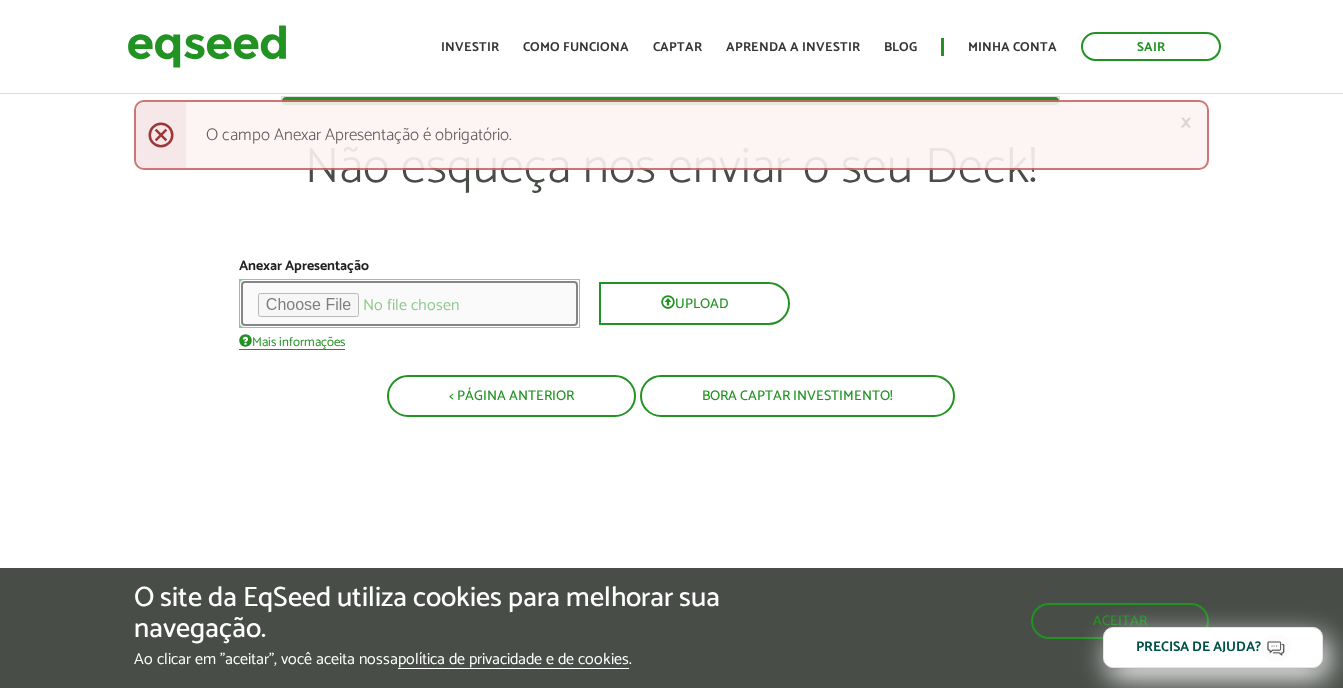 type on "**********" 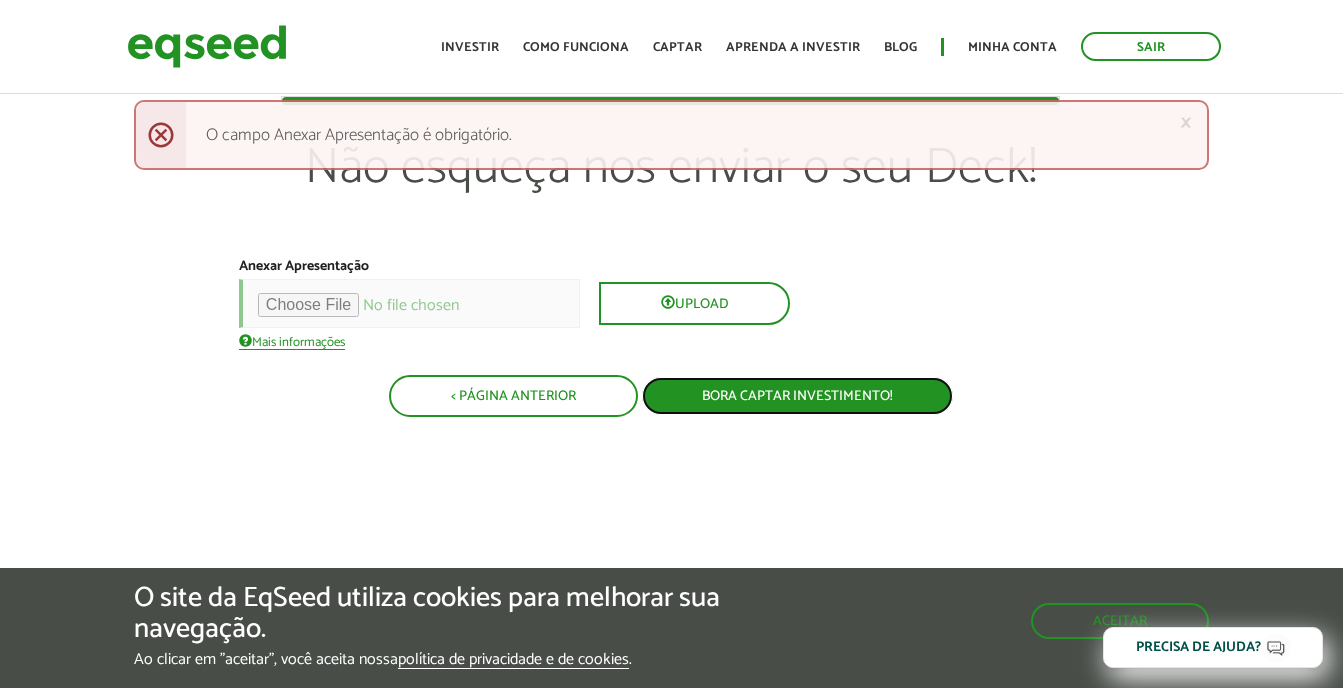 click on "Bora captar investimento!" at bounding box center [797, 396] 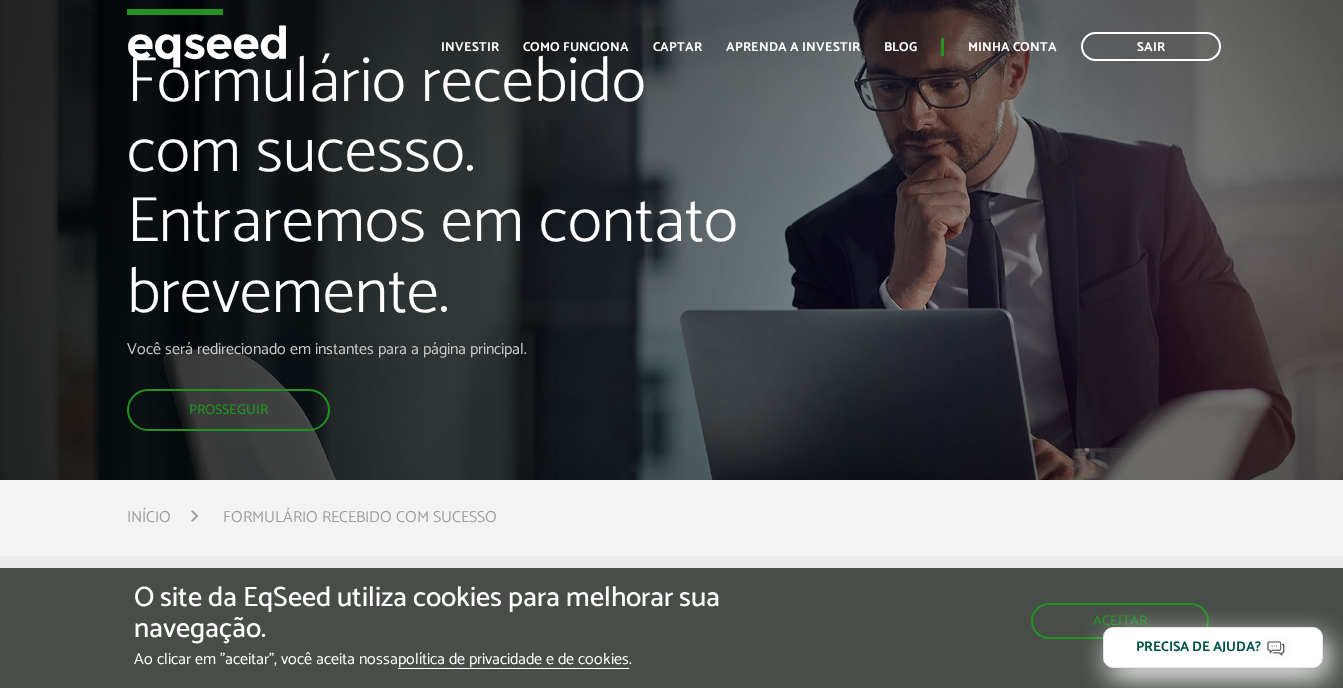 scroll, scrollTop: 0, scrollLeft: 0, axis: both 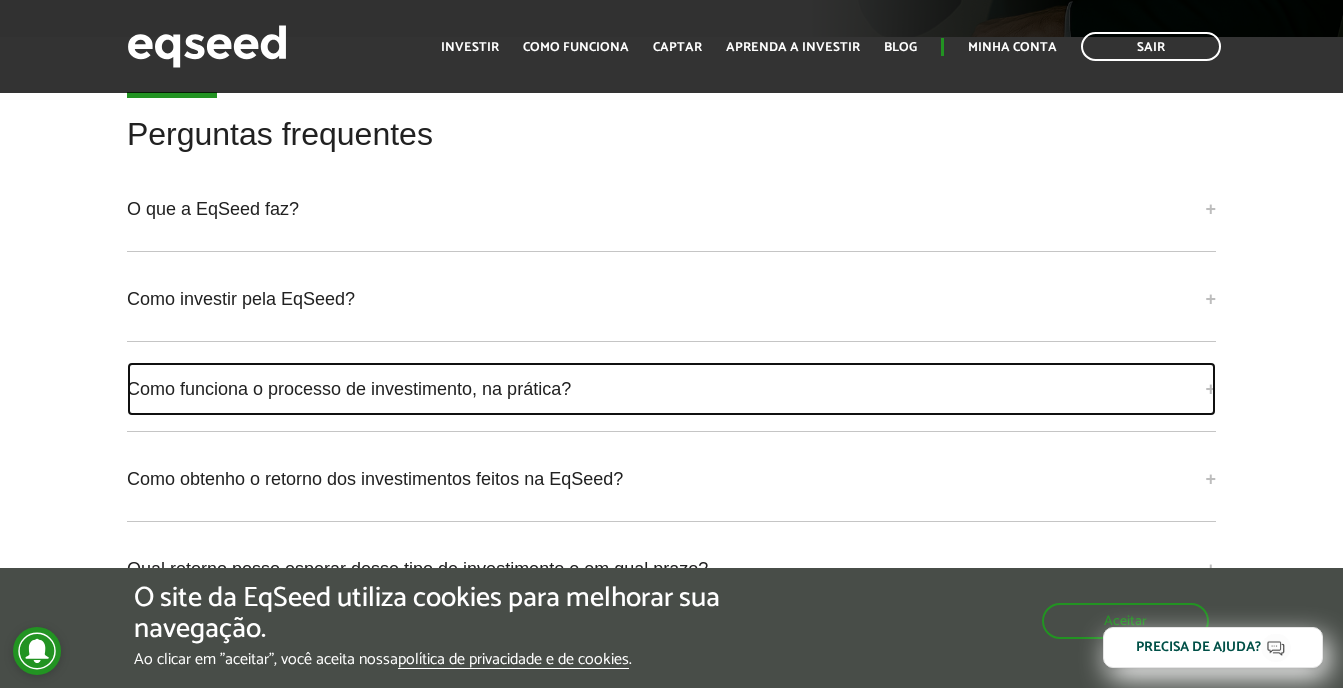 click on "Como funciona o processo de investimento, na prática?" at bounding box center [671, 389] 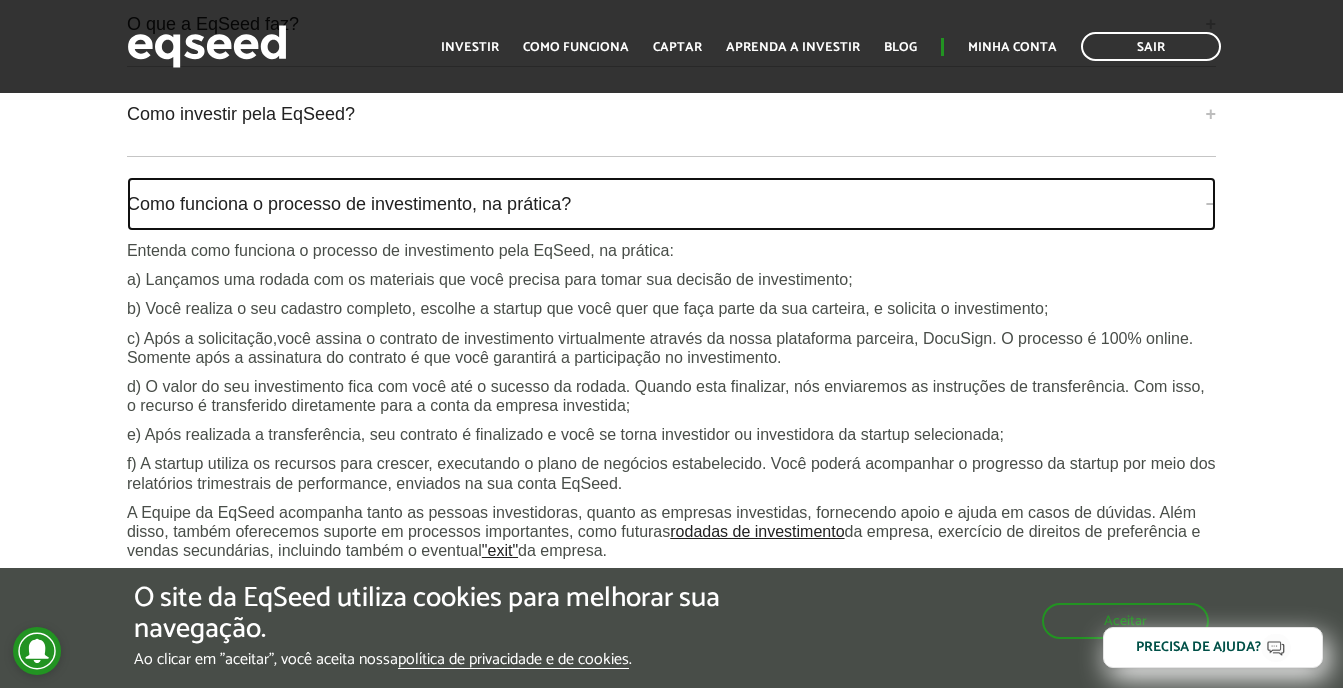 scroll, scrollTop: 5707, scrollLeft: 0, axis: vertical 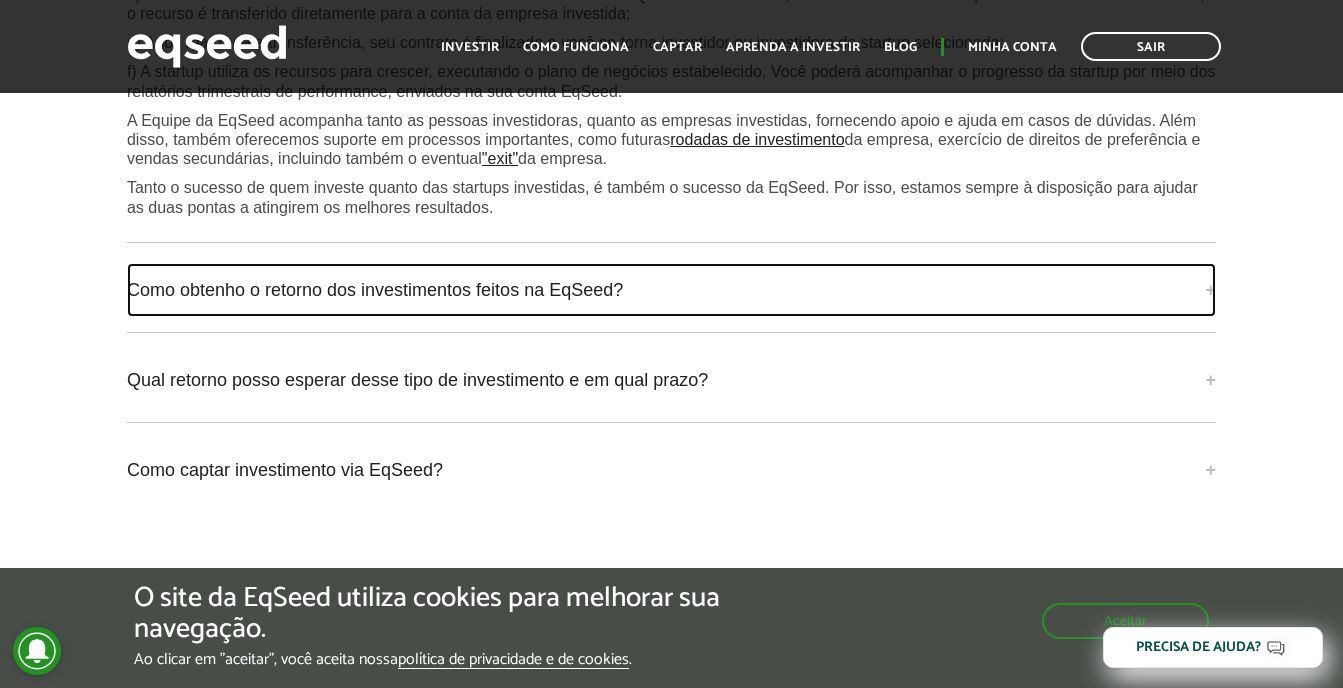 click on "Como obtenho o retorno dos investimentos feitos na EqSeed?" at bounding box center [671, 290] 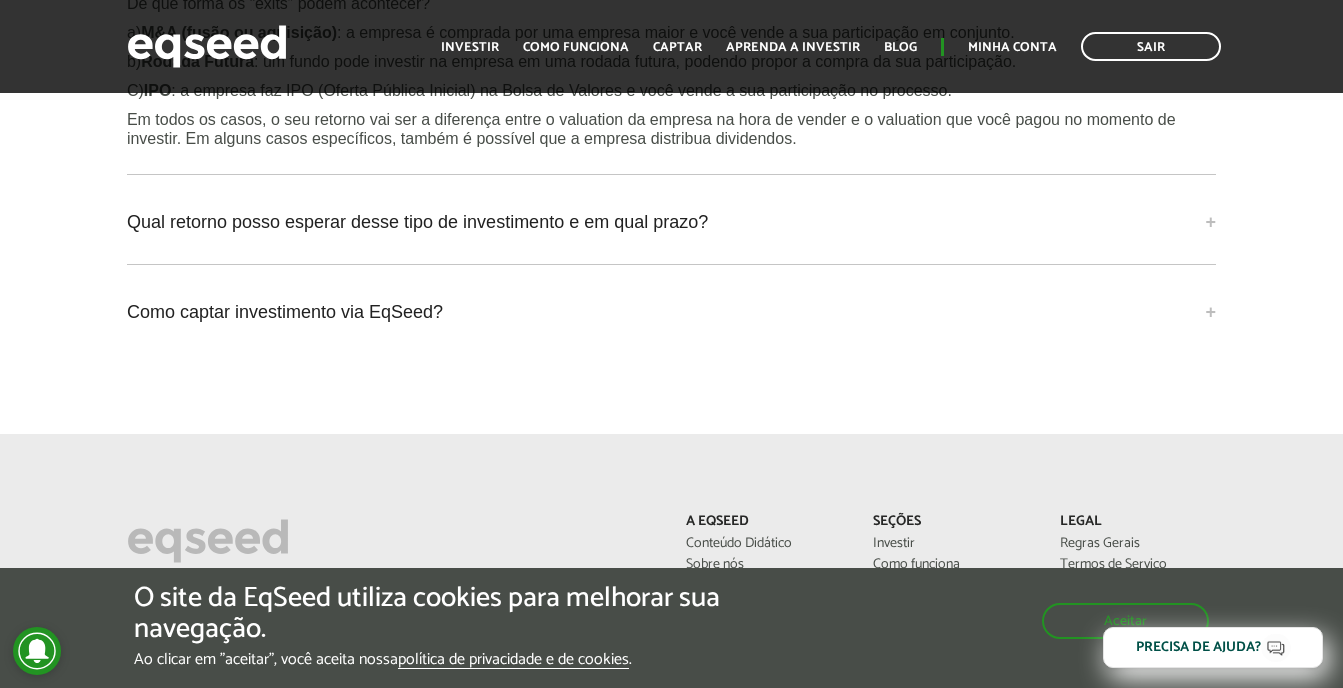 scroll, scrollTop: 6410, scrollLeft: 0, axis: vertical 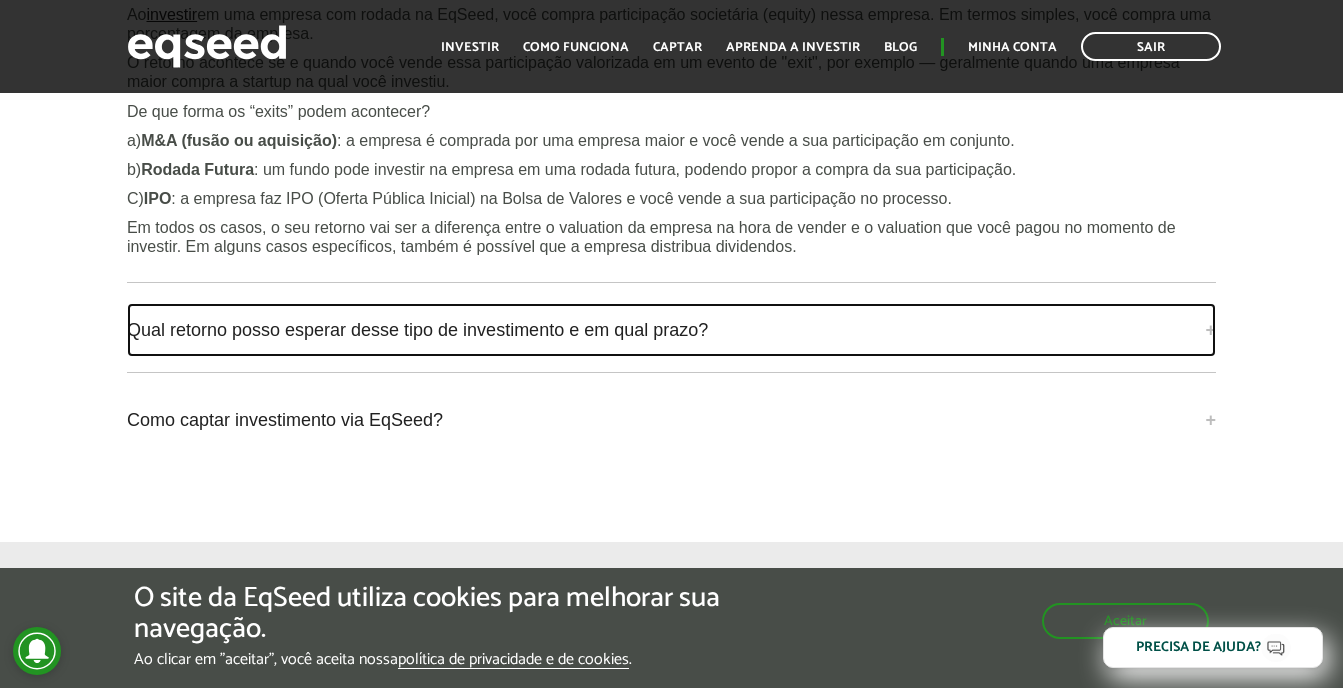 click on "Qual retorno posso esperar desse tipo de investimento e em qual prazo?" at bounding box center [671, 330] 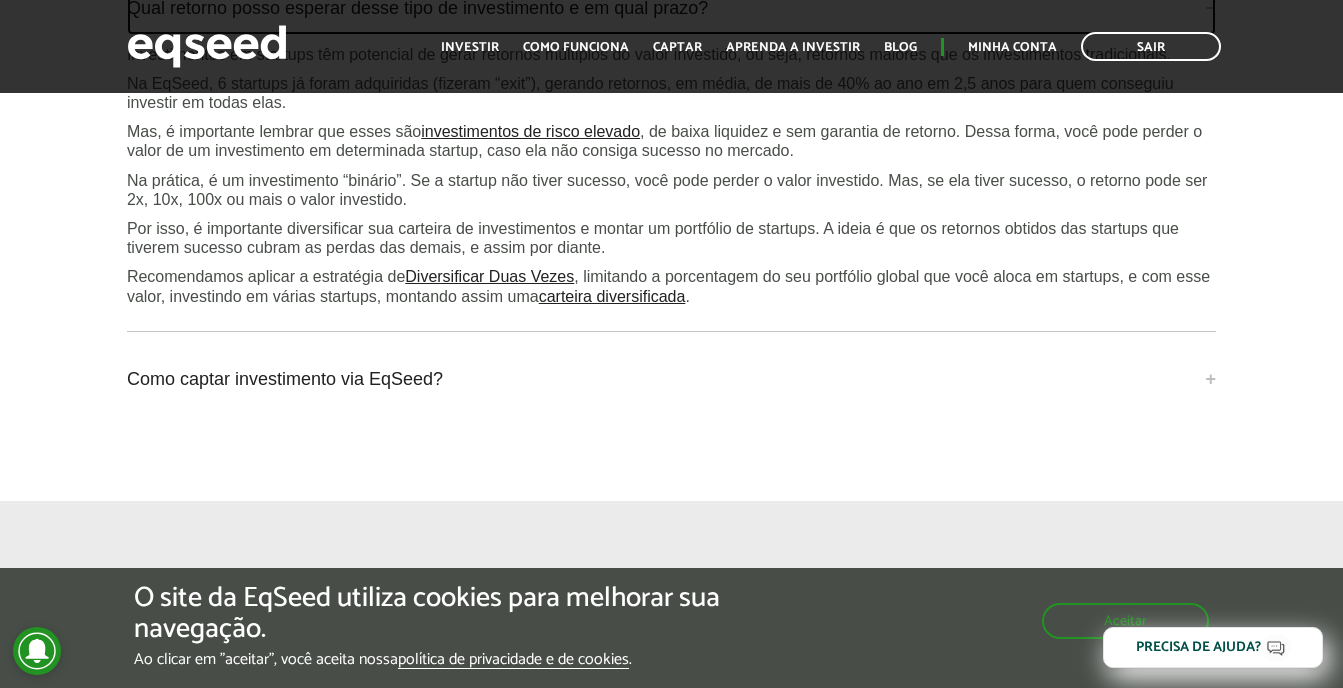scroll, scrollTop: 6745, scrollLeft: 0, axis: vertical 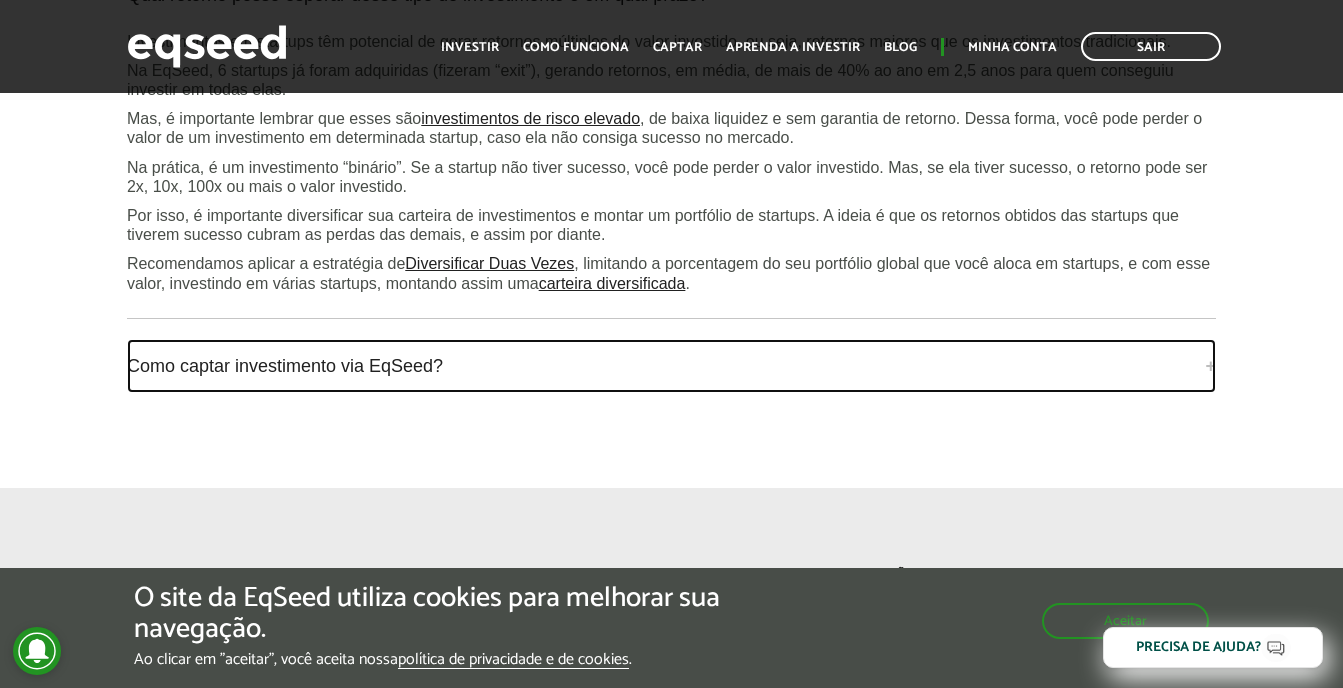 click on "Como captar investimento via EqSeed?" at bounding box center [671, 366] 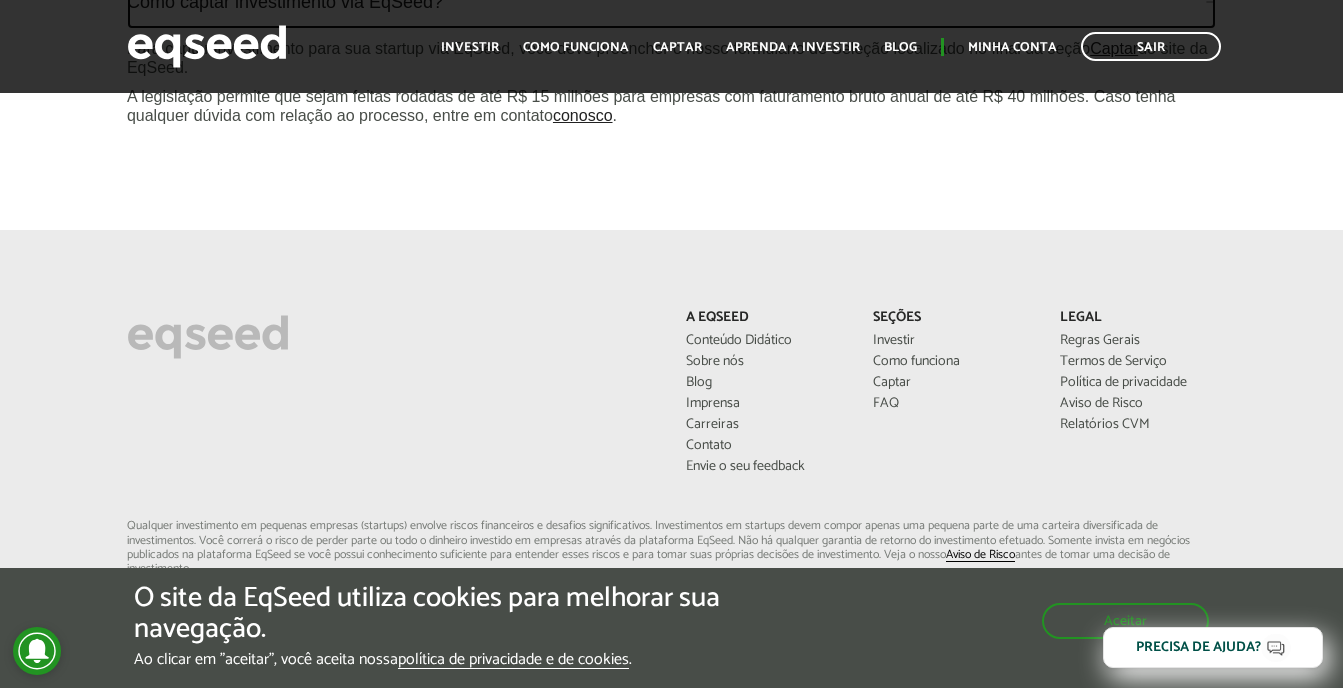 scroll, scrollTop: 7146, scrollLeft: 0, axis: vertical 